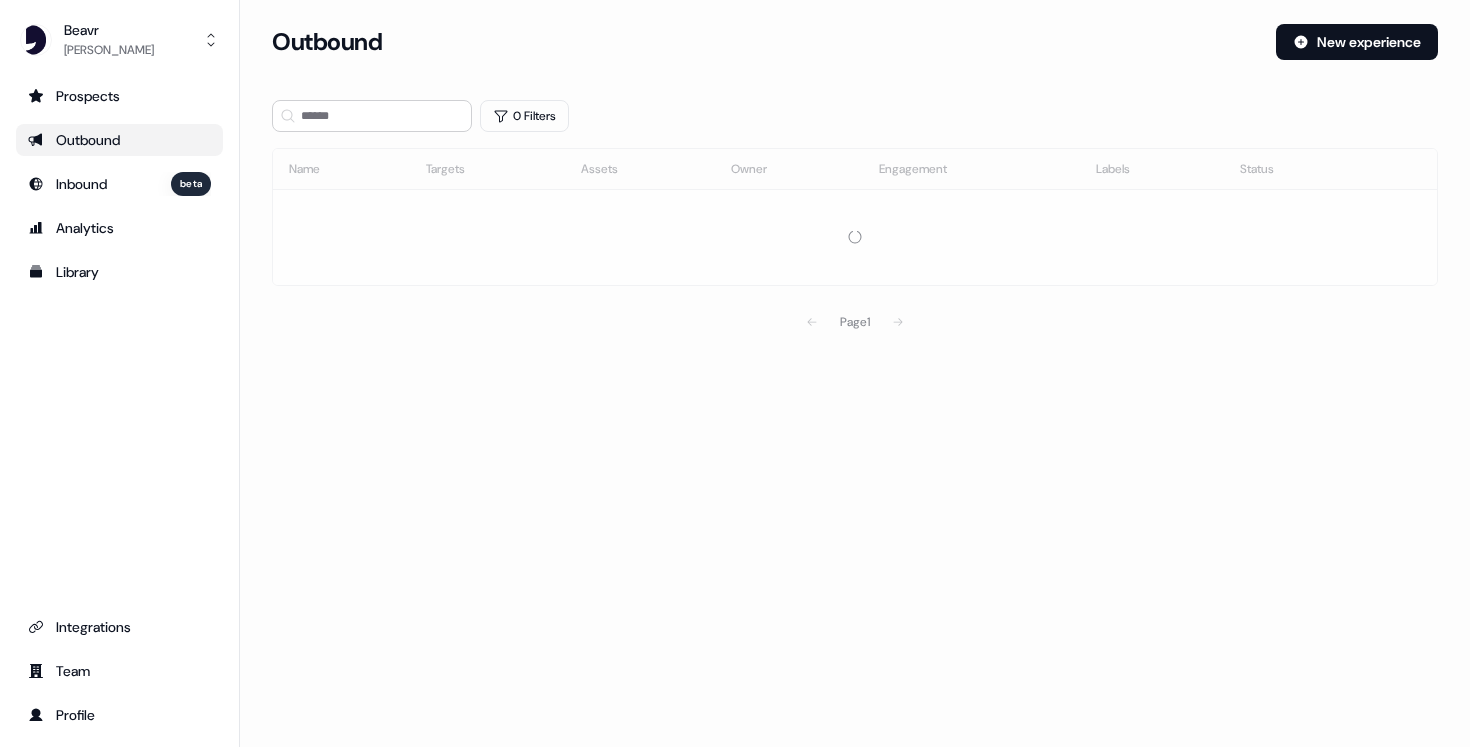scroll, scrollTop: 0, scrollLeft: 0, axis: both 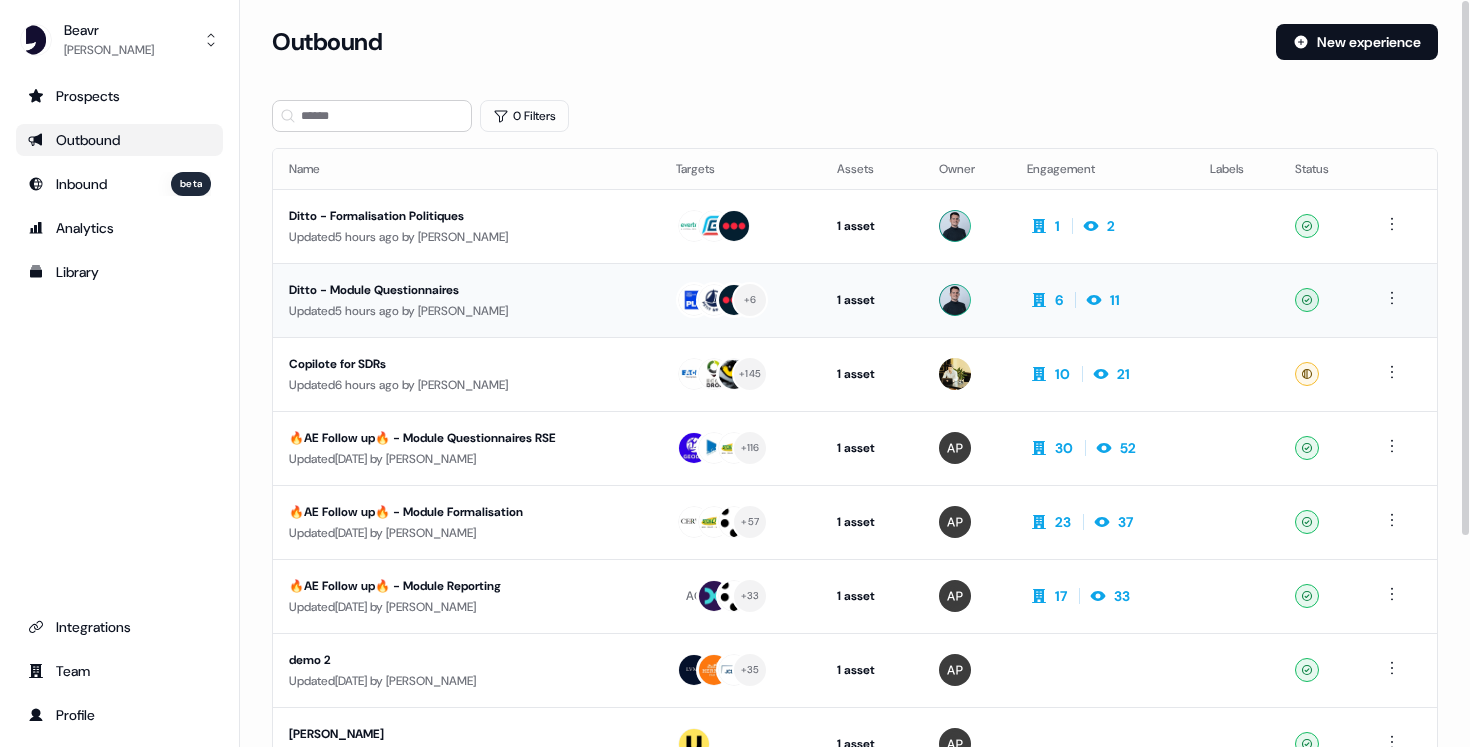 click on "Updated  5 hours ago   by   Ugo Le Borgne" at bounding box center [466, 311] 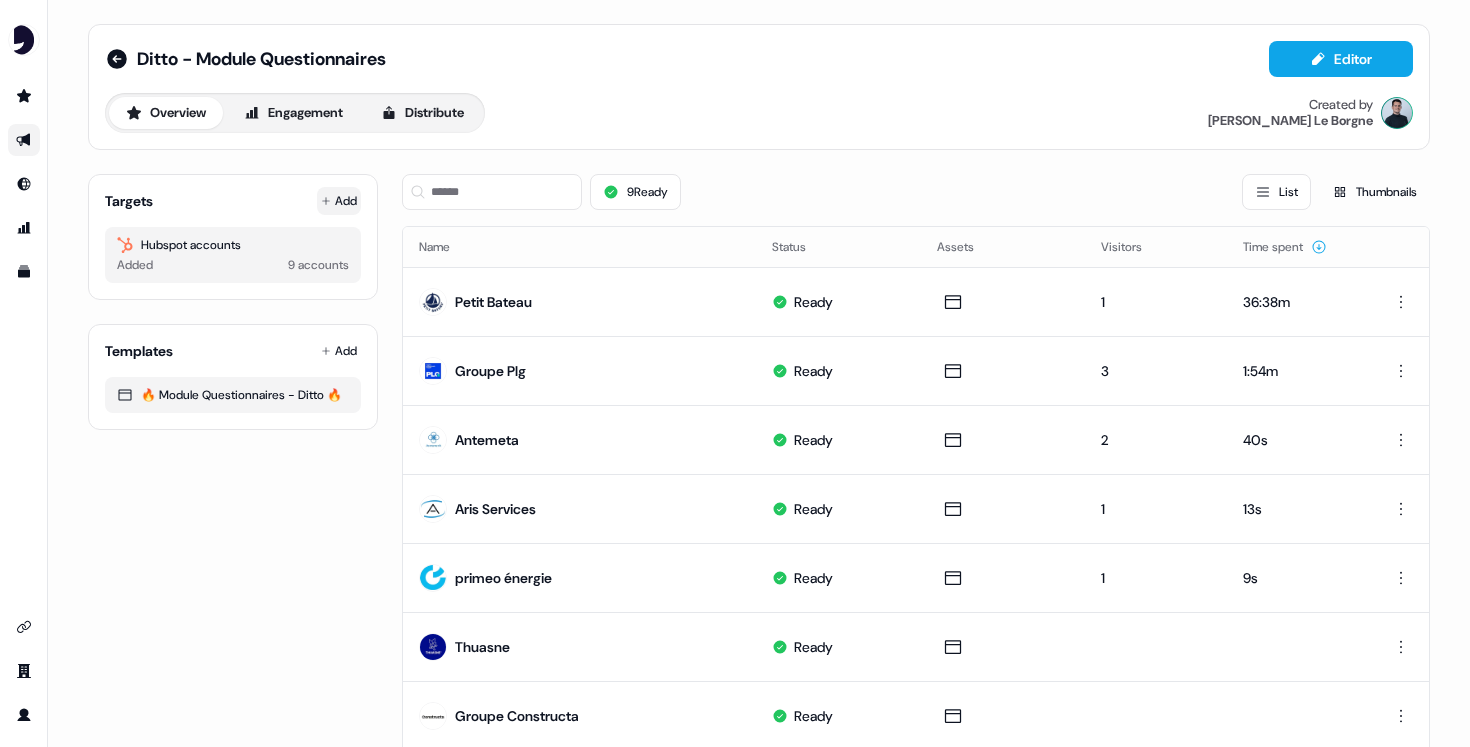 click on "Add" at bounding box center (339, 201) 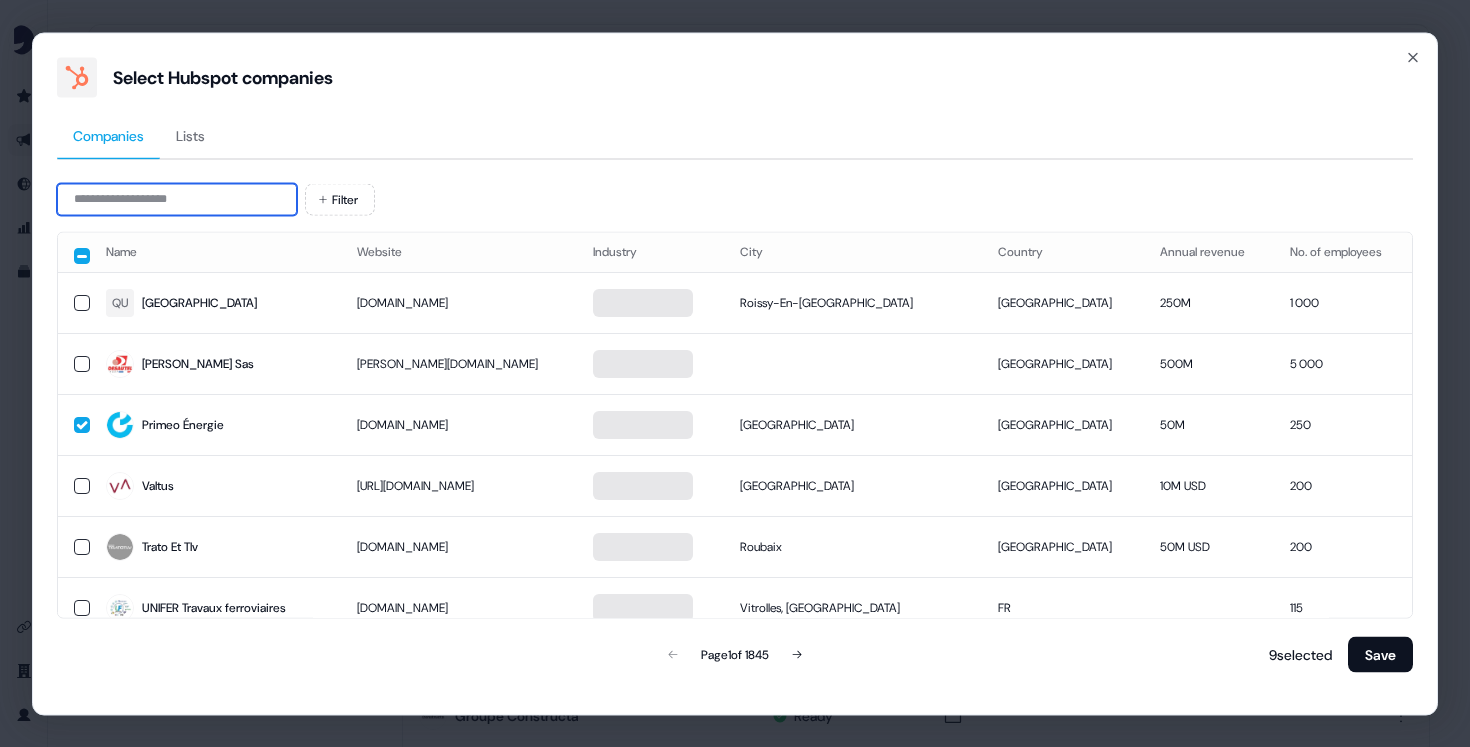 click at bounding box center [177, 199] 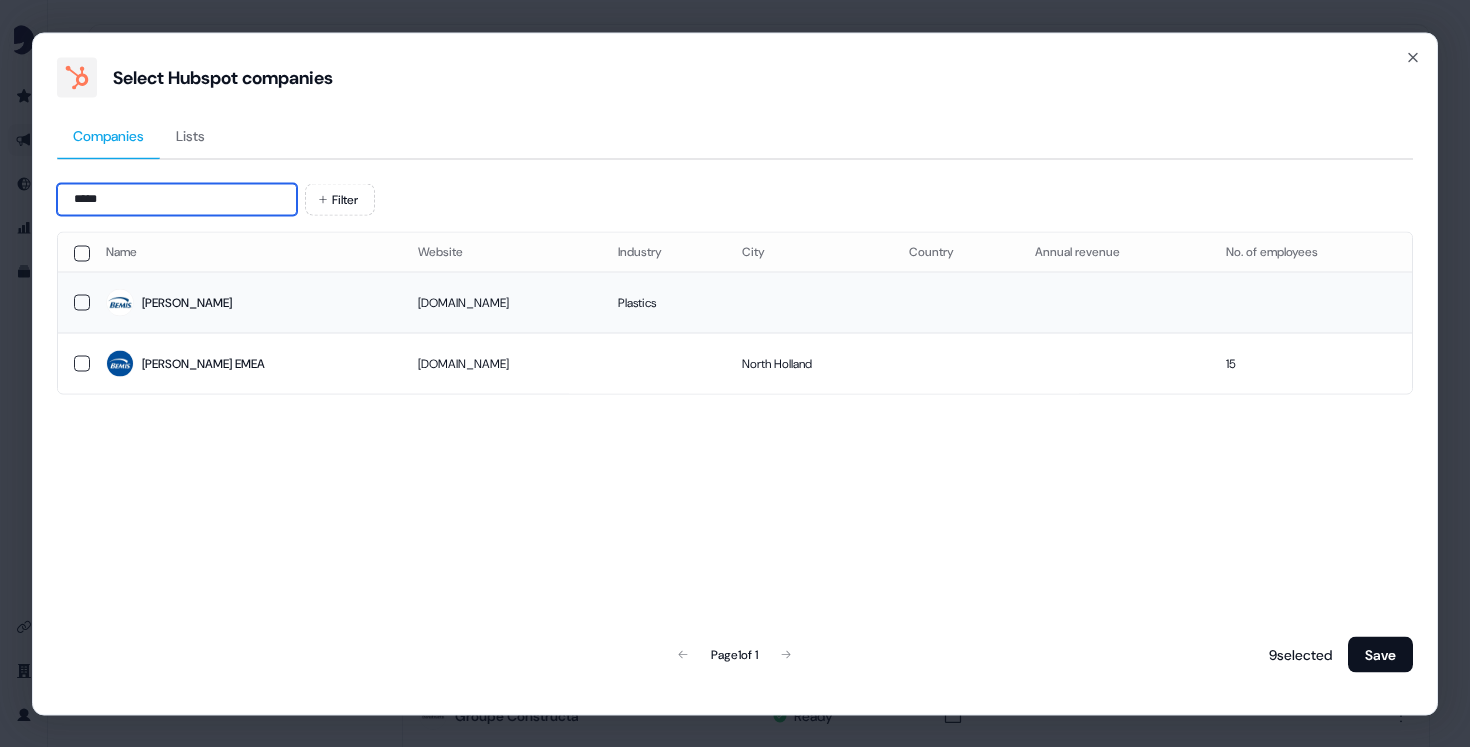 type on "*****" 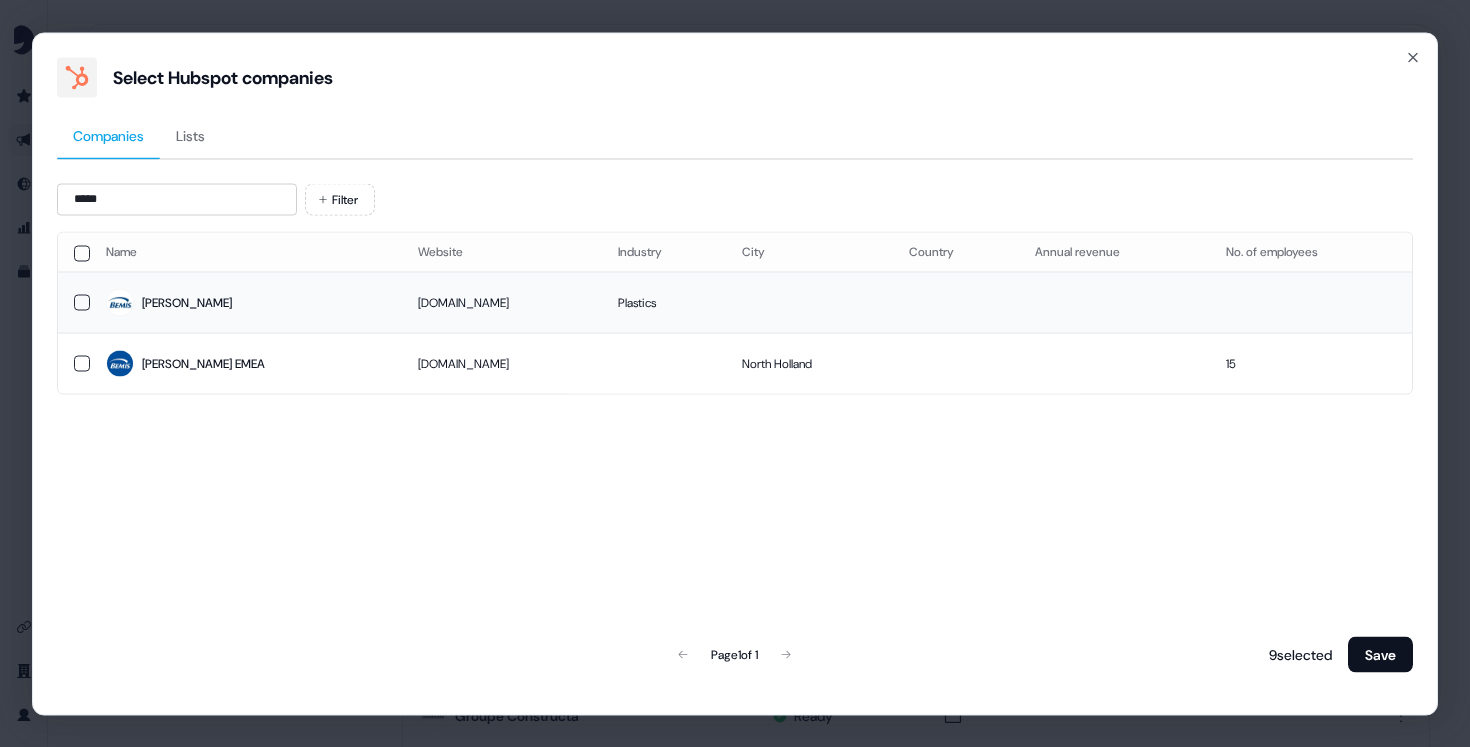 click at bounding box center [82, 302] 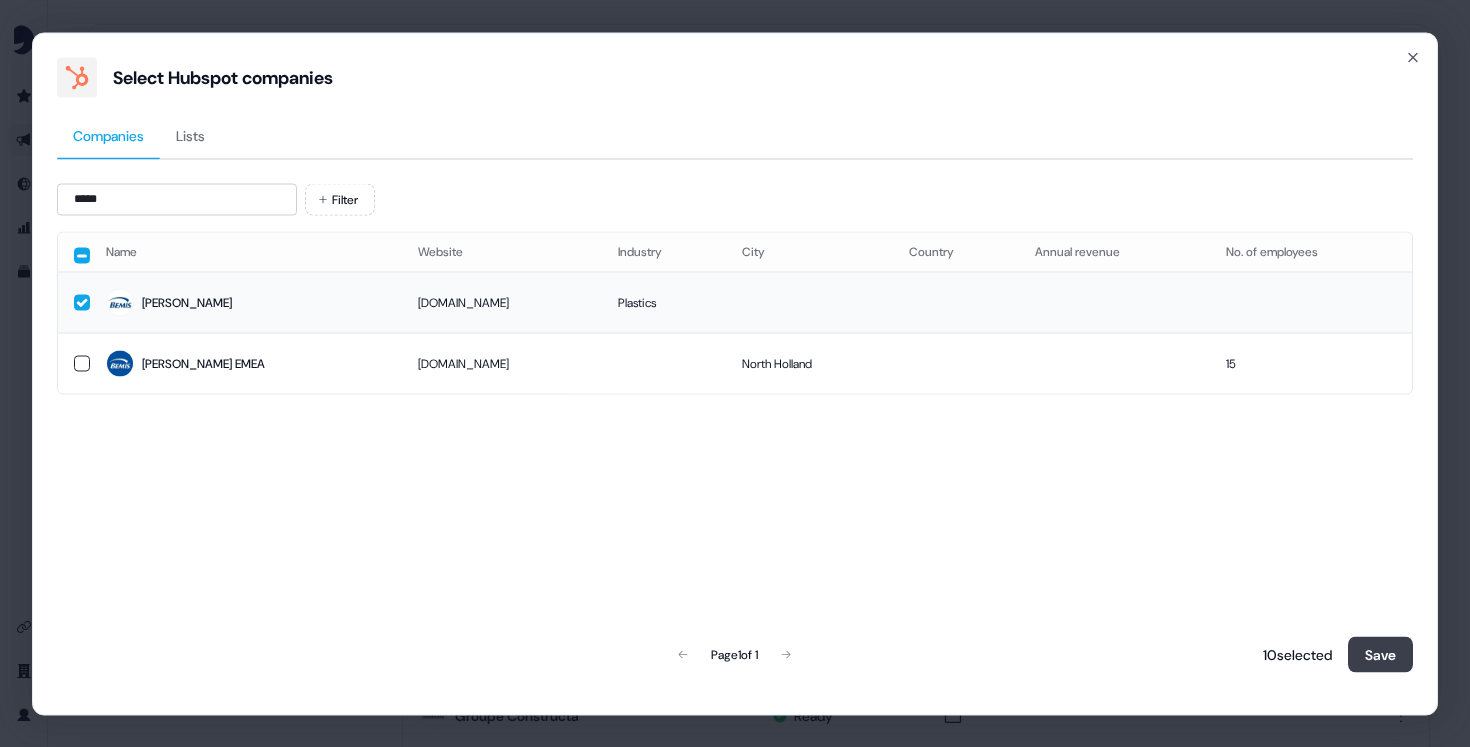 click on "Save" at bounding box center (1380, 654) 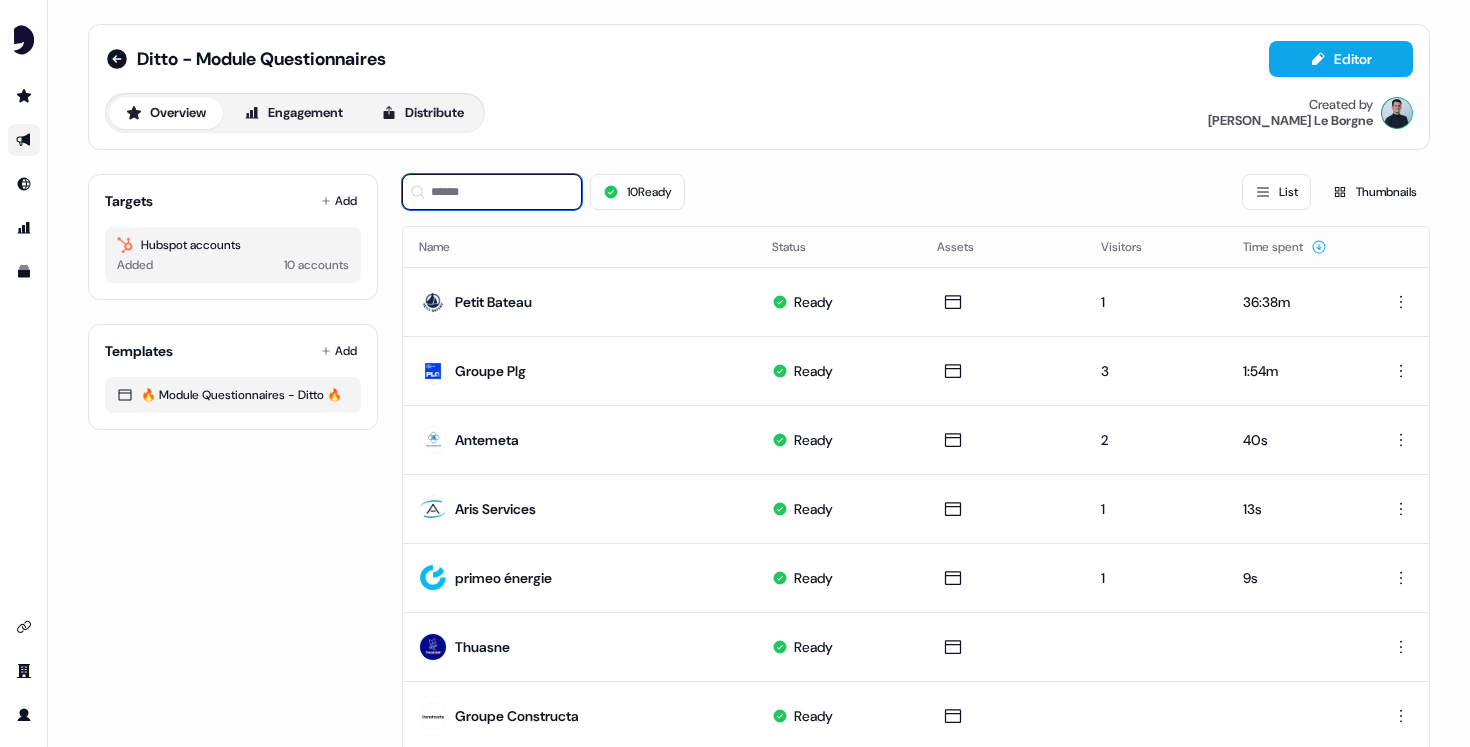 click at bounding box center [492, 192] 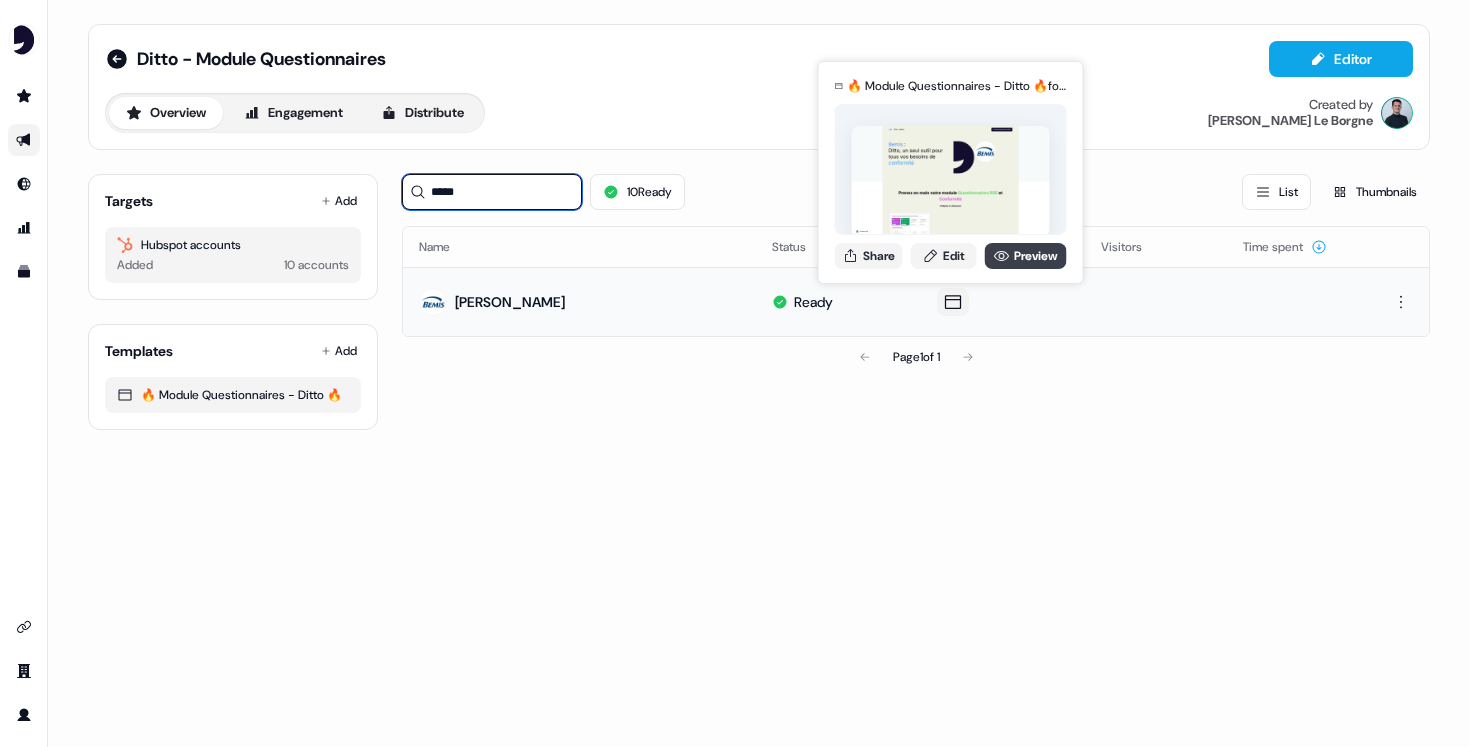 type on "*****" 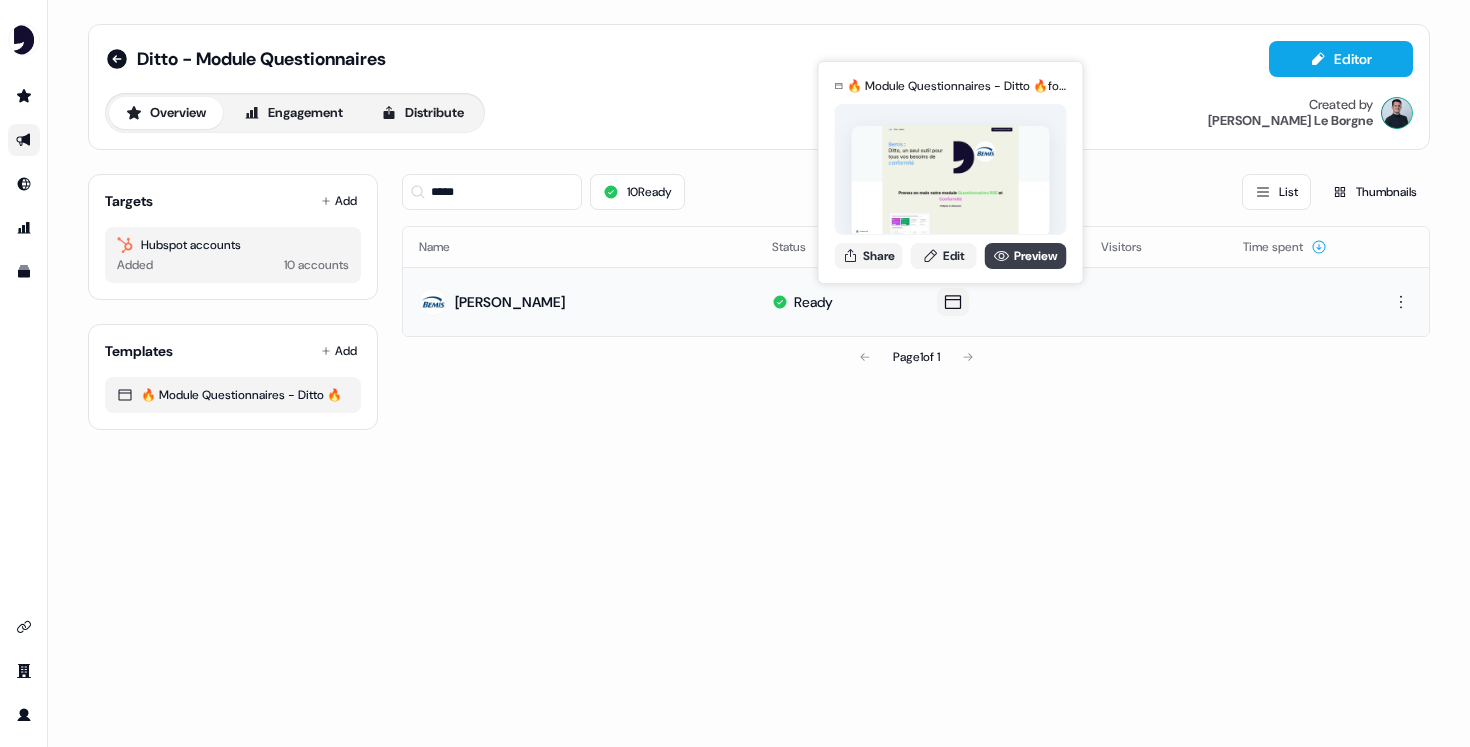 click on "Preview" at bounding box center (1026, 256) 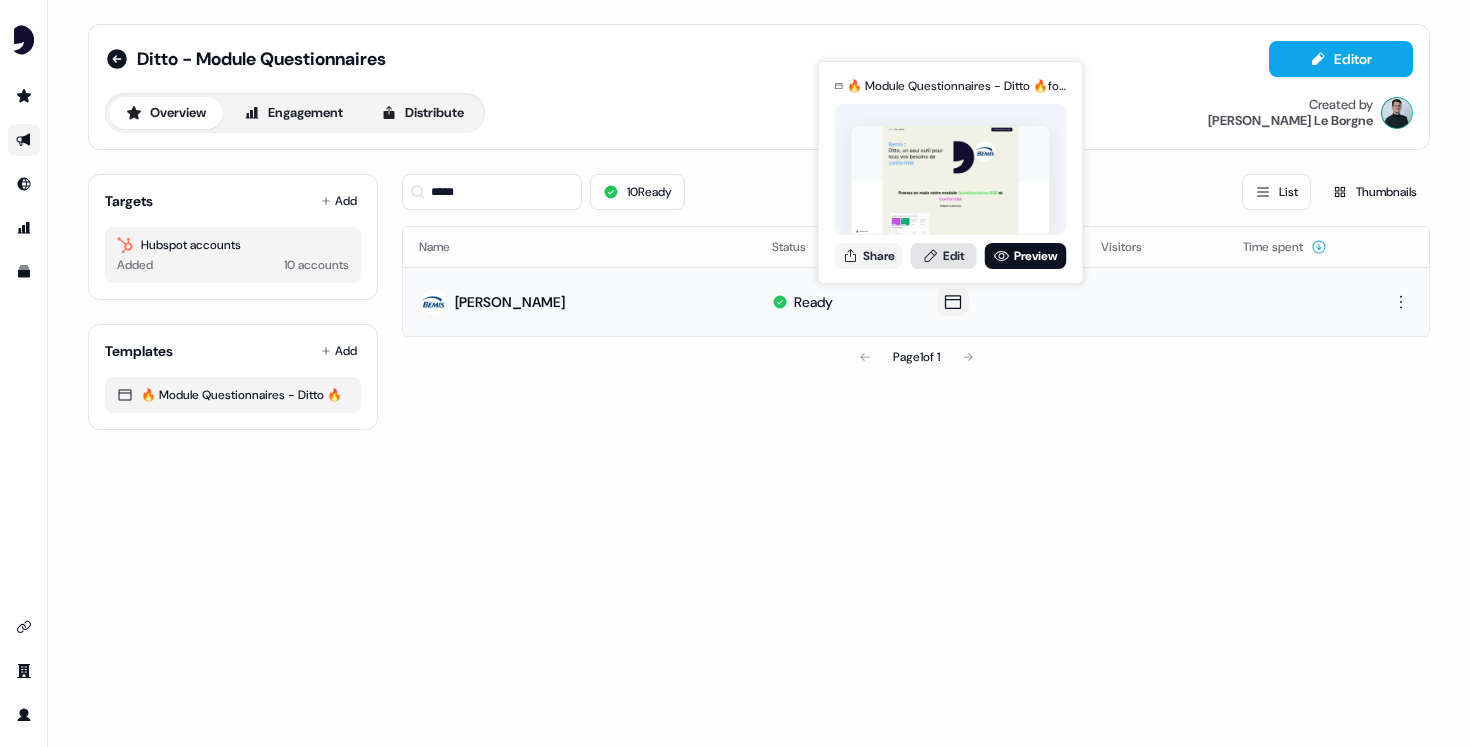 click on "Edit" at bounding box center (944, 256) 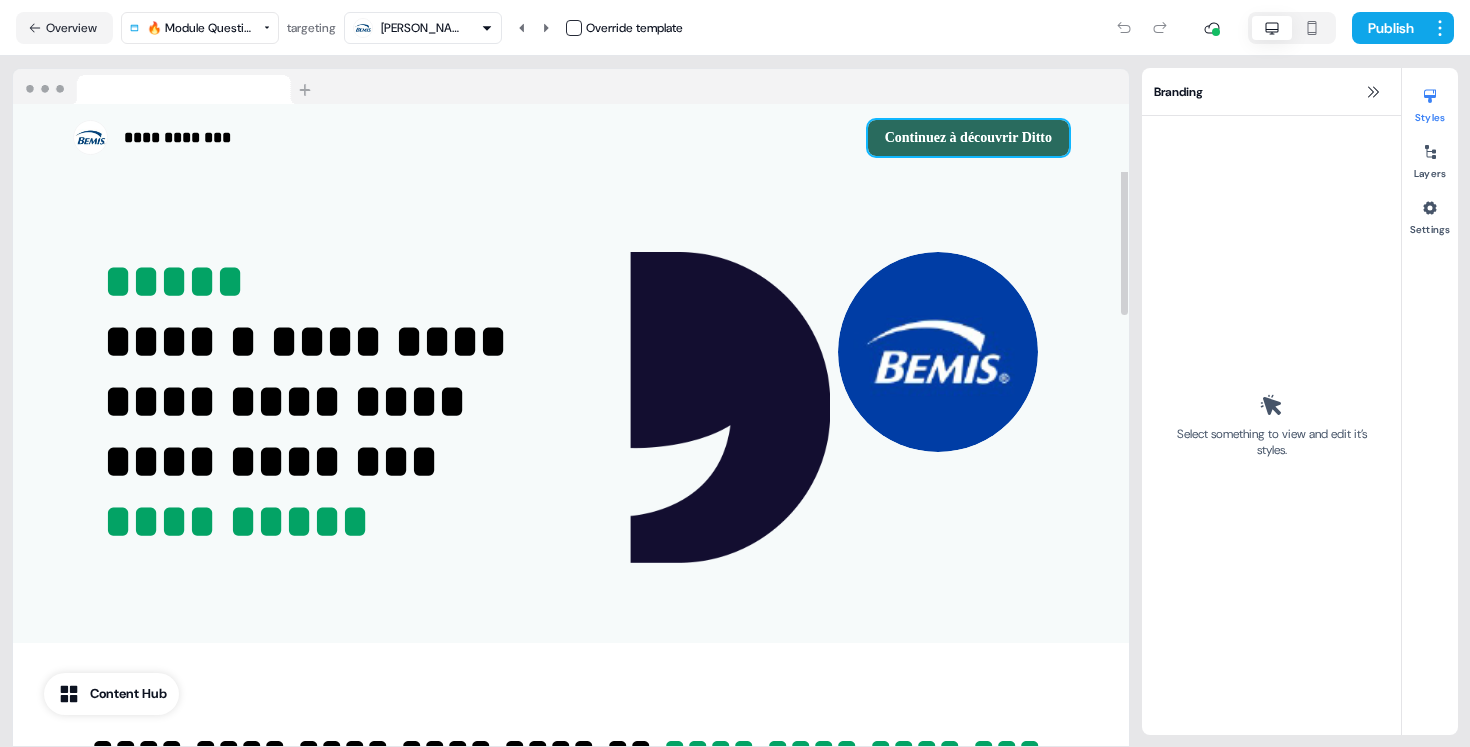 click on "Continuez à découvrir Ditto" at bounding box center [968, 138] 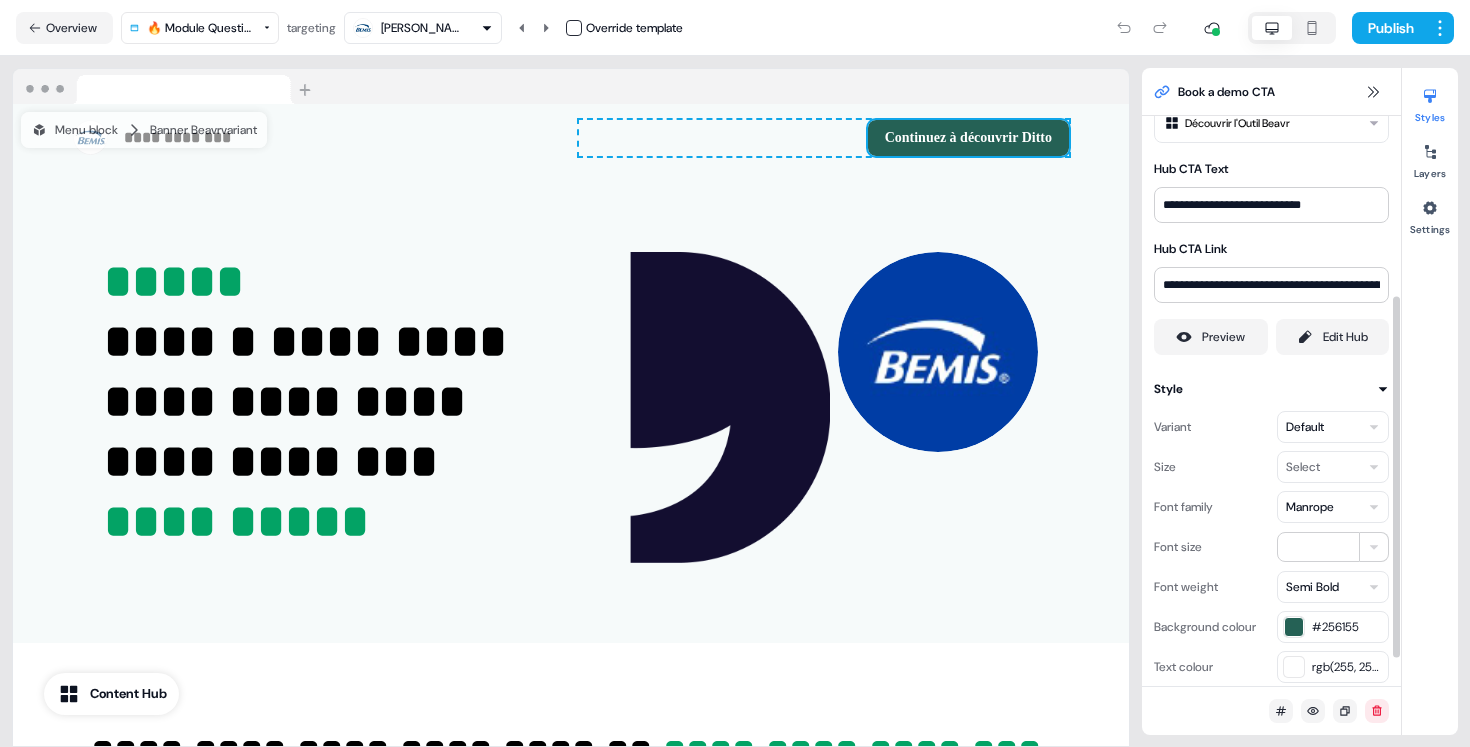 scroll, scrollTop: 326, scrollLeft: 0, axis: vertical 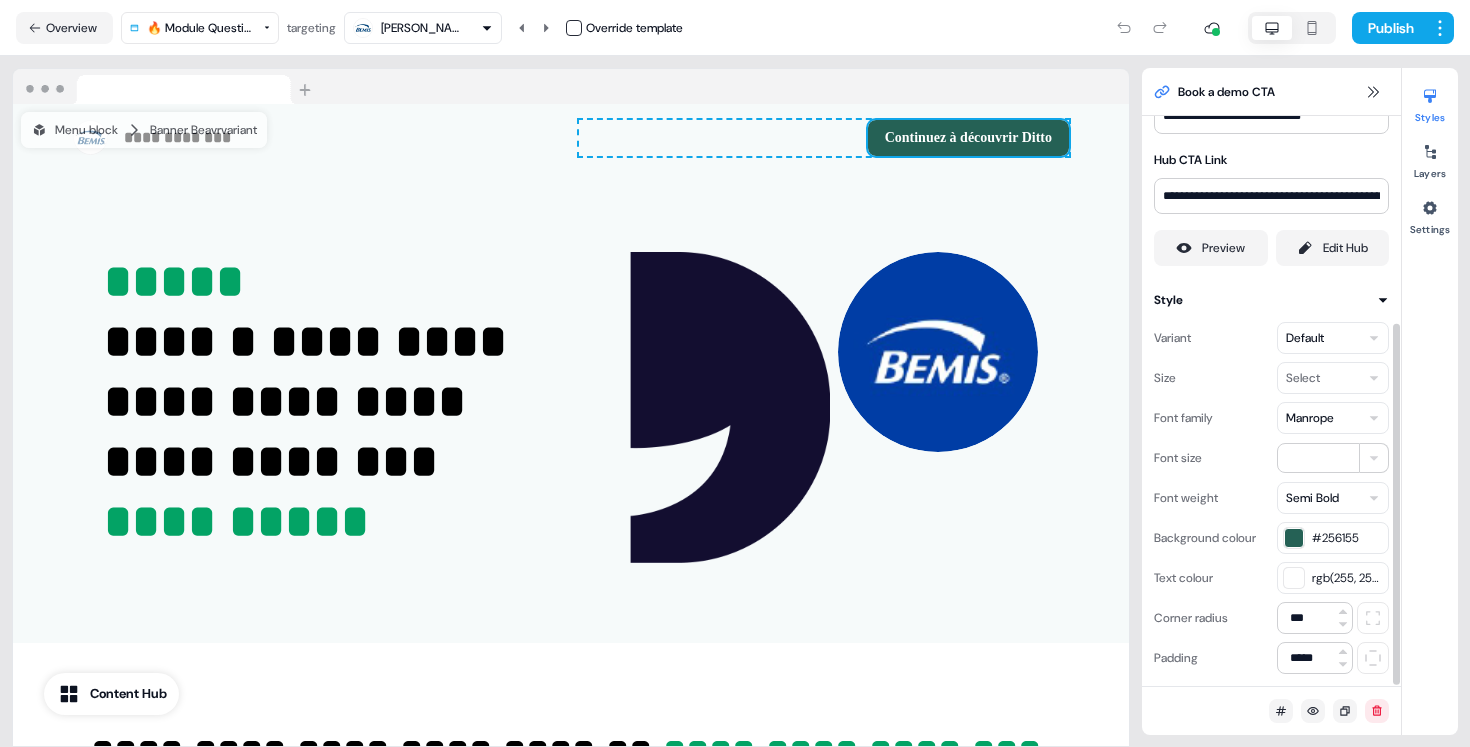 click at bounding box center [1294, 538] 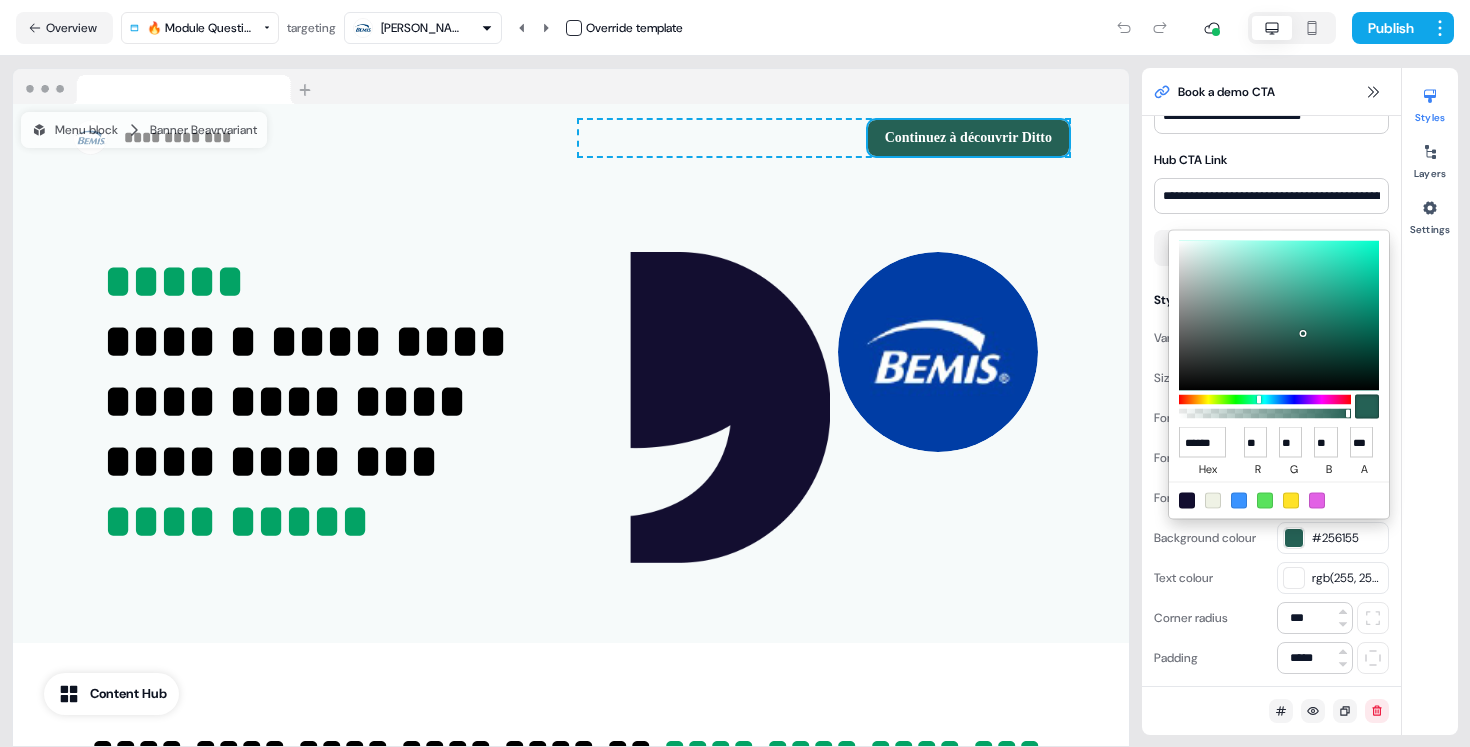 click at bounding box center [1187, 500] 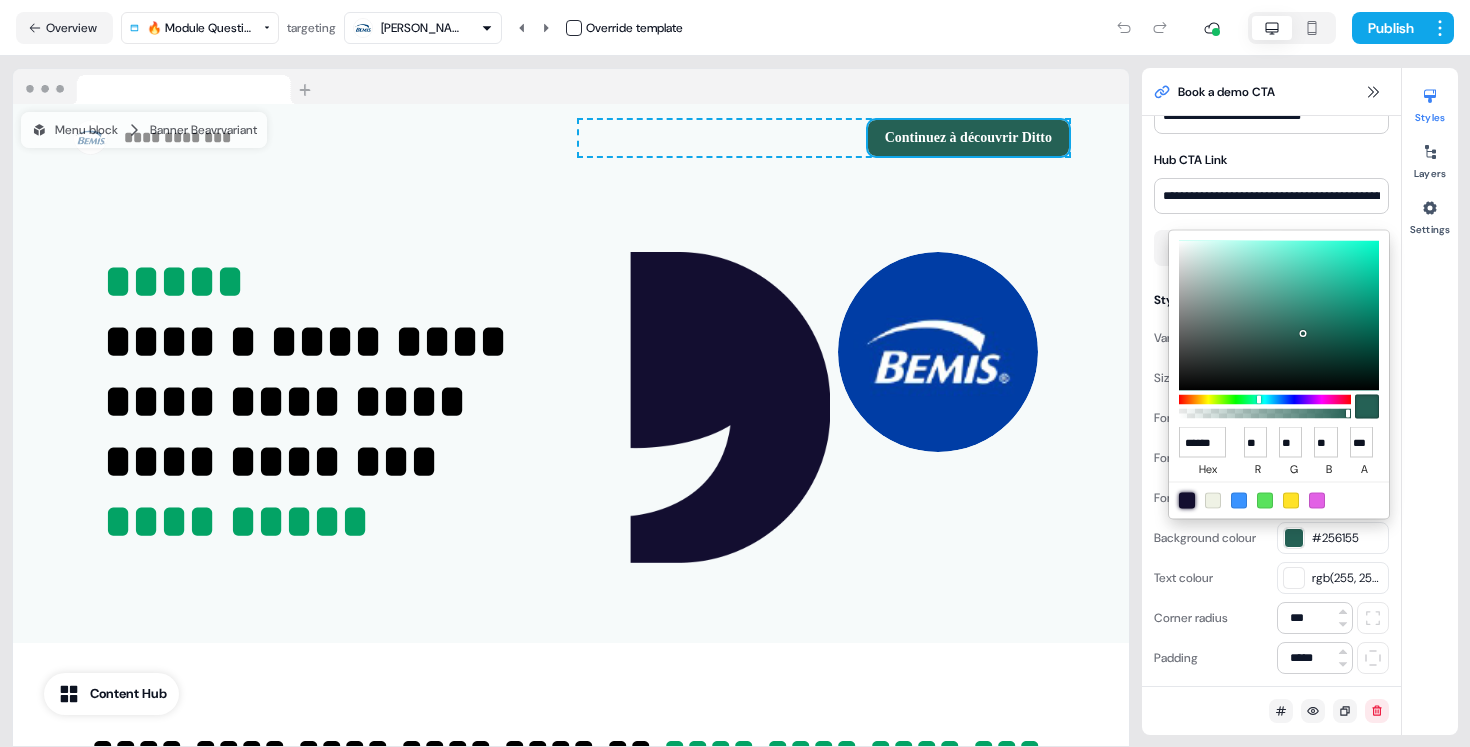 type on "******" 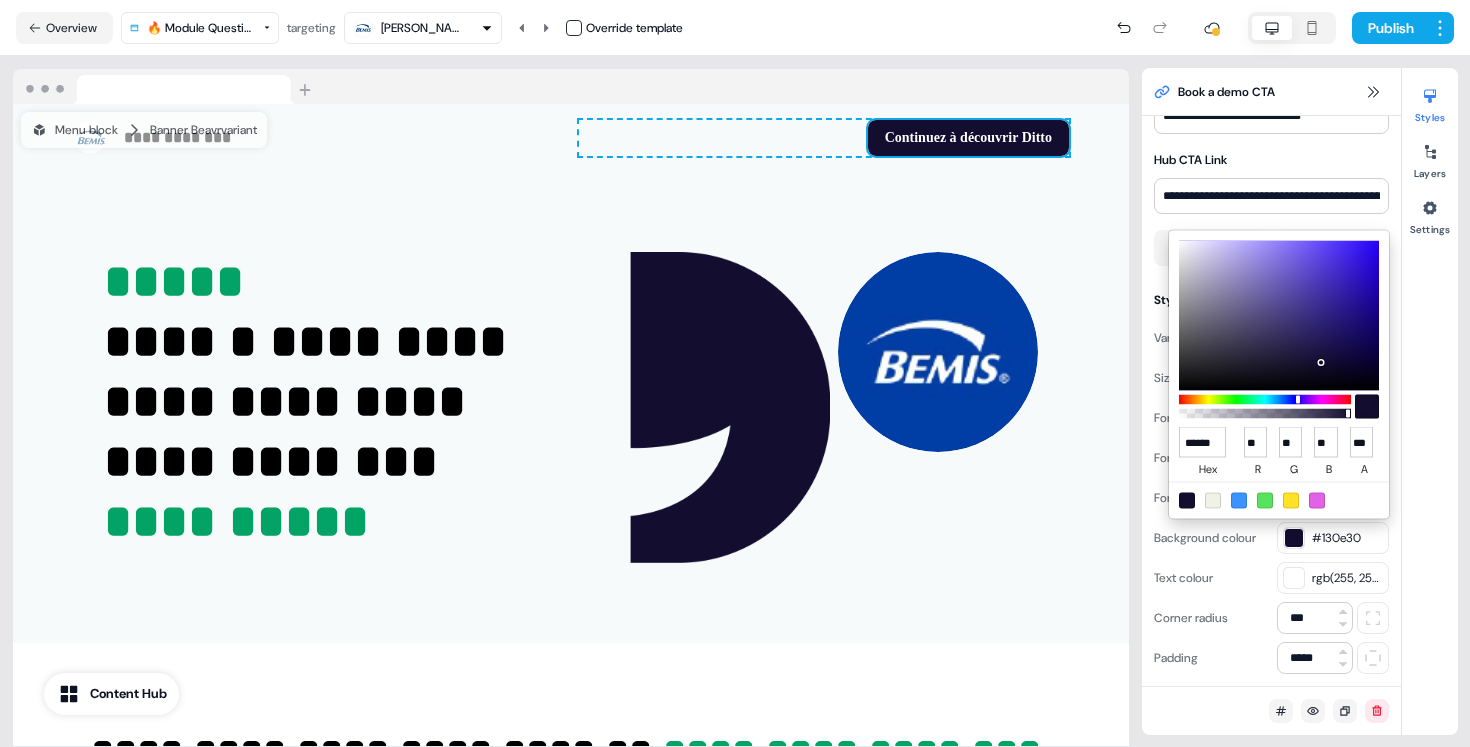 click on "**********" at bounding box center [735, 373] 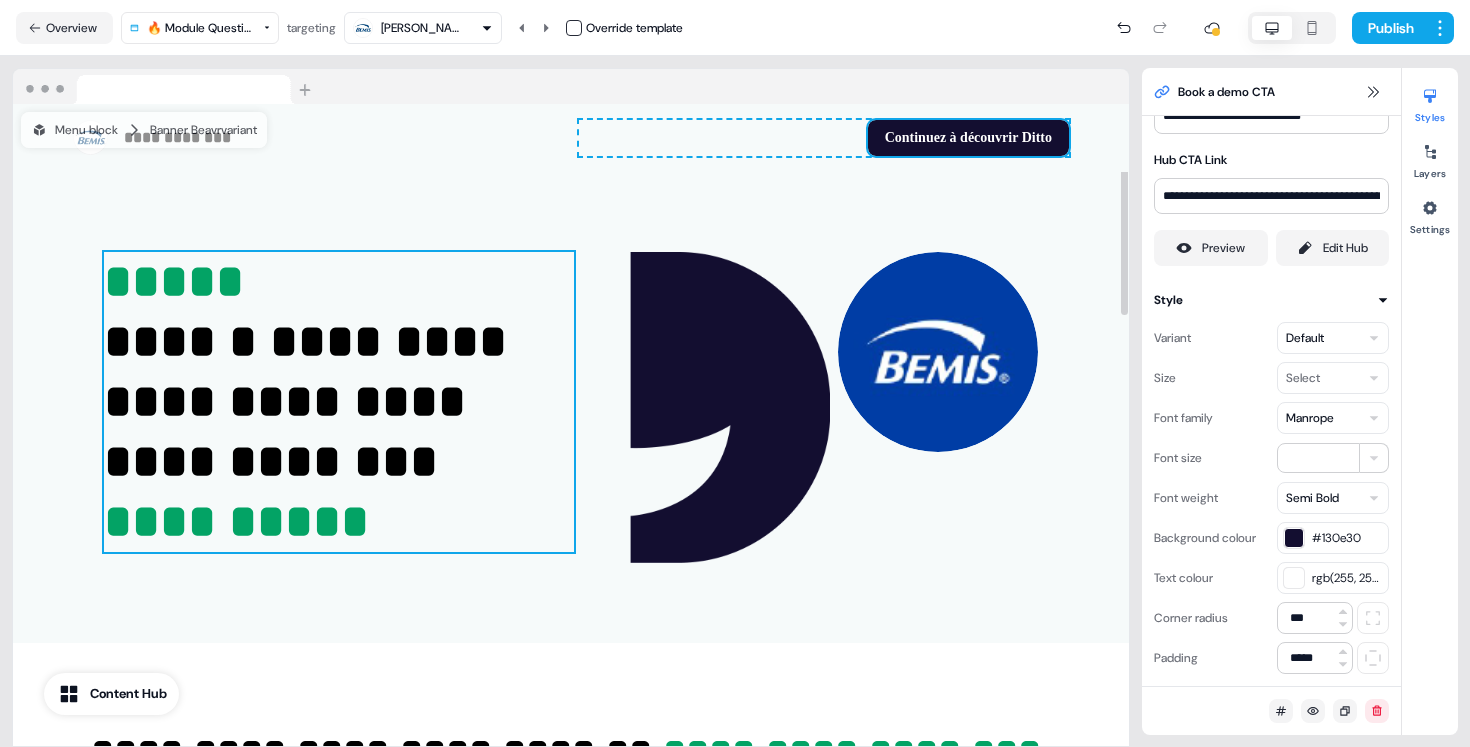 click on "*****" at bounding box center [174, 281] 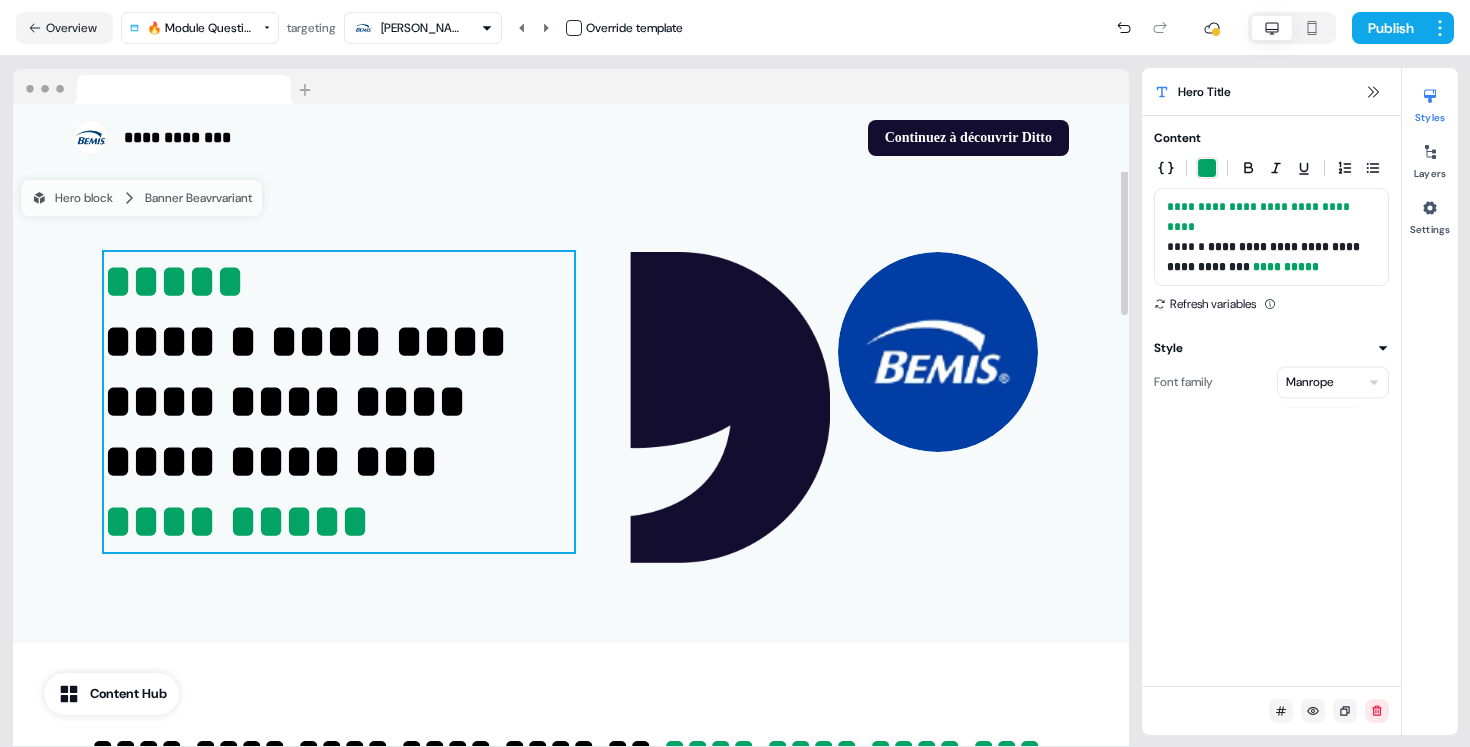 scroll, scrollTop: 0, scrollLeft: 0, axis: both 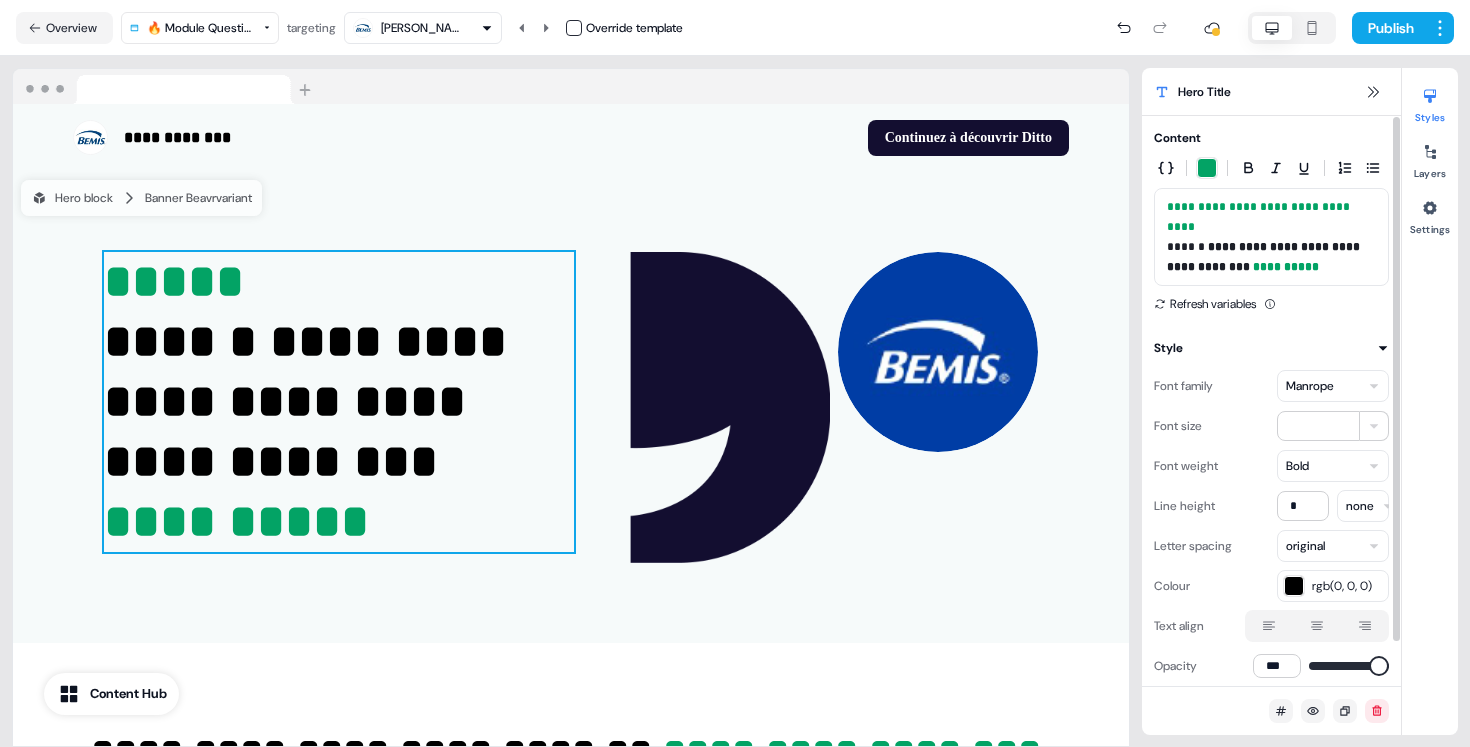 click on "Manrope" at bounding box center [1333, 386] 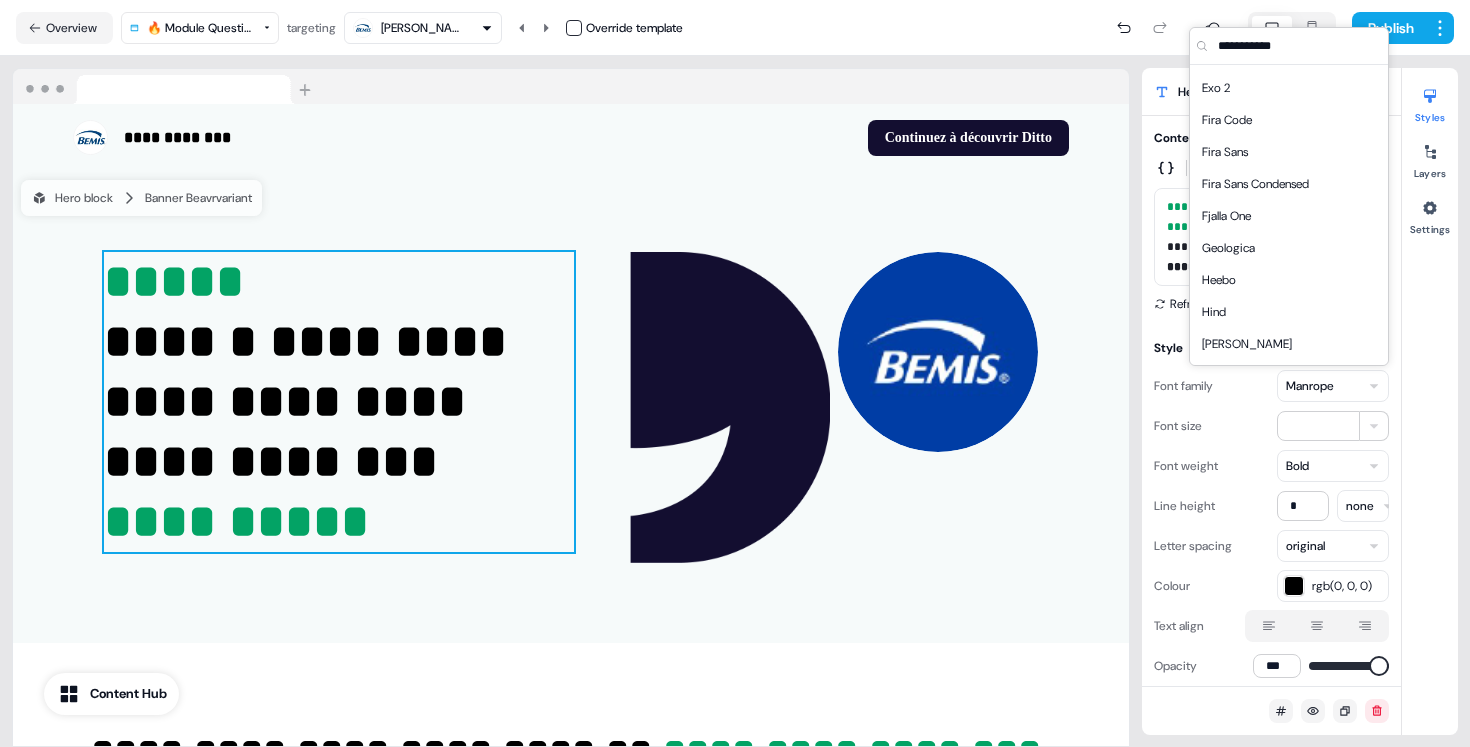 scroll, scrollTop: 943, scrollLeft: 0, axis: vertical 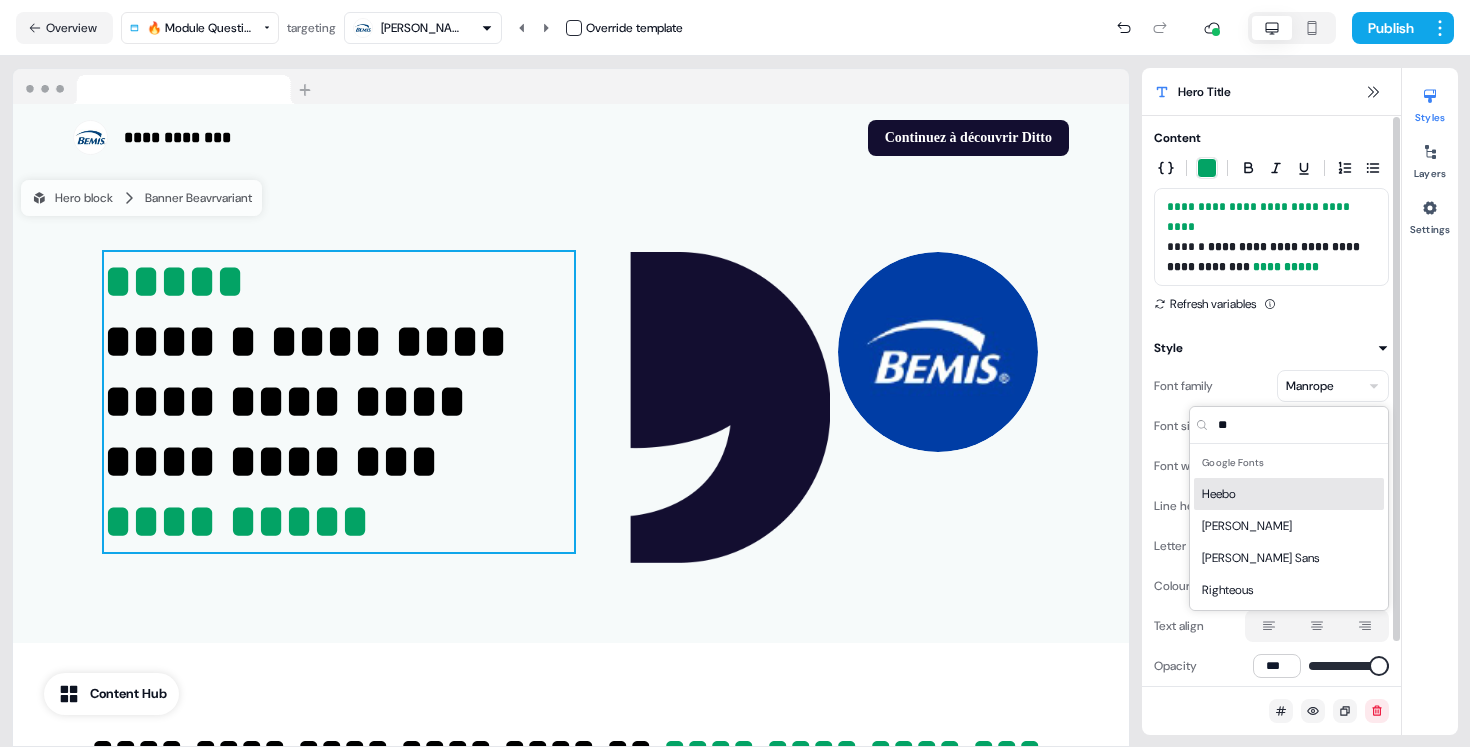 type on "*" 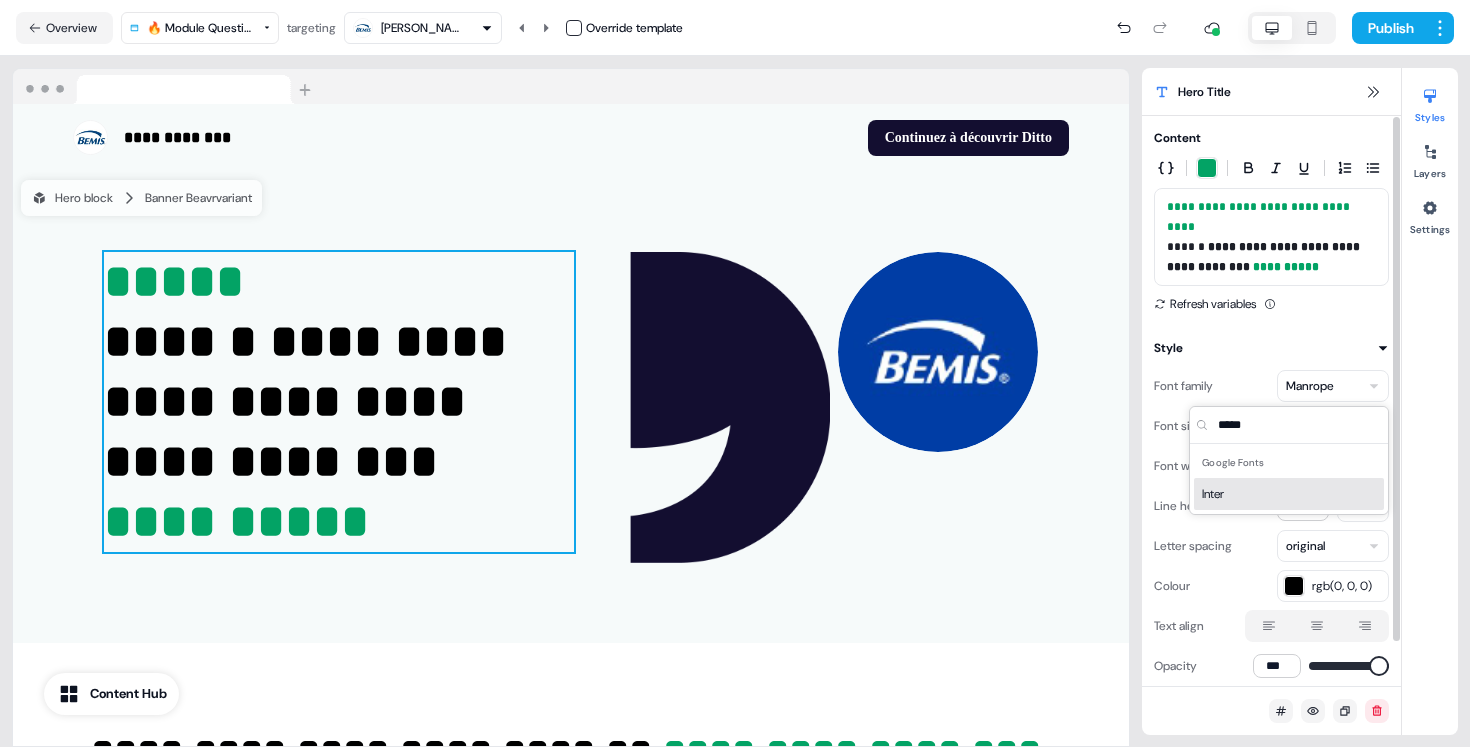 type on "*****" 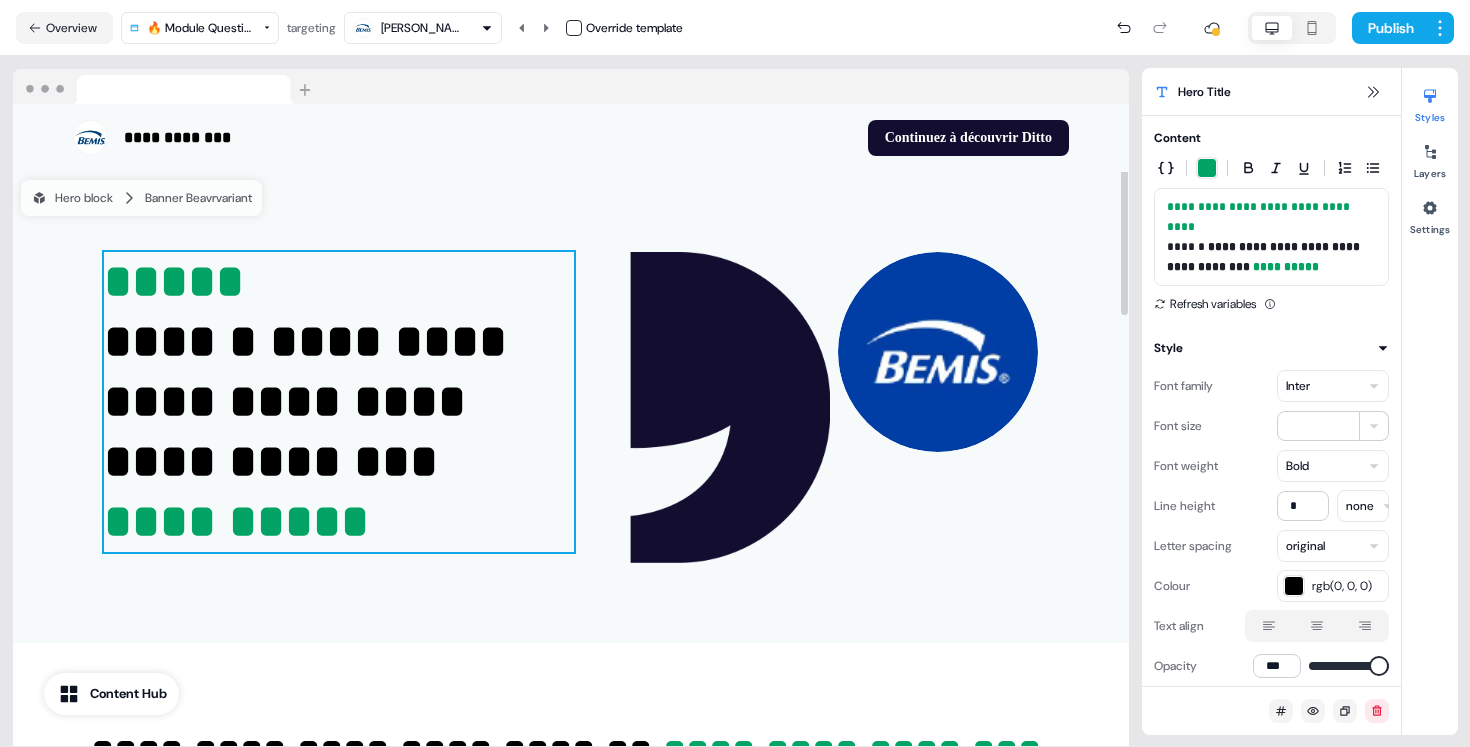 click on "**********" at bounding box center (339, 402) 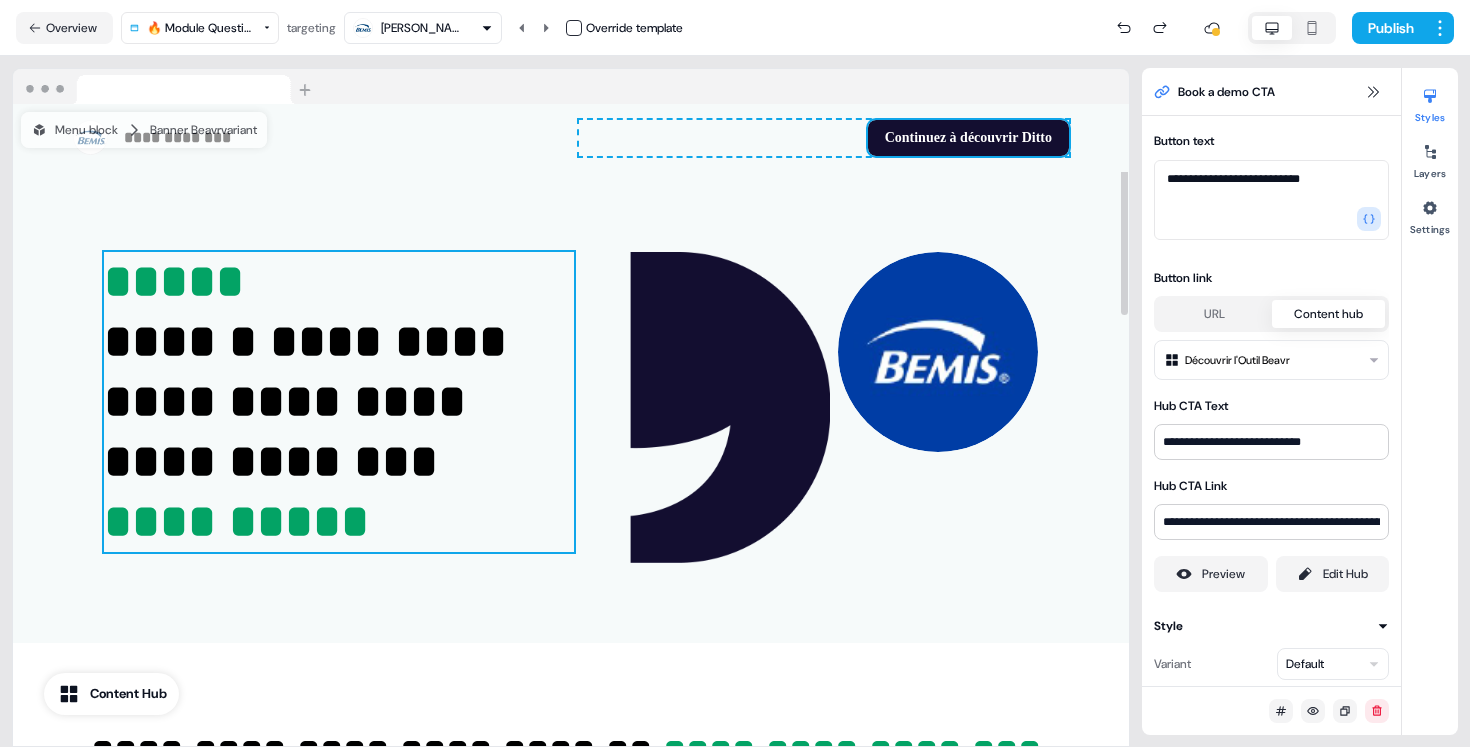 click on "*****" at bounding box center [174, 281] 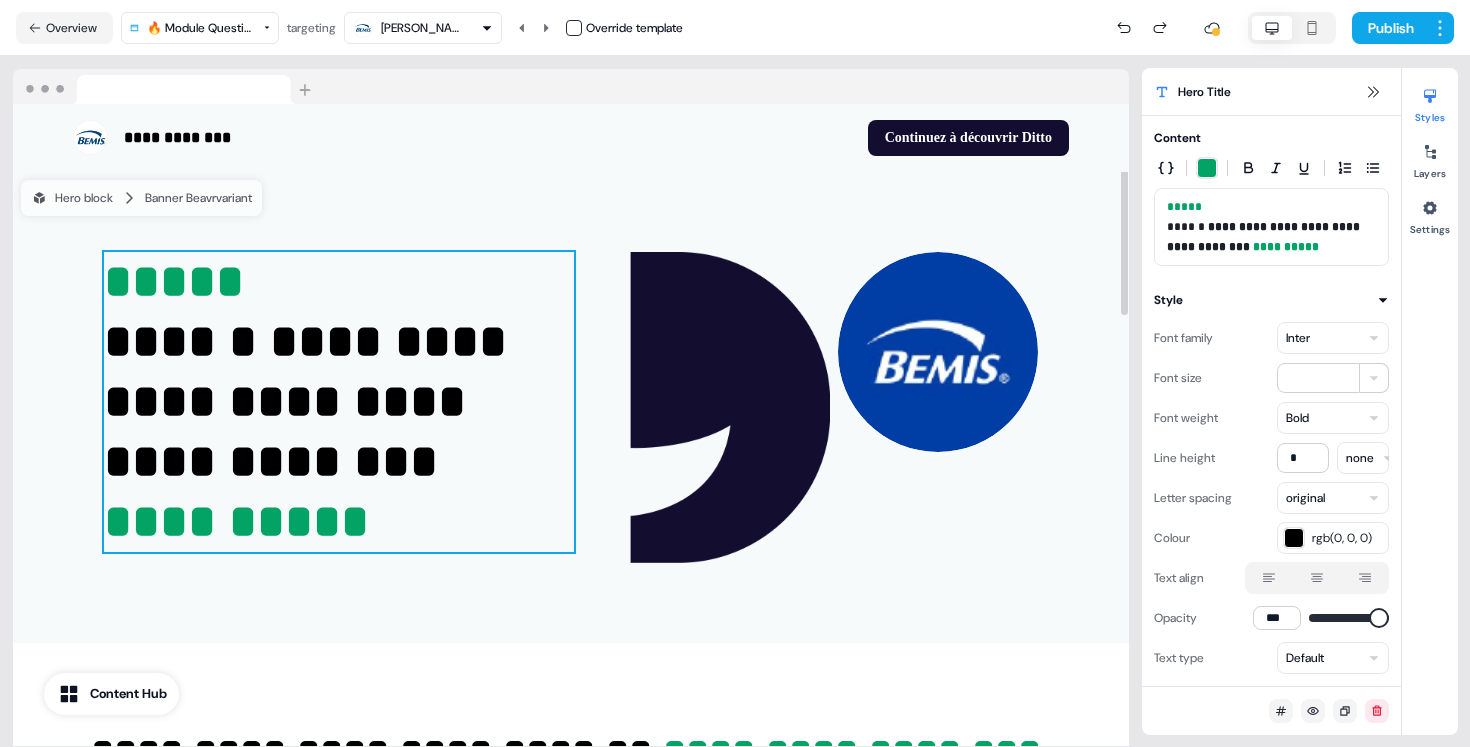 click on "*****" at bounding box center [174, 281] 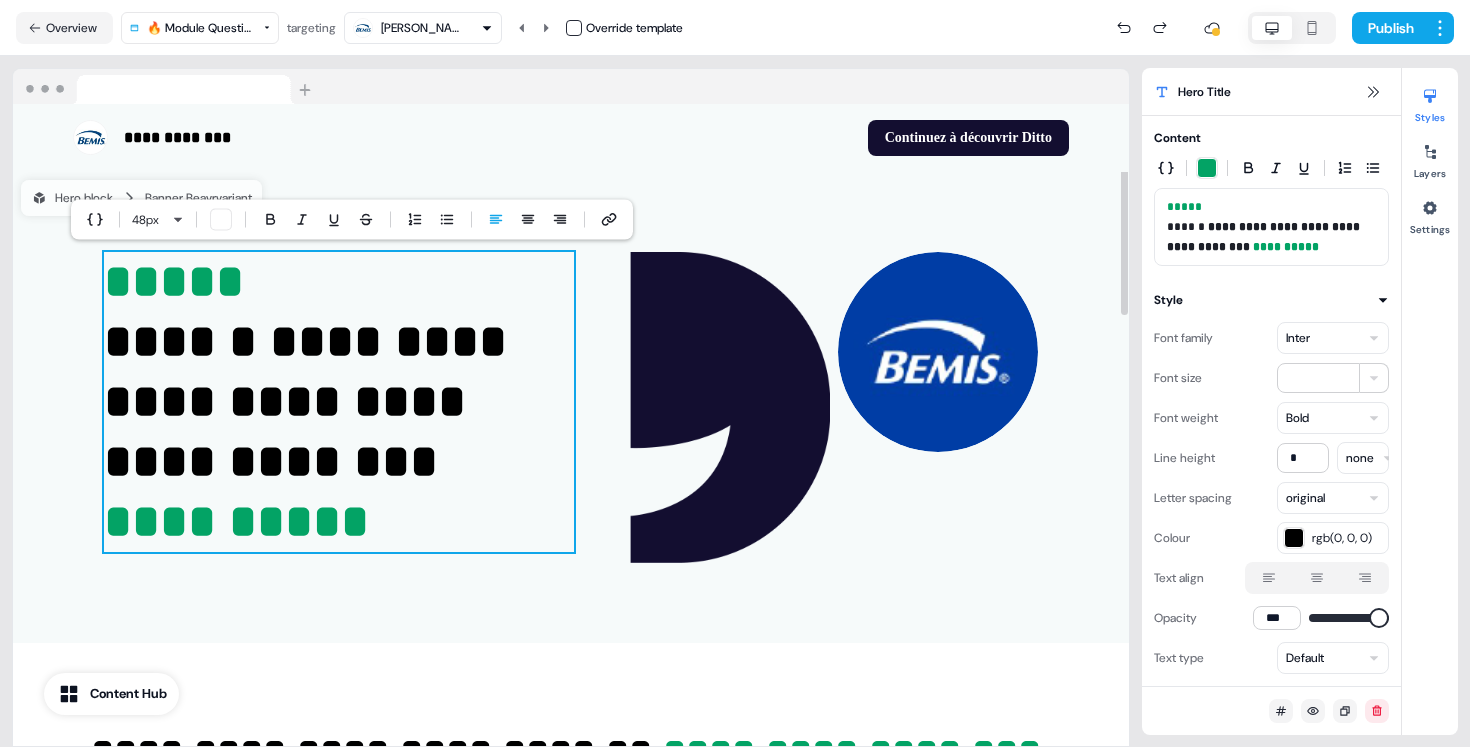 click on "**********" at bounding box center (339, 402) 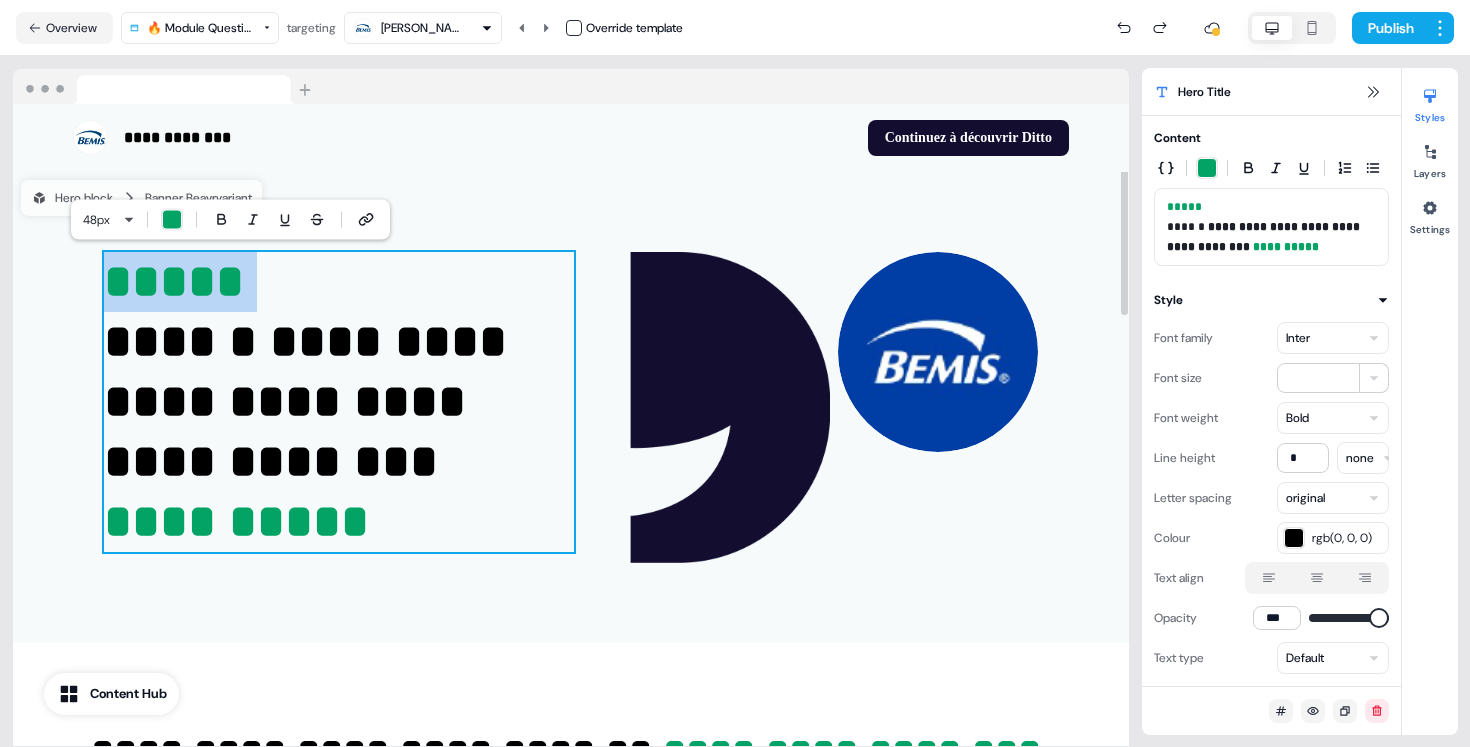 drag, startPoint x: 227, startPoint y: 283, endPoint x: 80, endPoint y: 280, distance: 147.03061 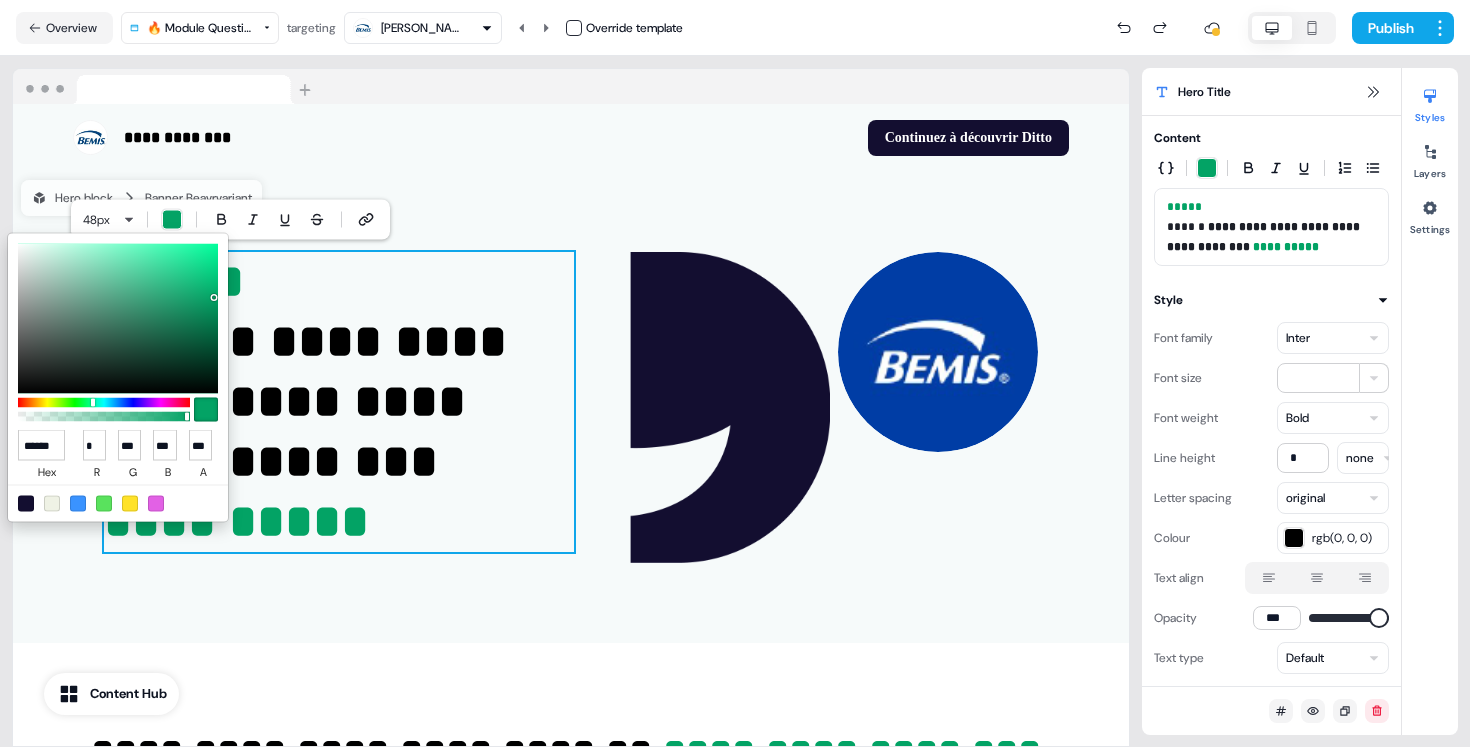 click at bounding box center [26, 503] 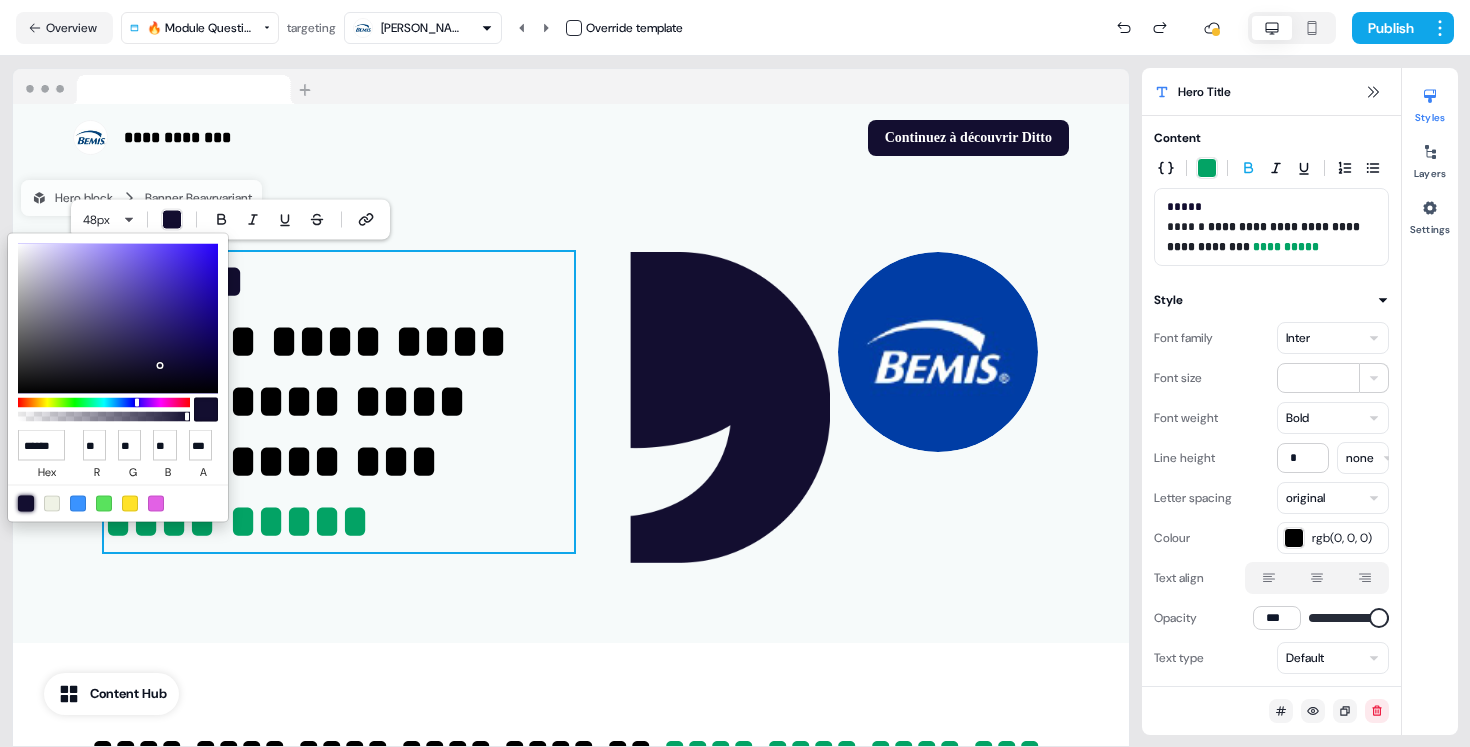 click on "**********" at bounding box center (735, 373) 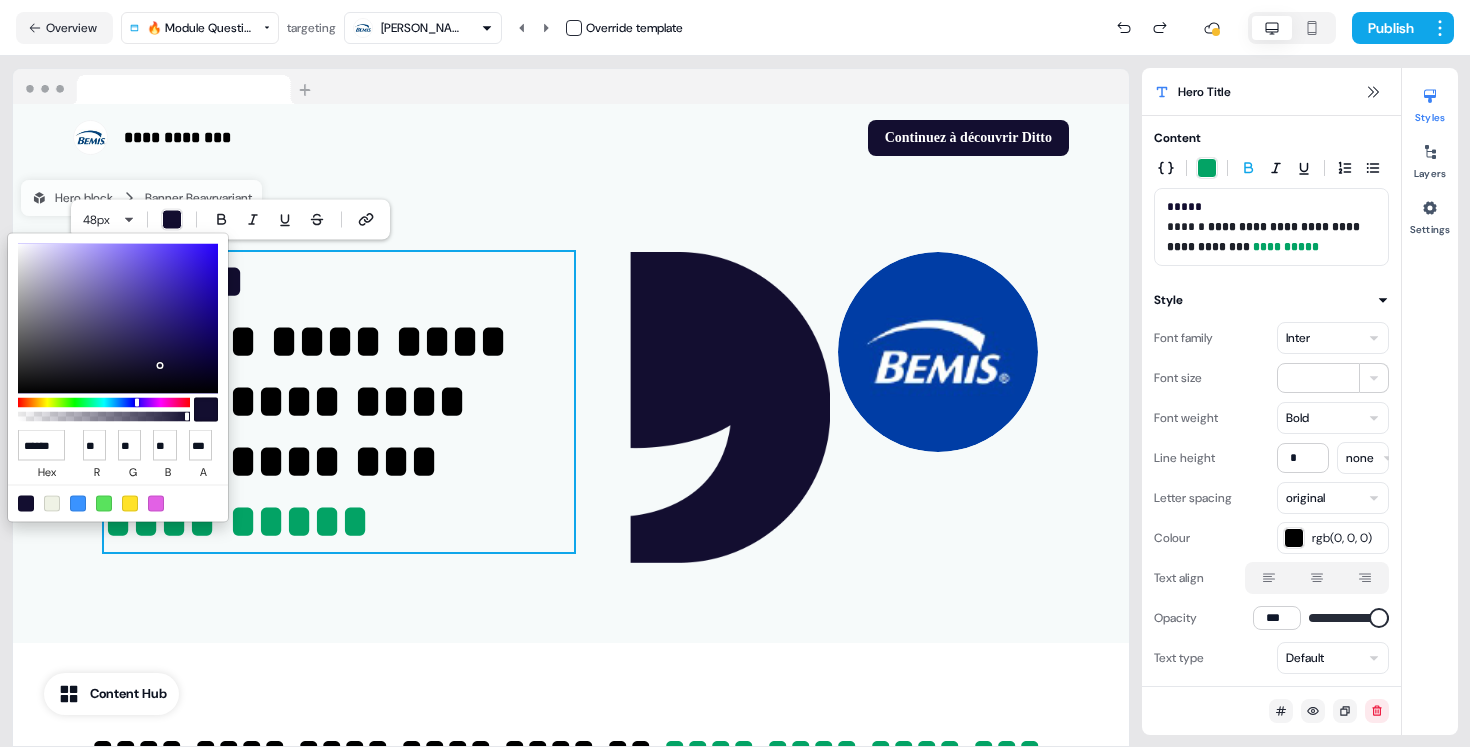 click on "**********" at bounding box center [735, 373] 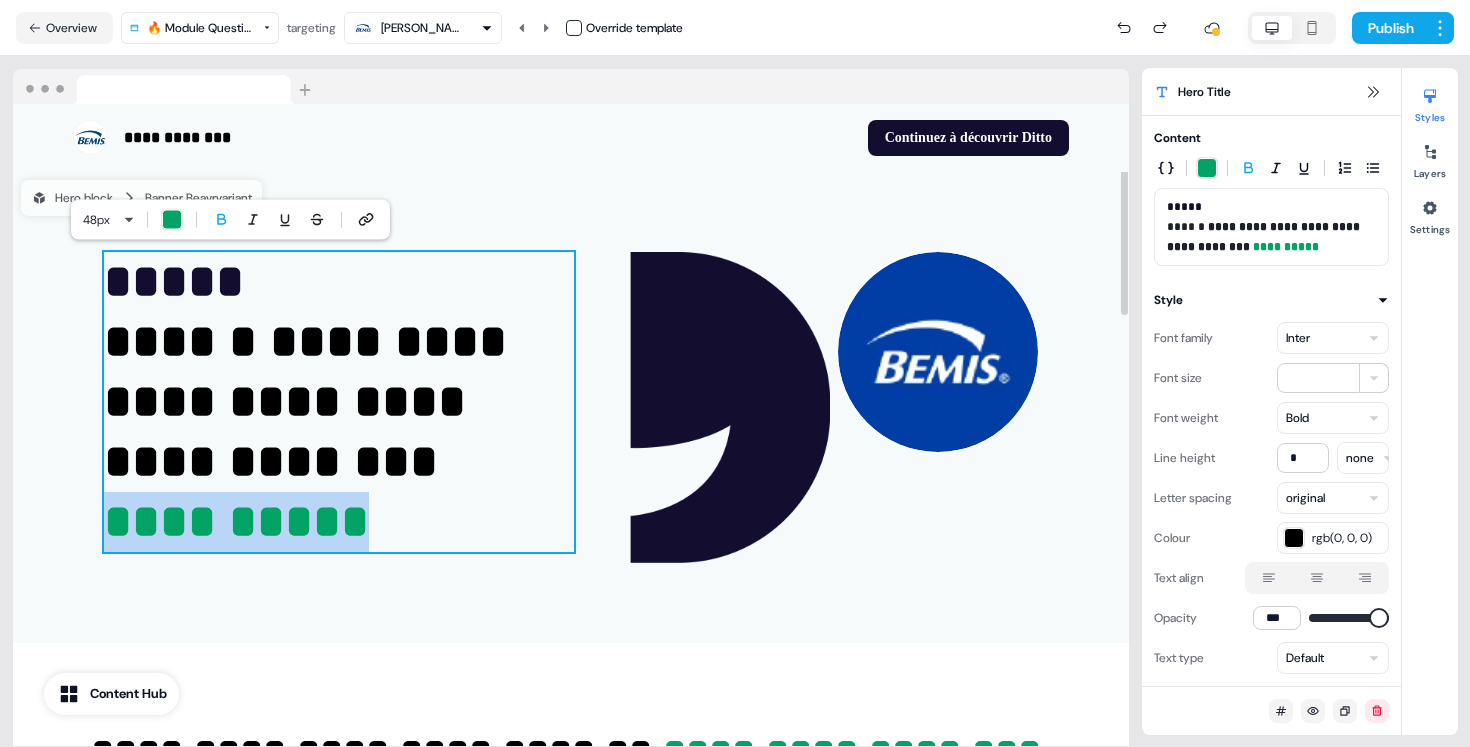 drag, startPoint x: 352, startPoint y: 523, endPoint x: 78, endPoint y: 526, distance: 274.01642 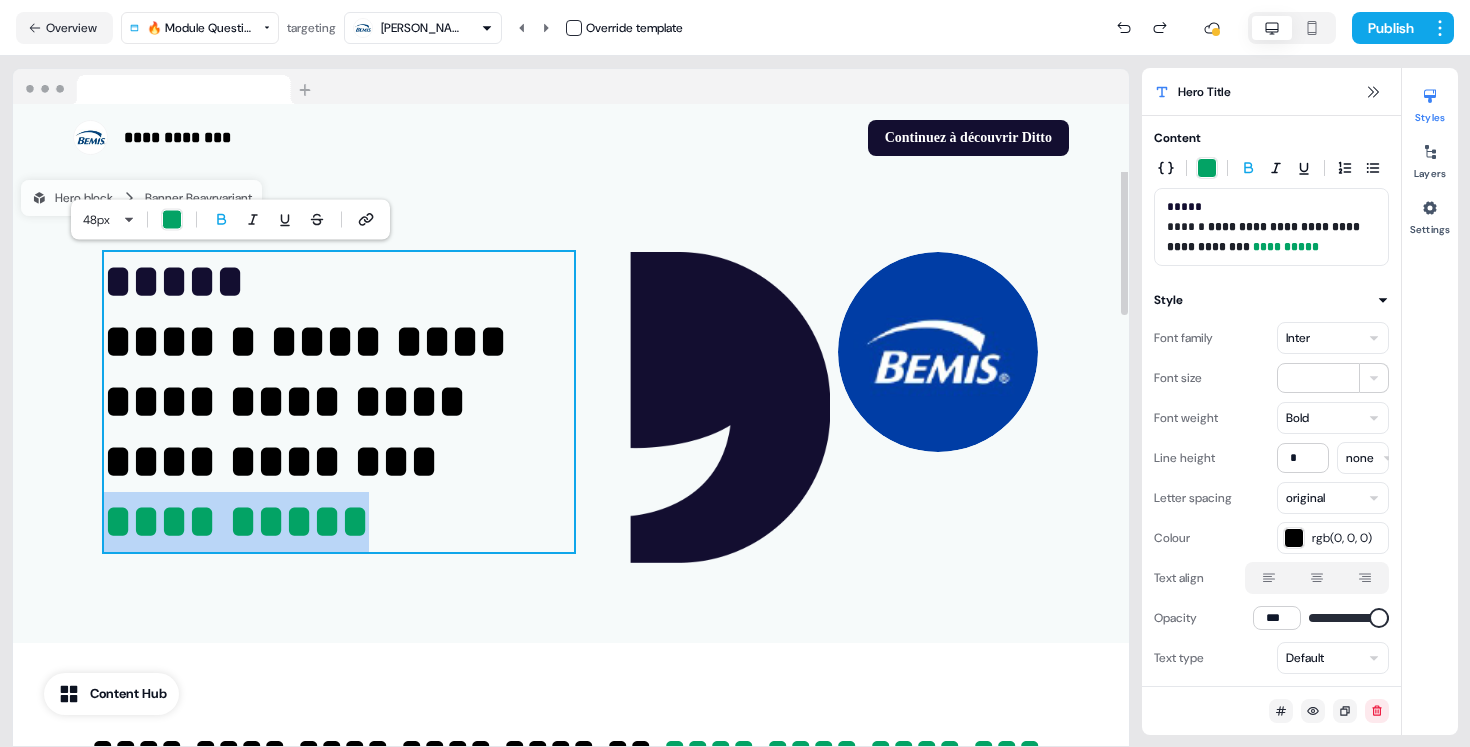 click on "**********" at bounding box center [339, 402] 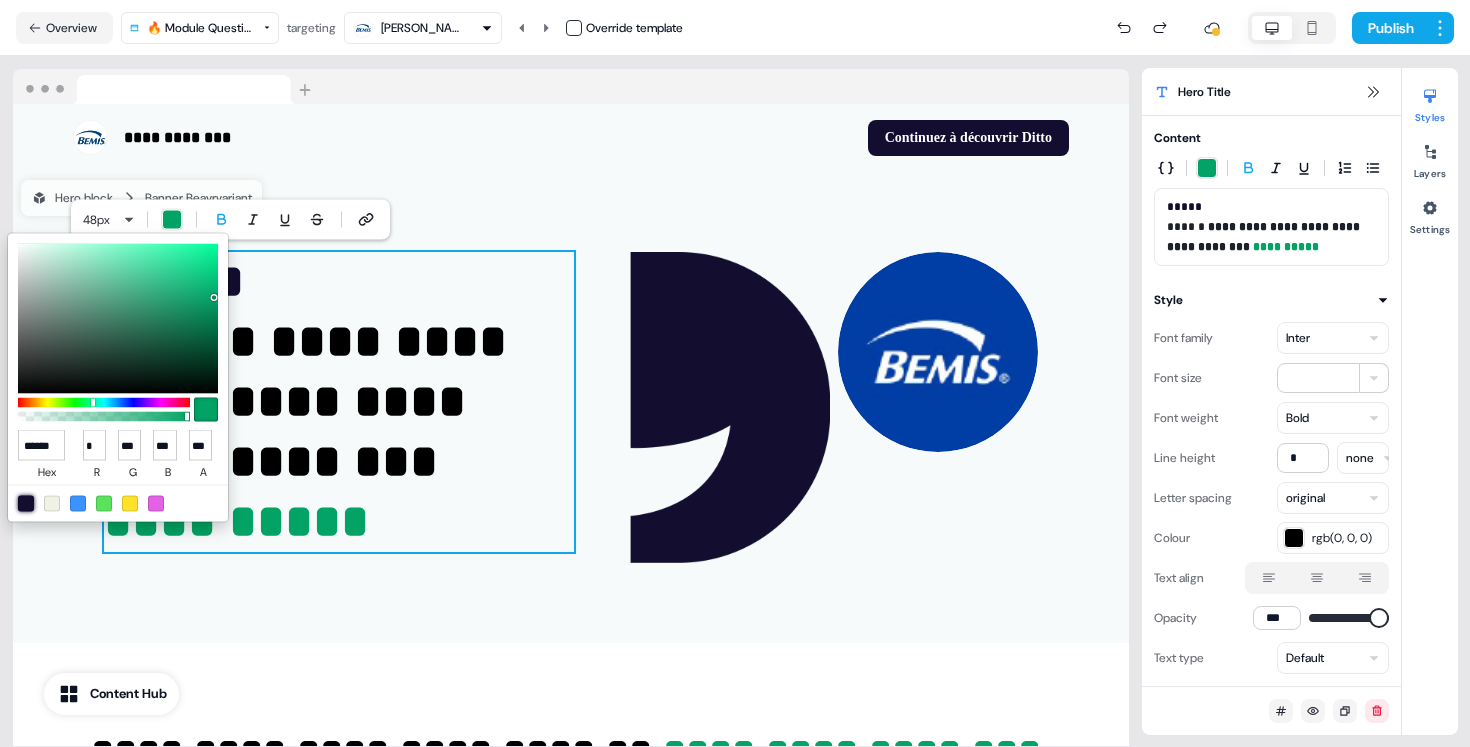 click at bounding box center [26, 503] 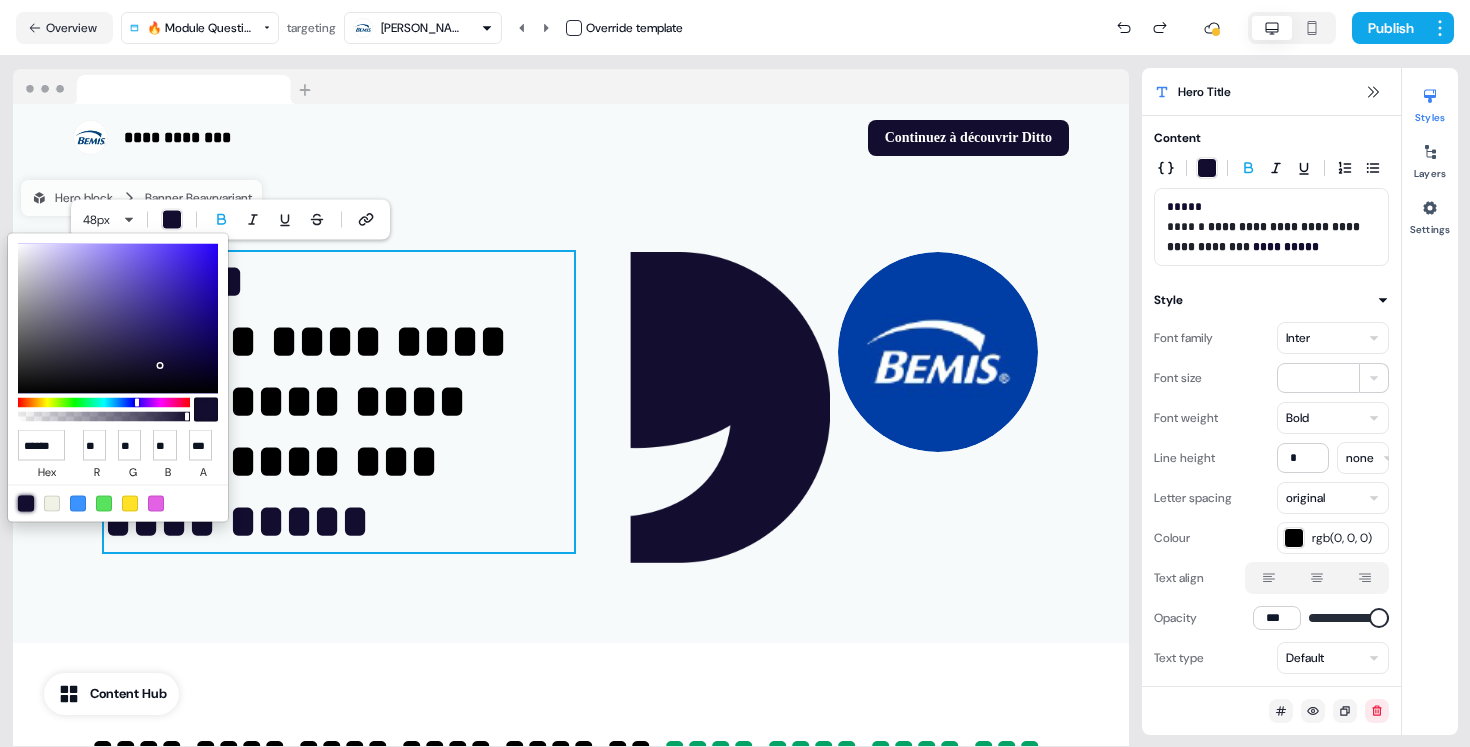 click on "**********" at bounding box center [735, 373] 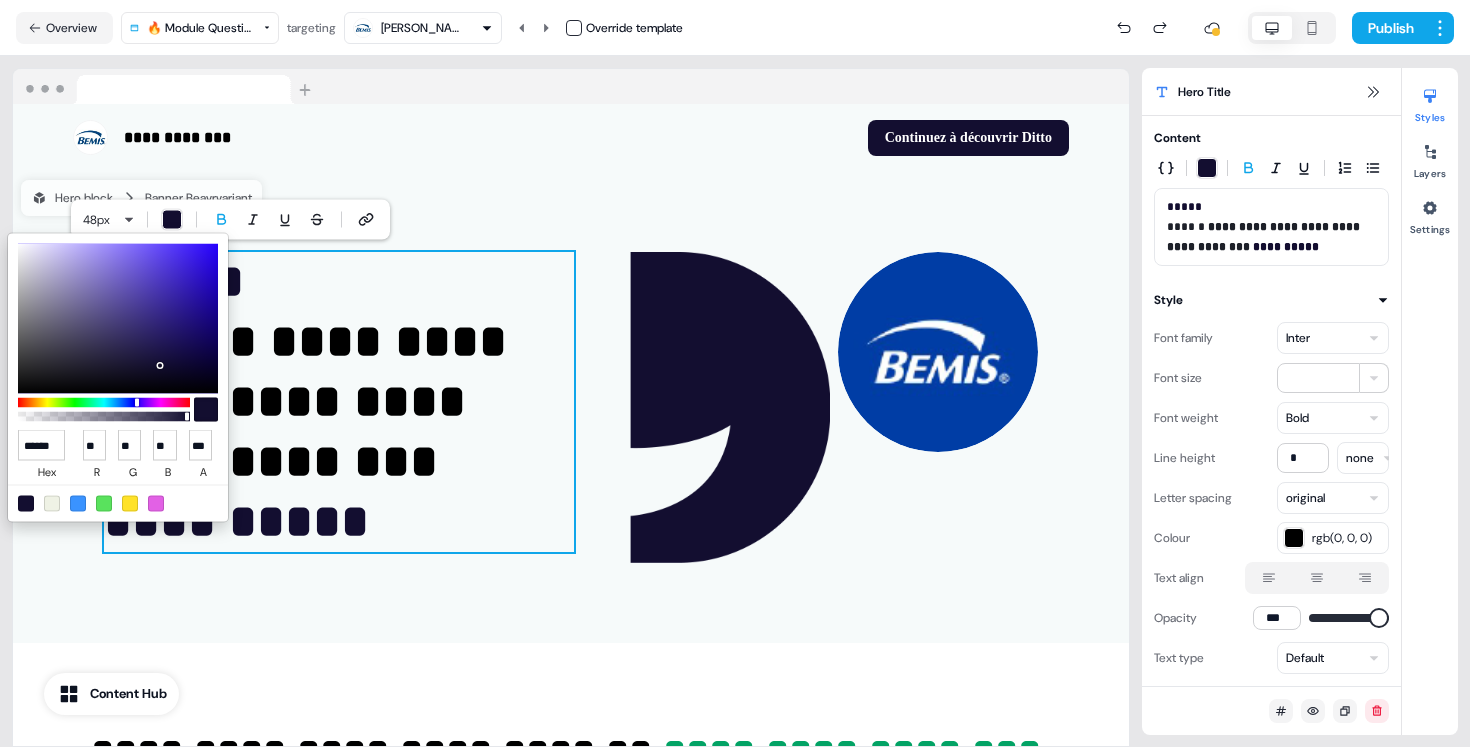 click on "**********" at bounding box center (735, 373) 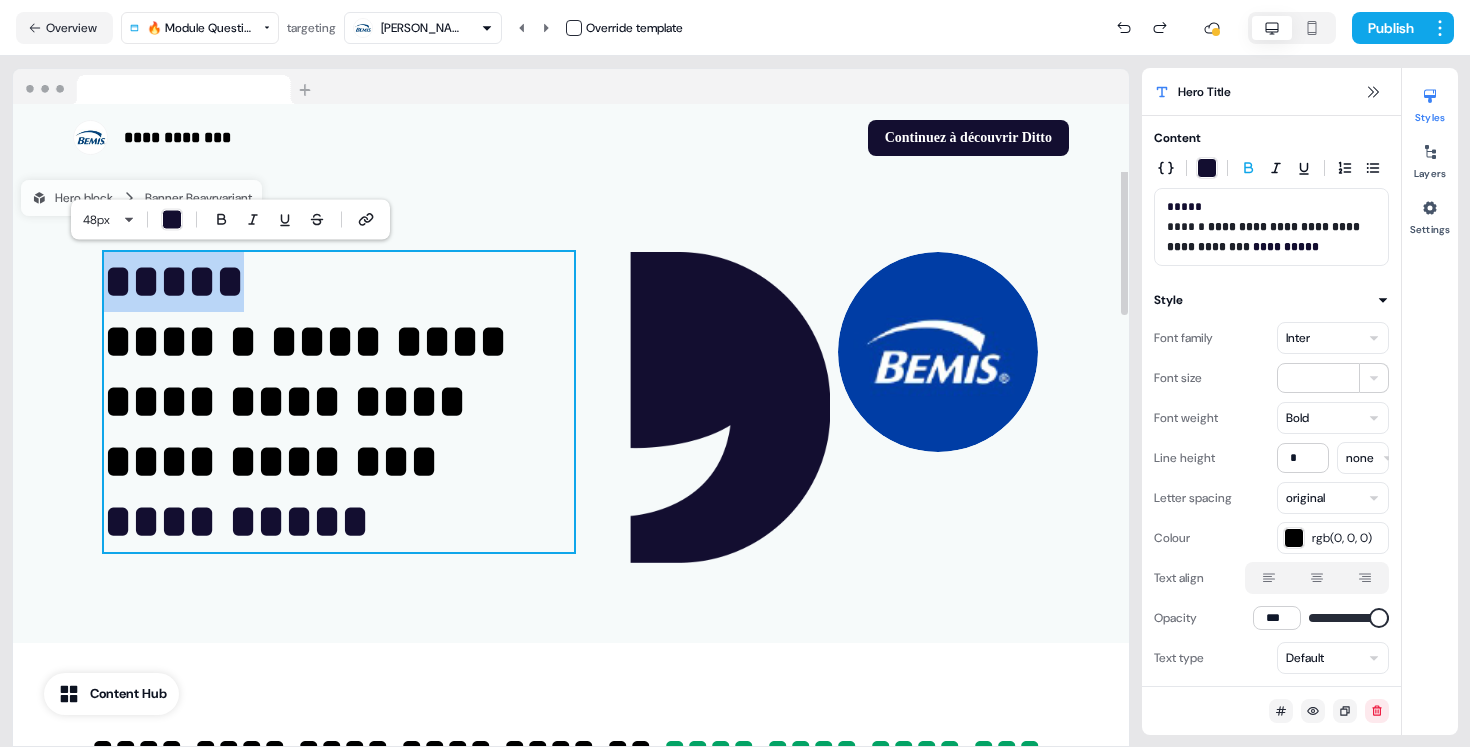 drag, startPoint x: 214, startPoint y: 286, endPoint x: 85, endPoint y: 285, distance: 129.00388 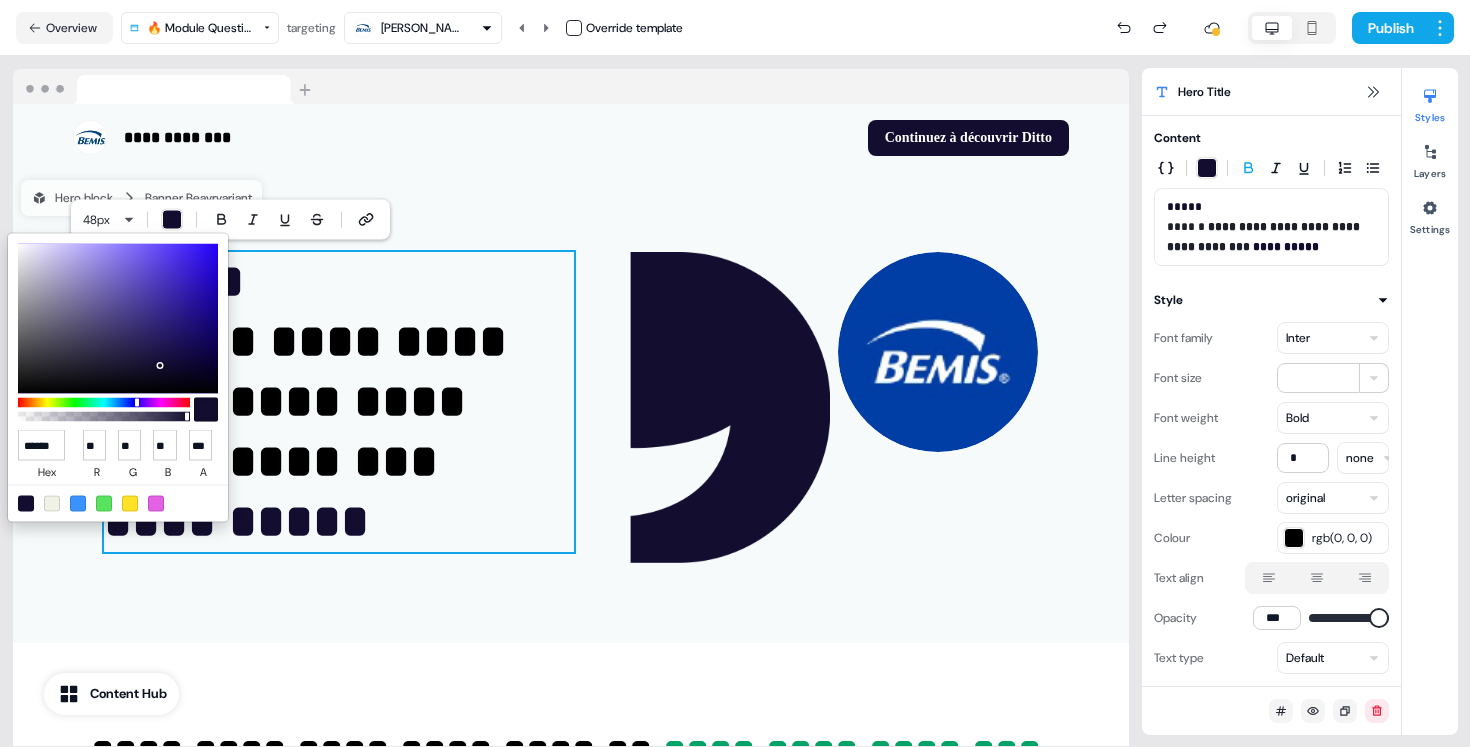 click at bounding box center (78, 503) 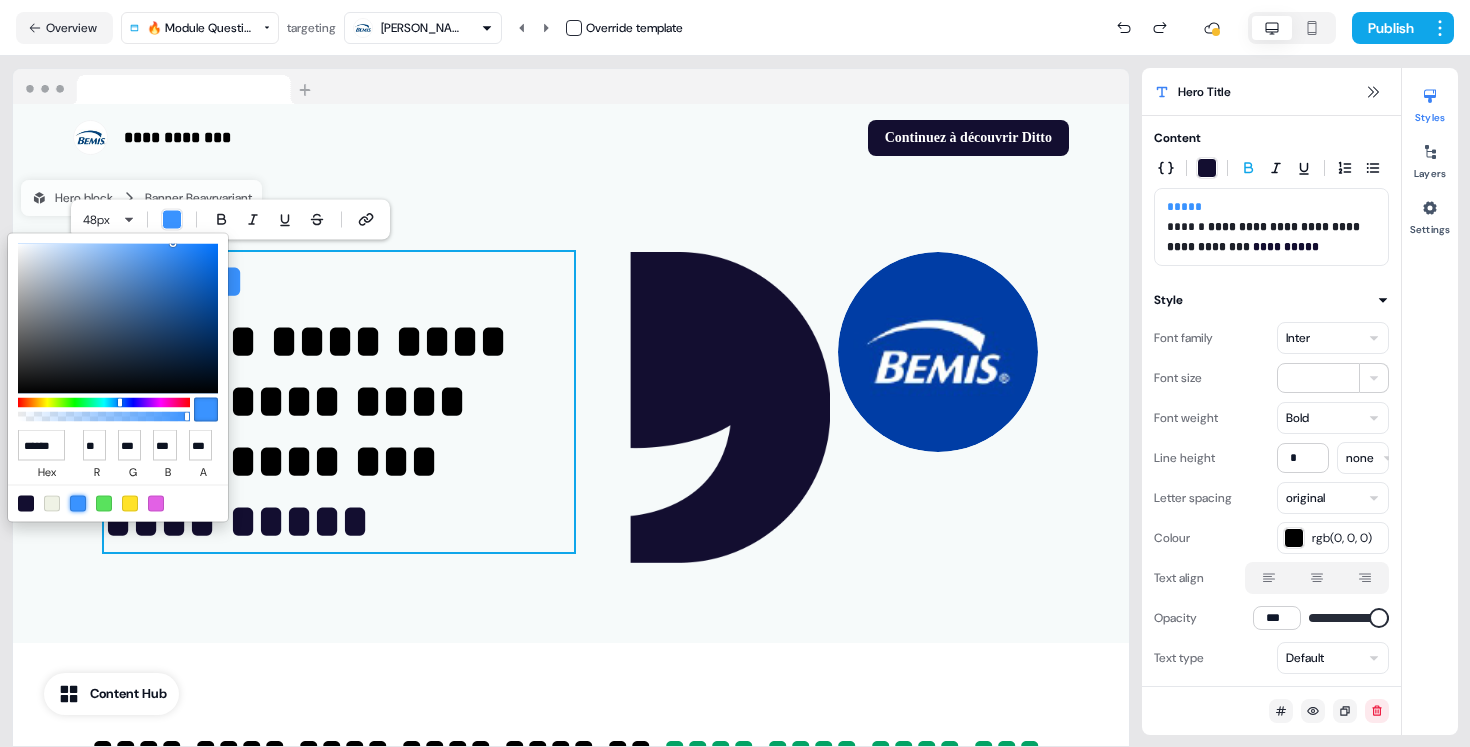 click on "**********" at bounding box center [735, 373] 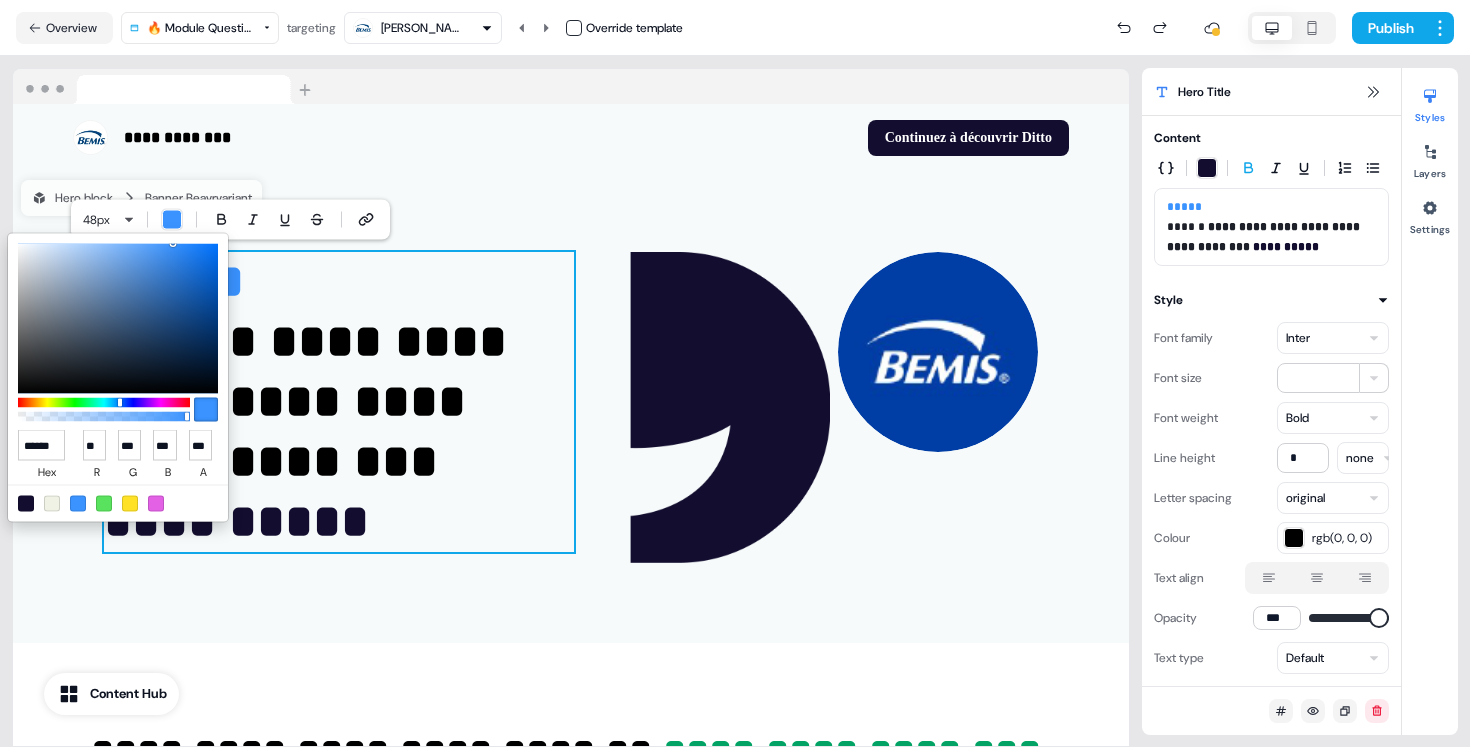 click on "**********" at bounding box center (735, 373) 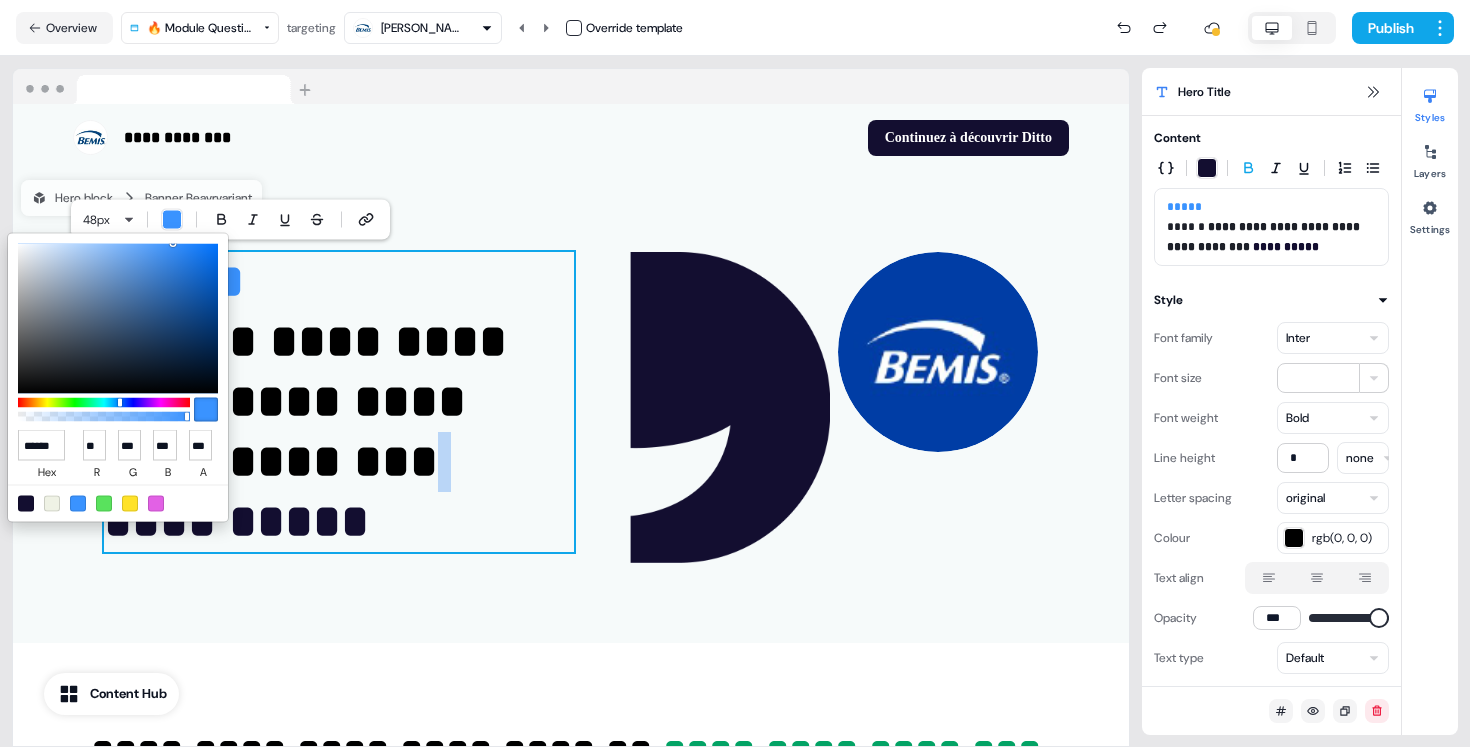 click on "**********" at bounding box center [312, 431] 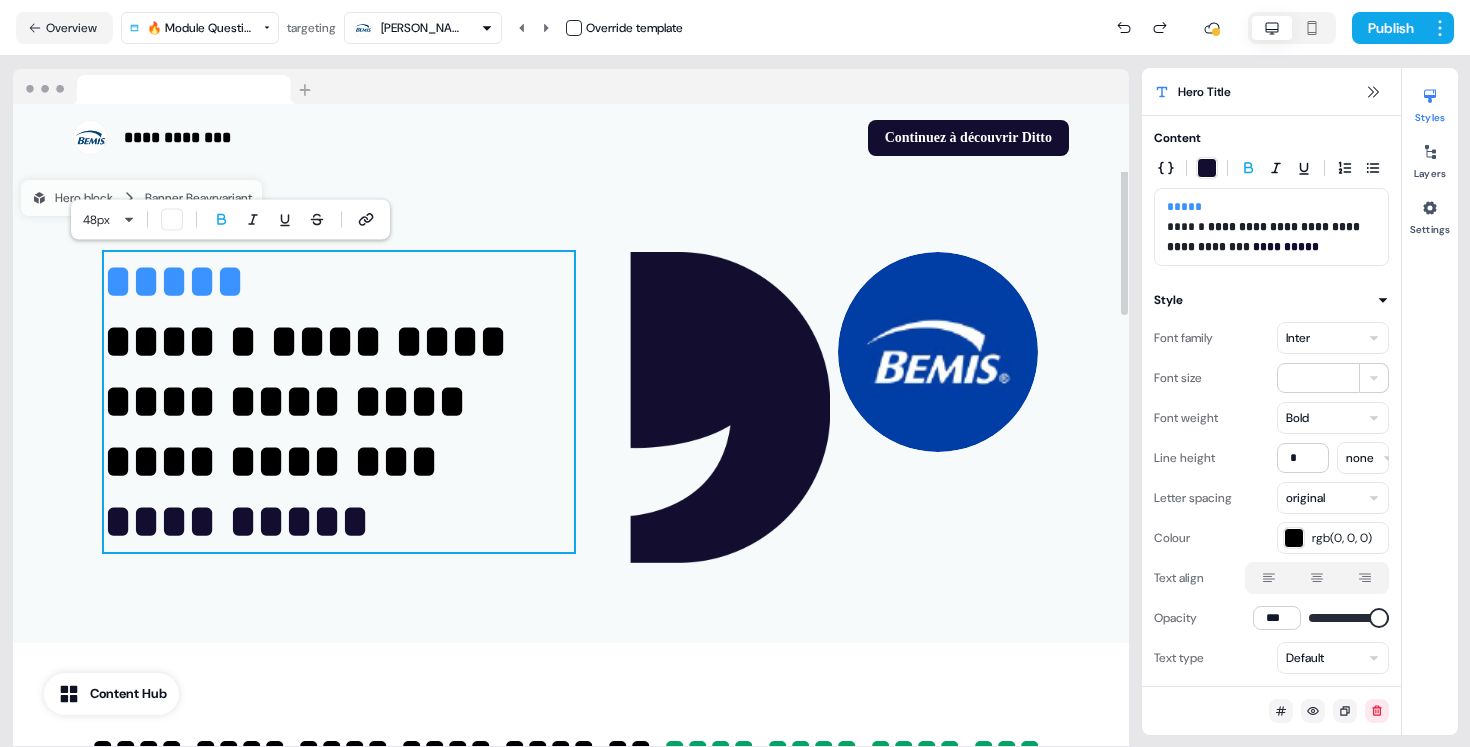 click on "**********" at bounding box center (339, 402) 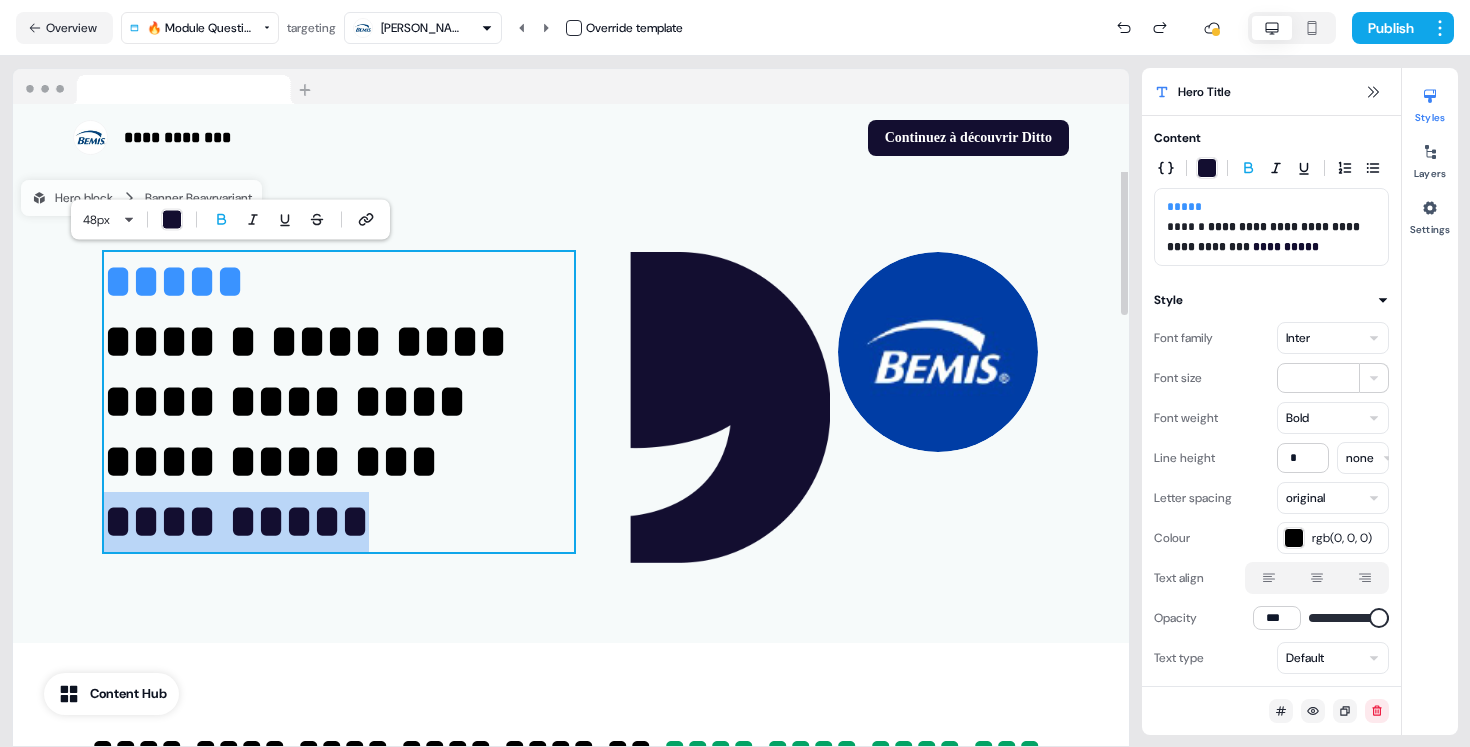 drag, startPoint x: 357, startPoint y: 525, endPoint x: 77, endPoint y: 527, distance: 280.00714 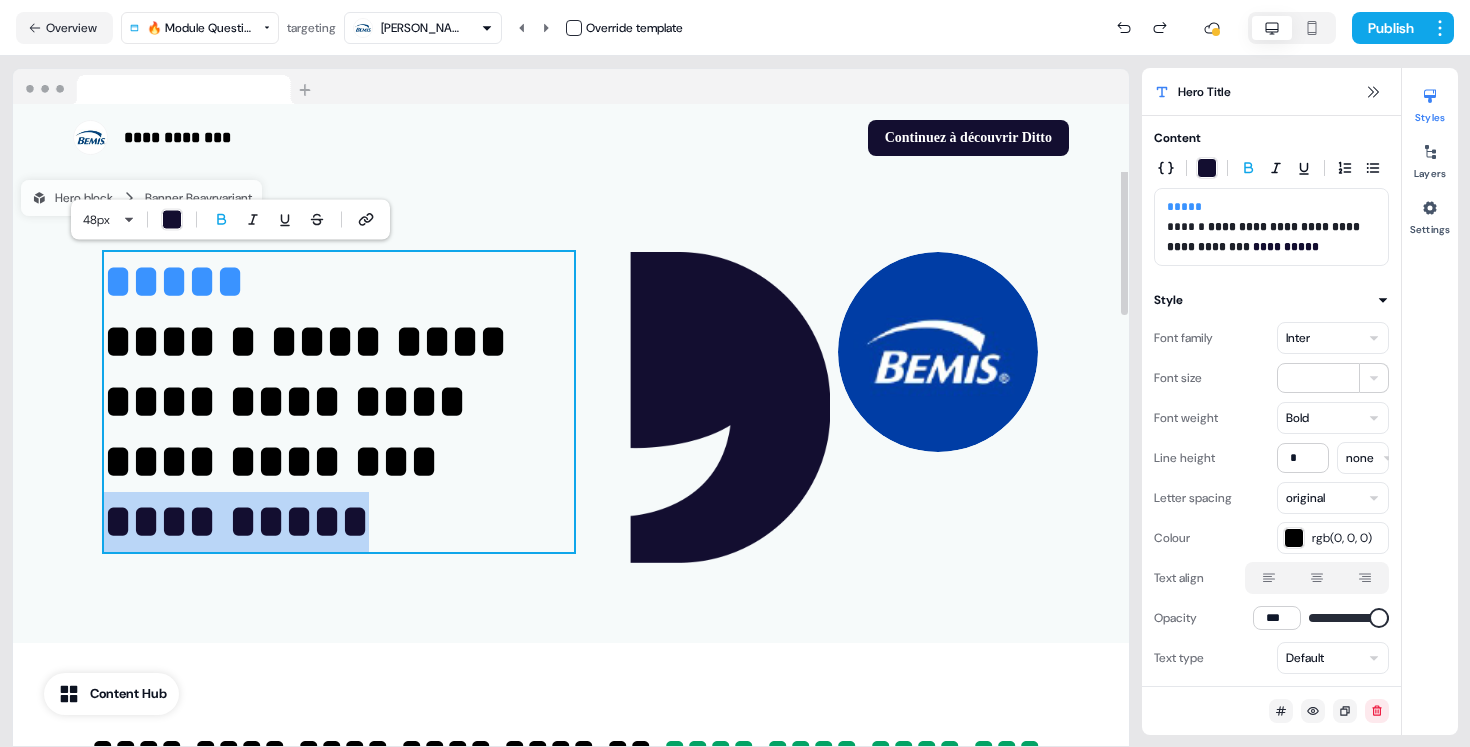 click on "**********" at bounding box center [339, 402] 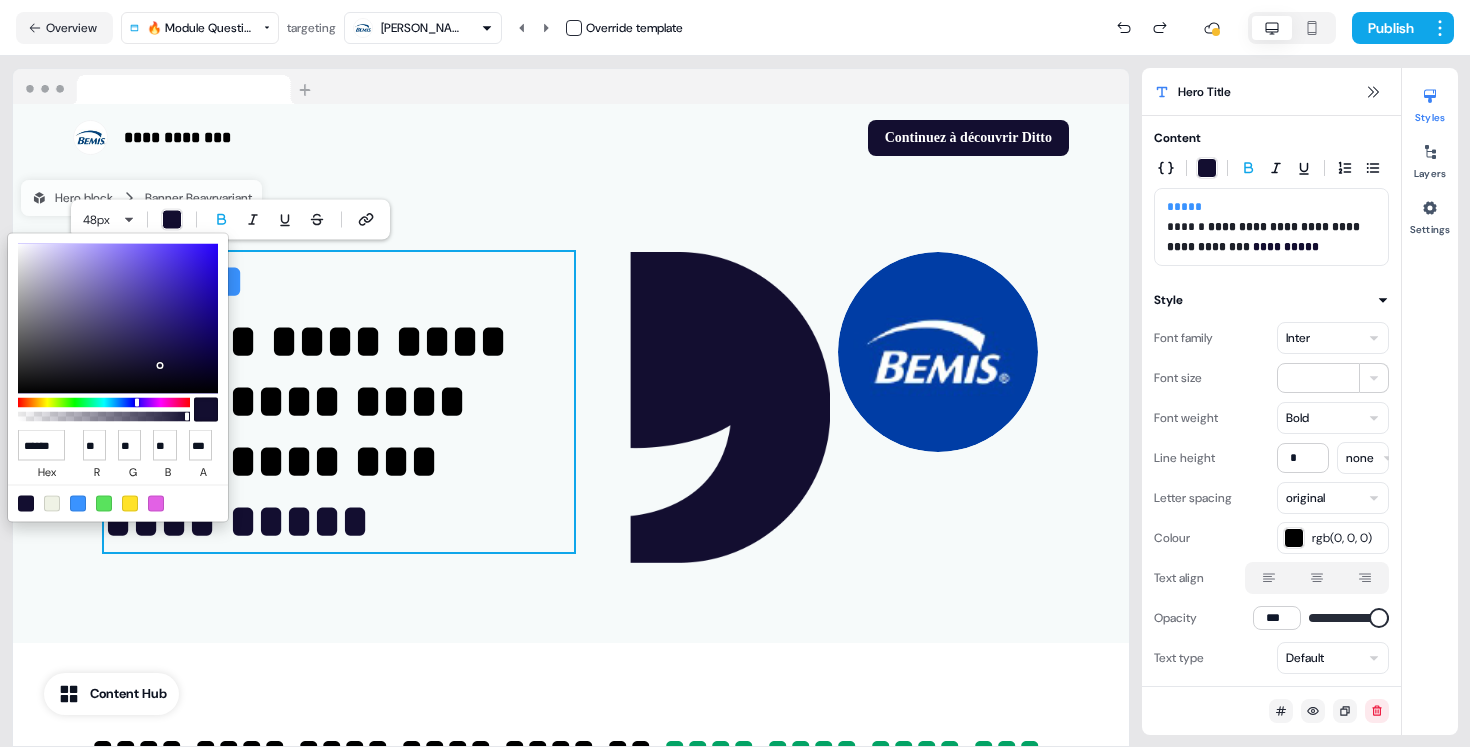 click at bounding box center (78, 503) 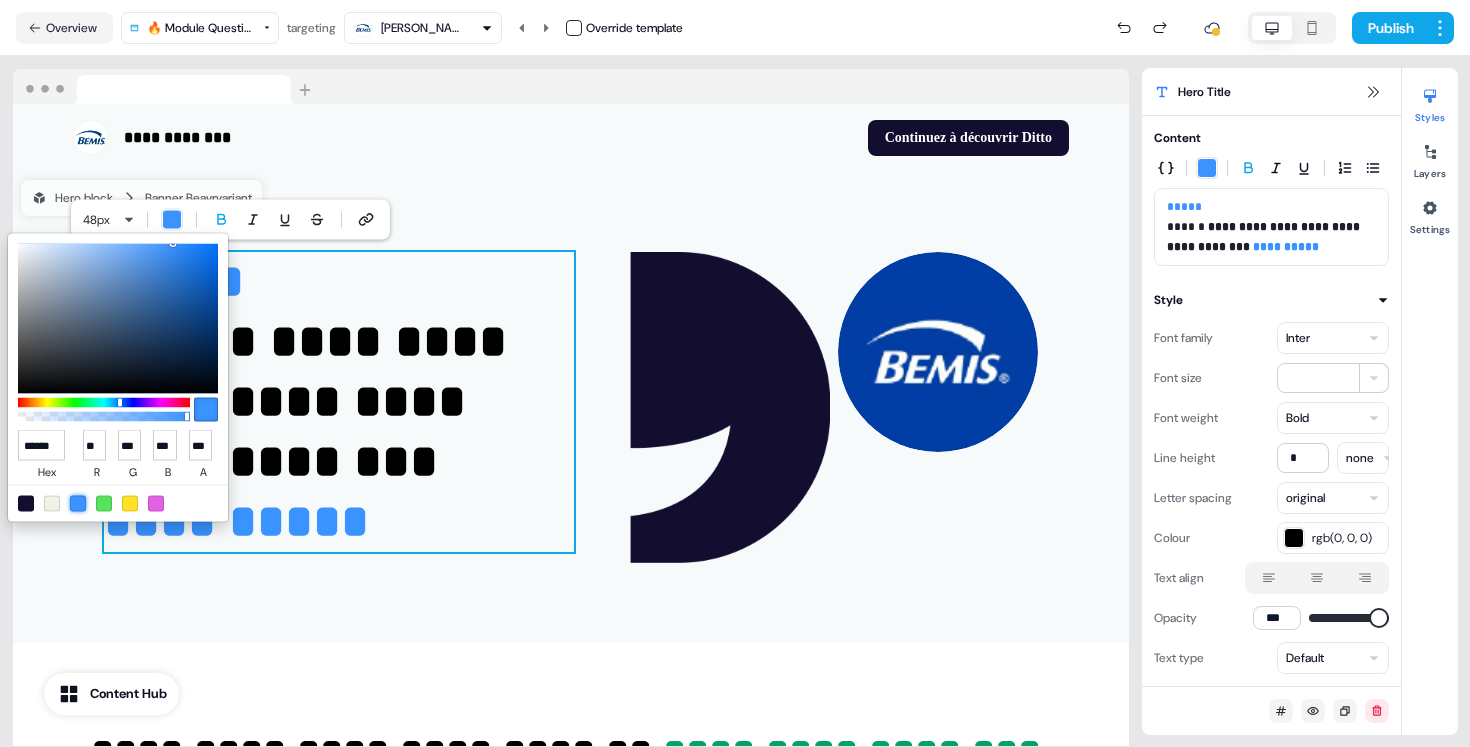 click on "**********" at bounding box center [735, 373] 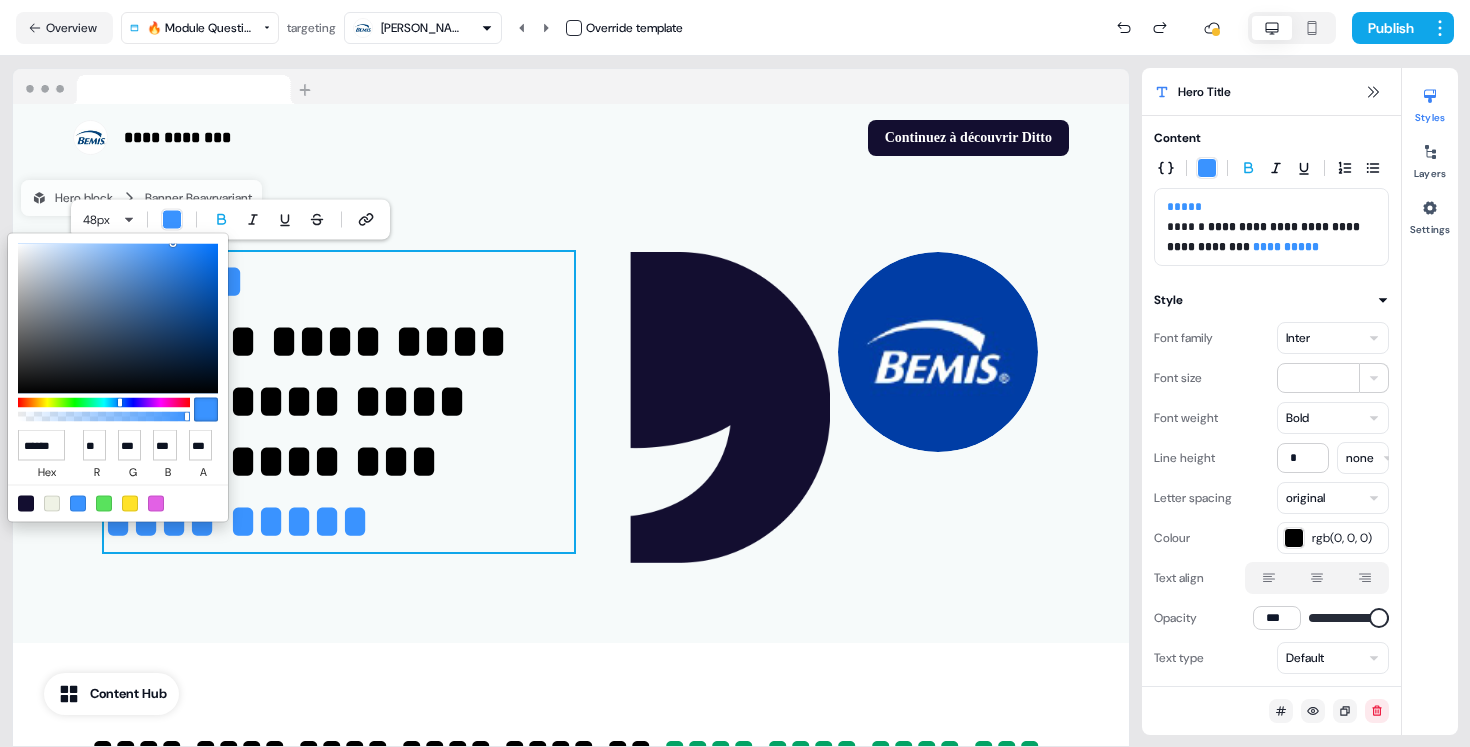 click on "**********" at bounding box center (735, 373) 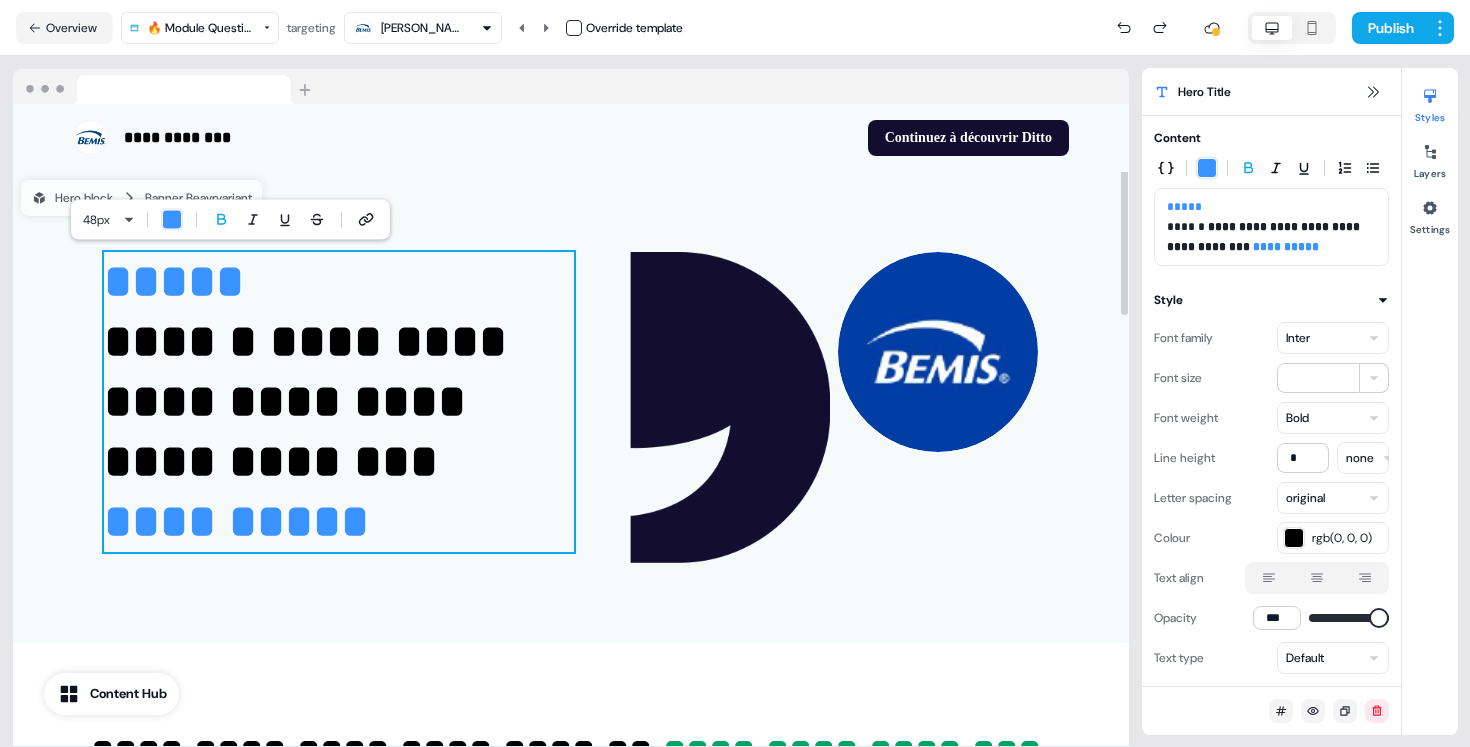 click on "**********" at bounding box center [735, 373] 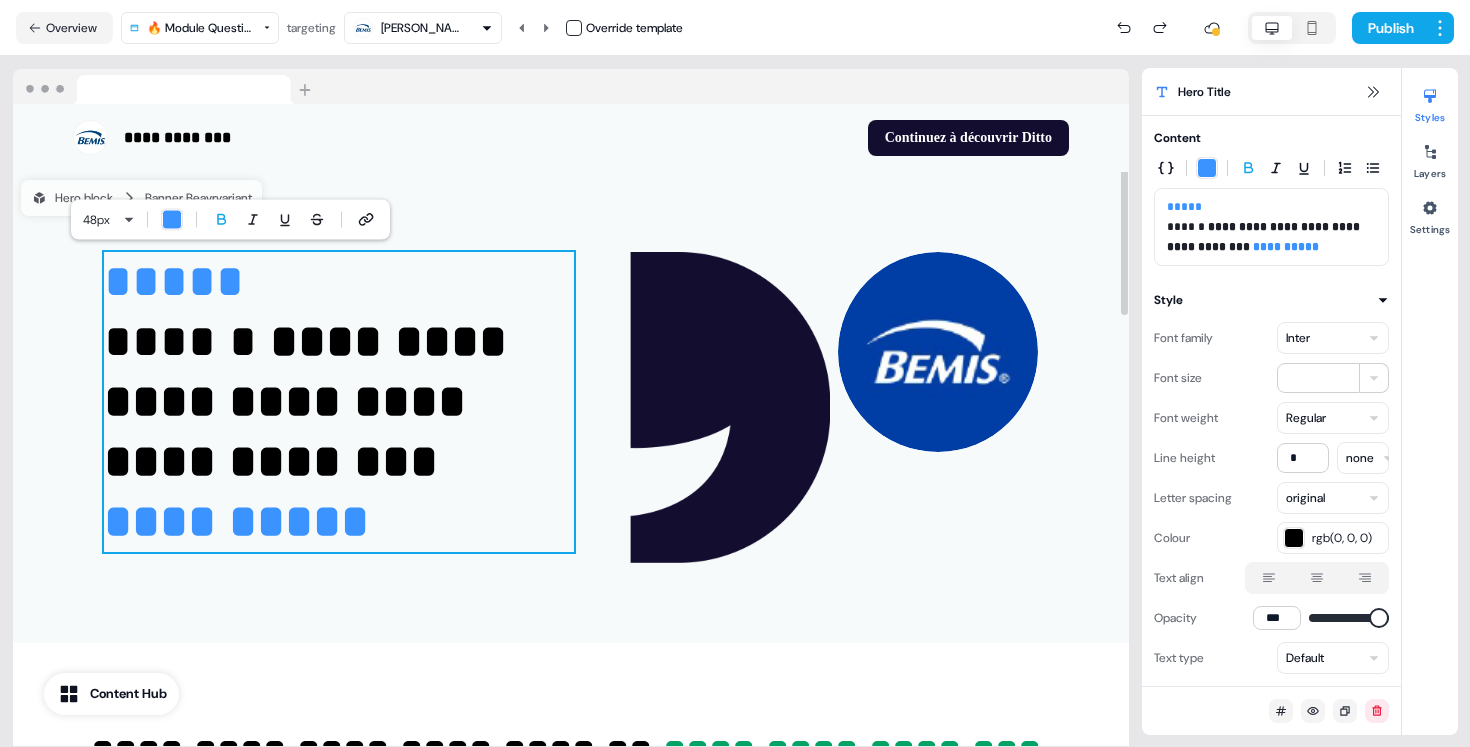 click on "**********" at bounding box center (339, 402) 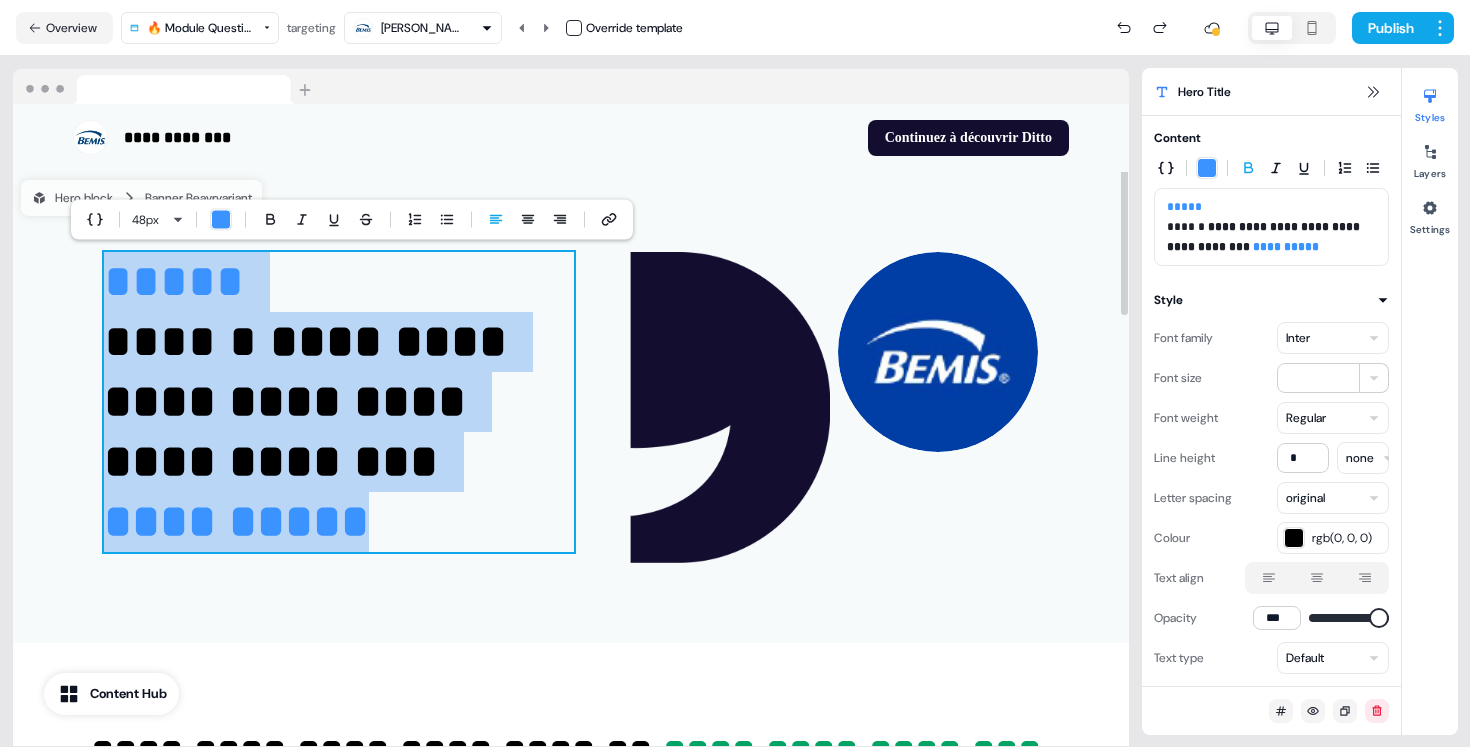 drag, startPoint x: 362, startPoint y: 524, endPoint x: 75, endPoint y: 290, distance: 370.30392 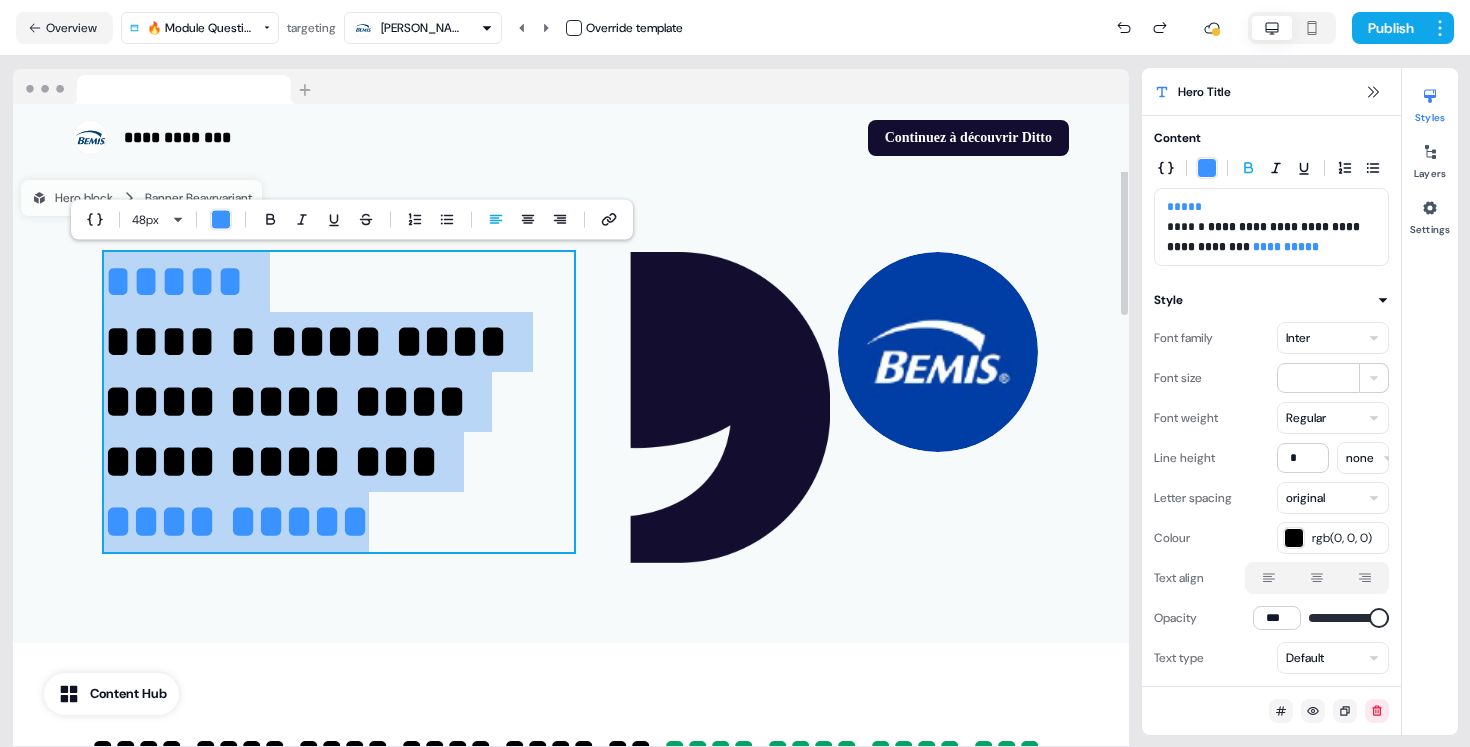 click on "**********" at bounding box center (339, 402) 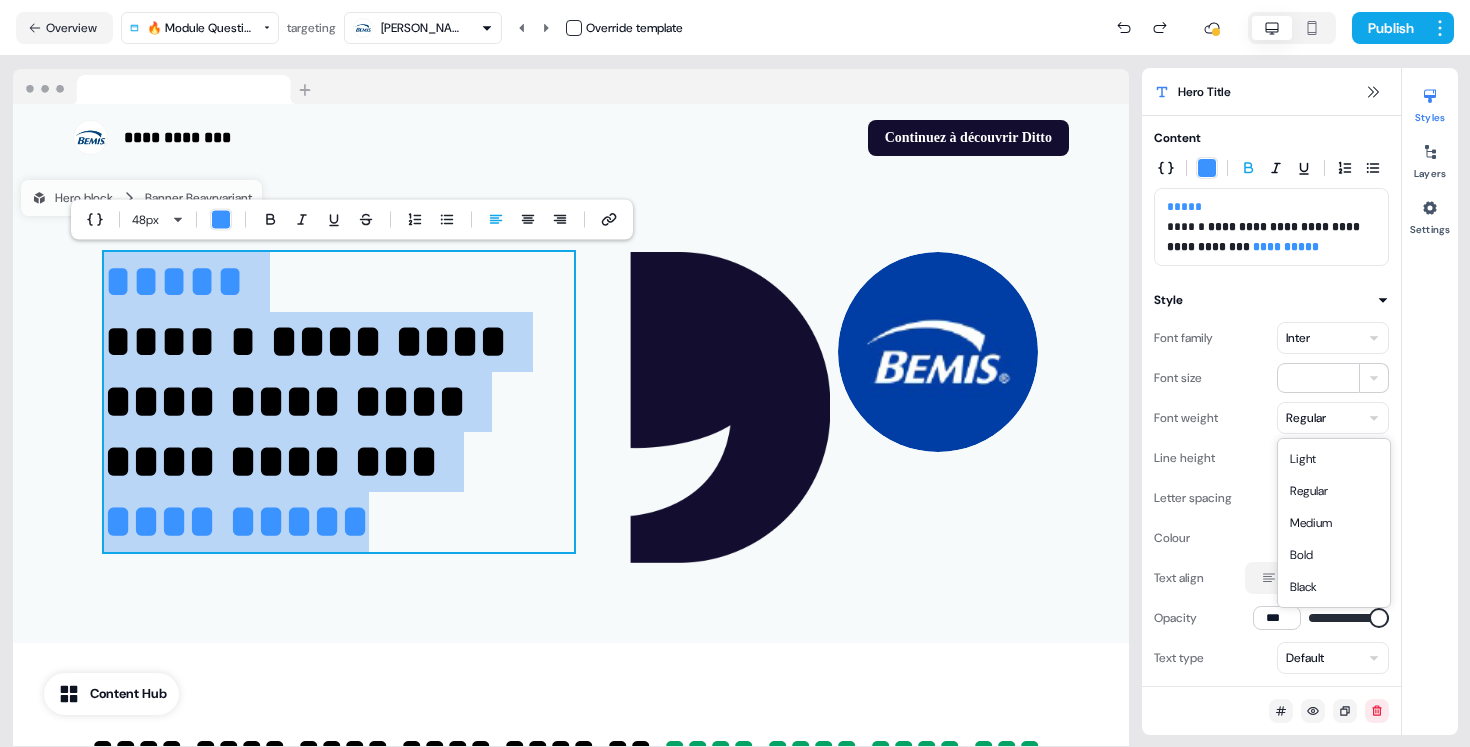 click on "**********" at bounding box center [735, 373] 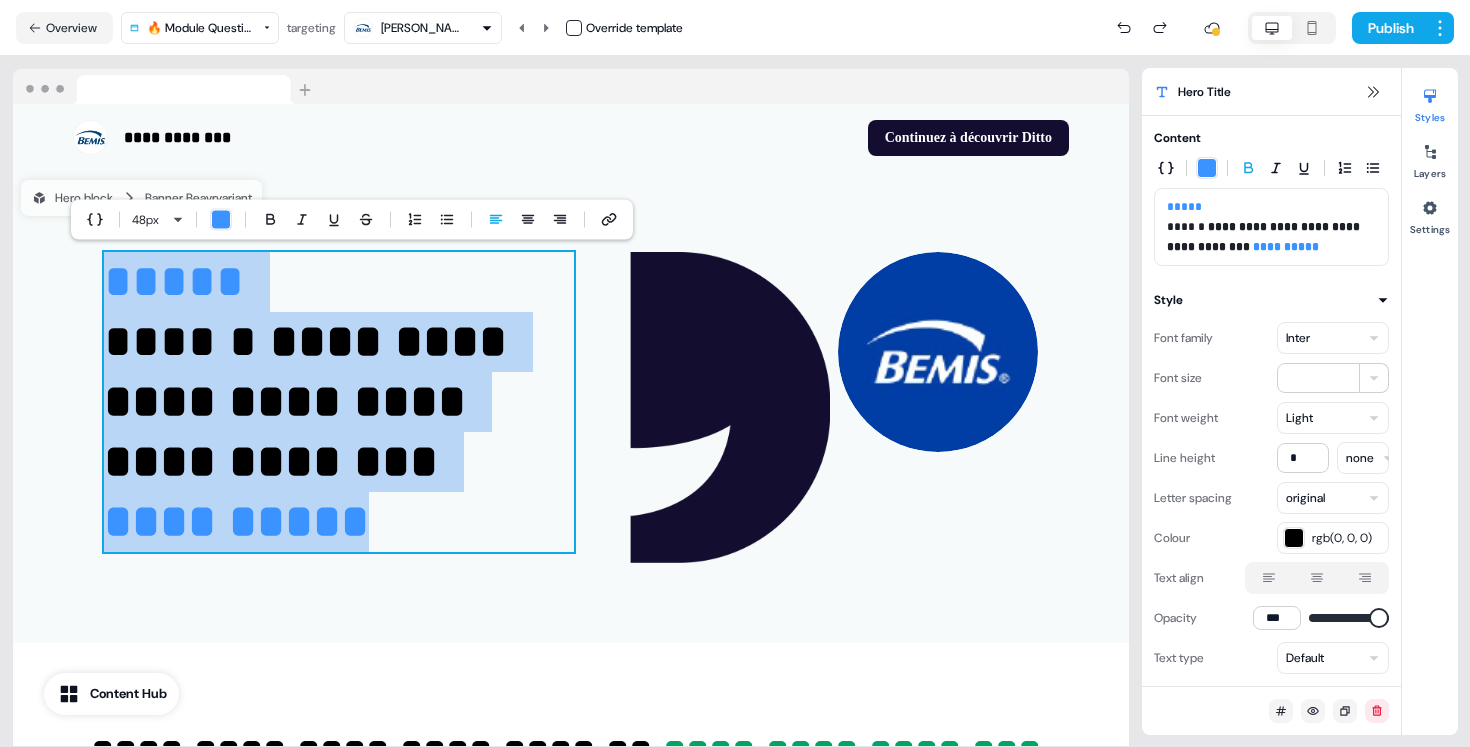 click on "**********" at bounding box center [735, 373] 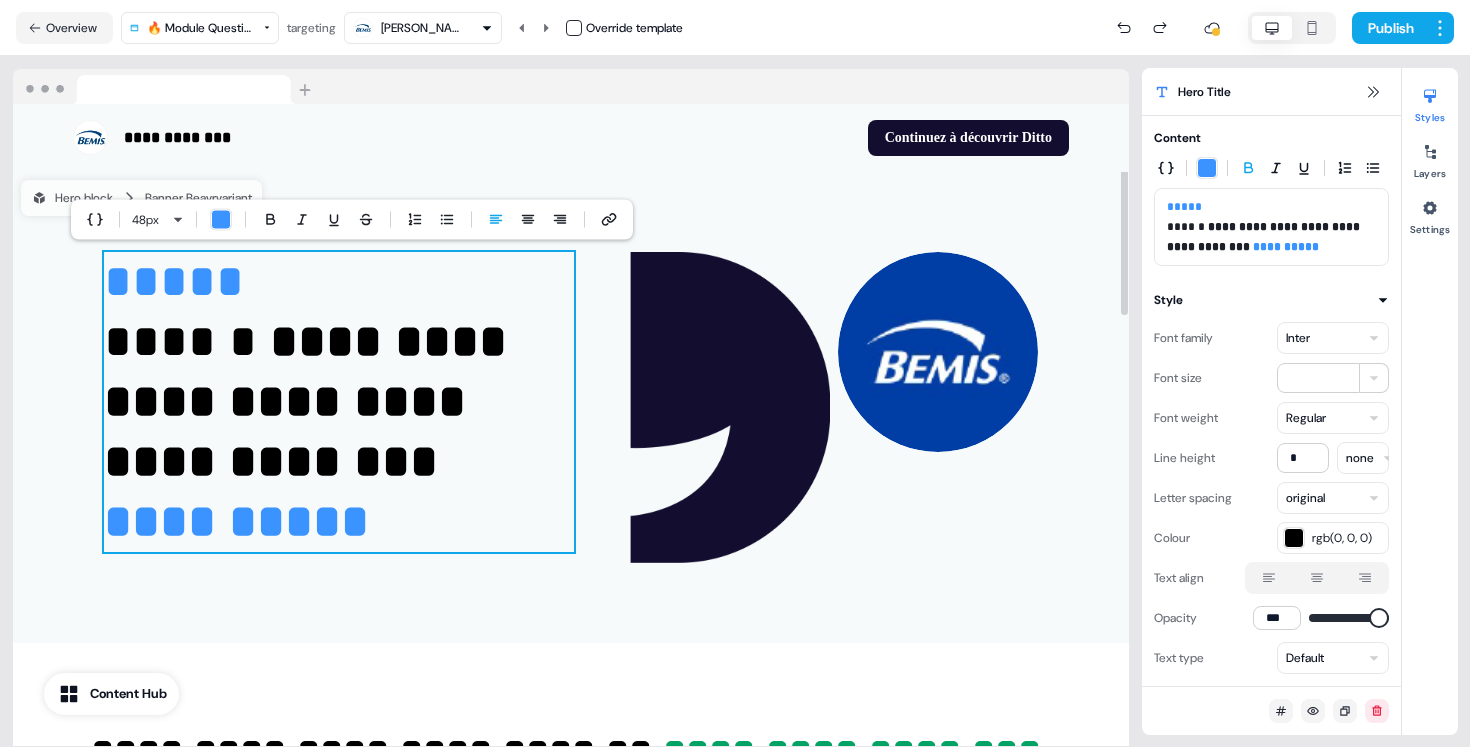 click on "**********" at bounding box center (339, 402) 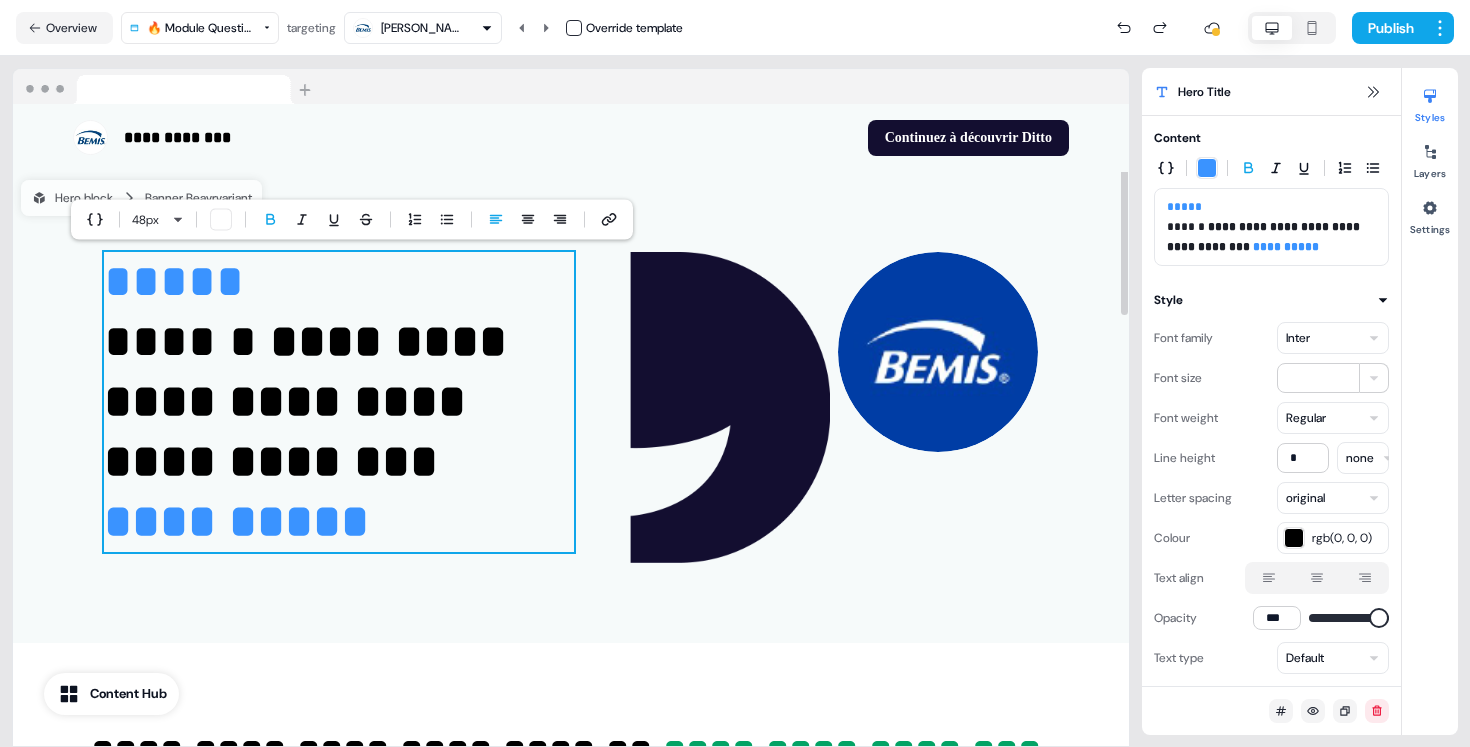 click on "**********" at bounding box center [339, 402] 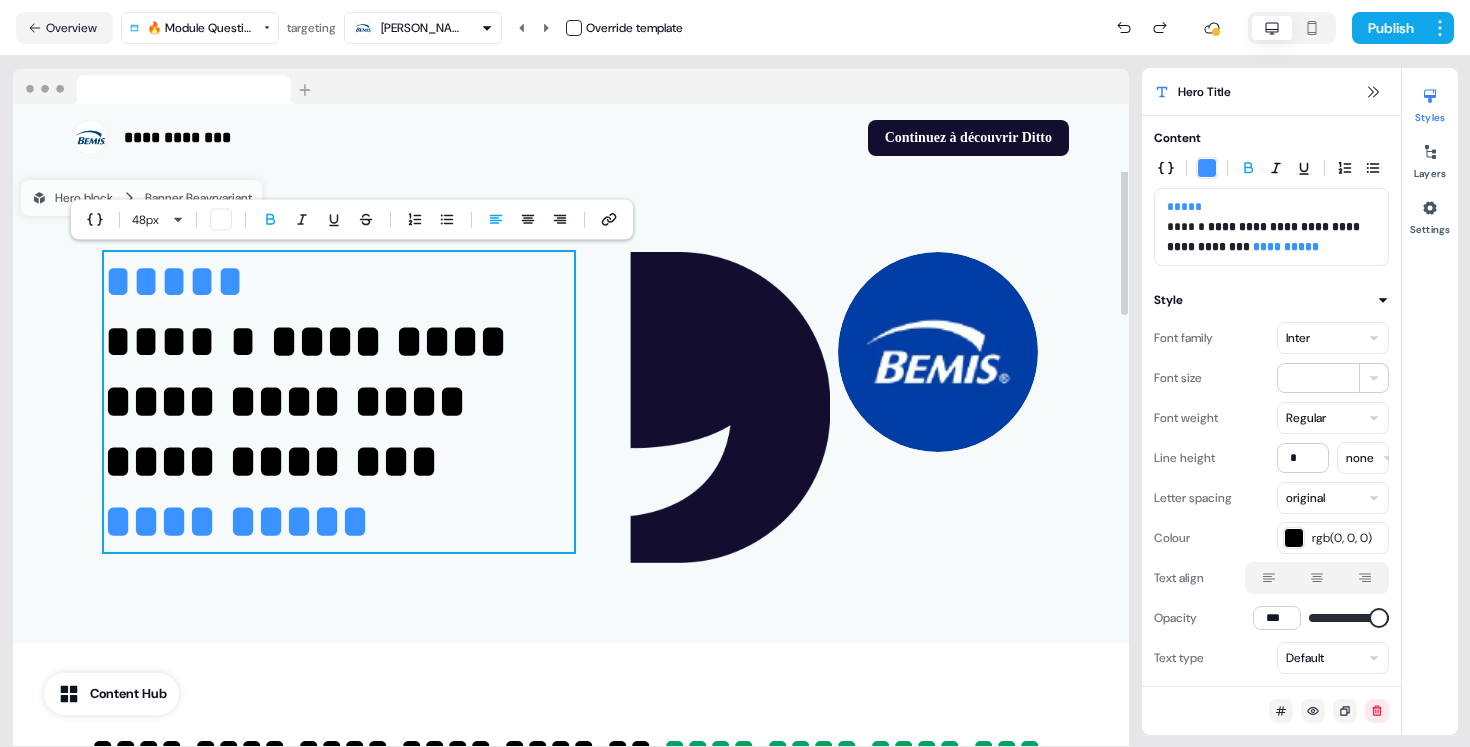 click on "**********" at bounding box center [339, 402] 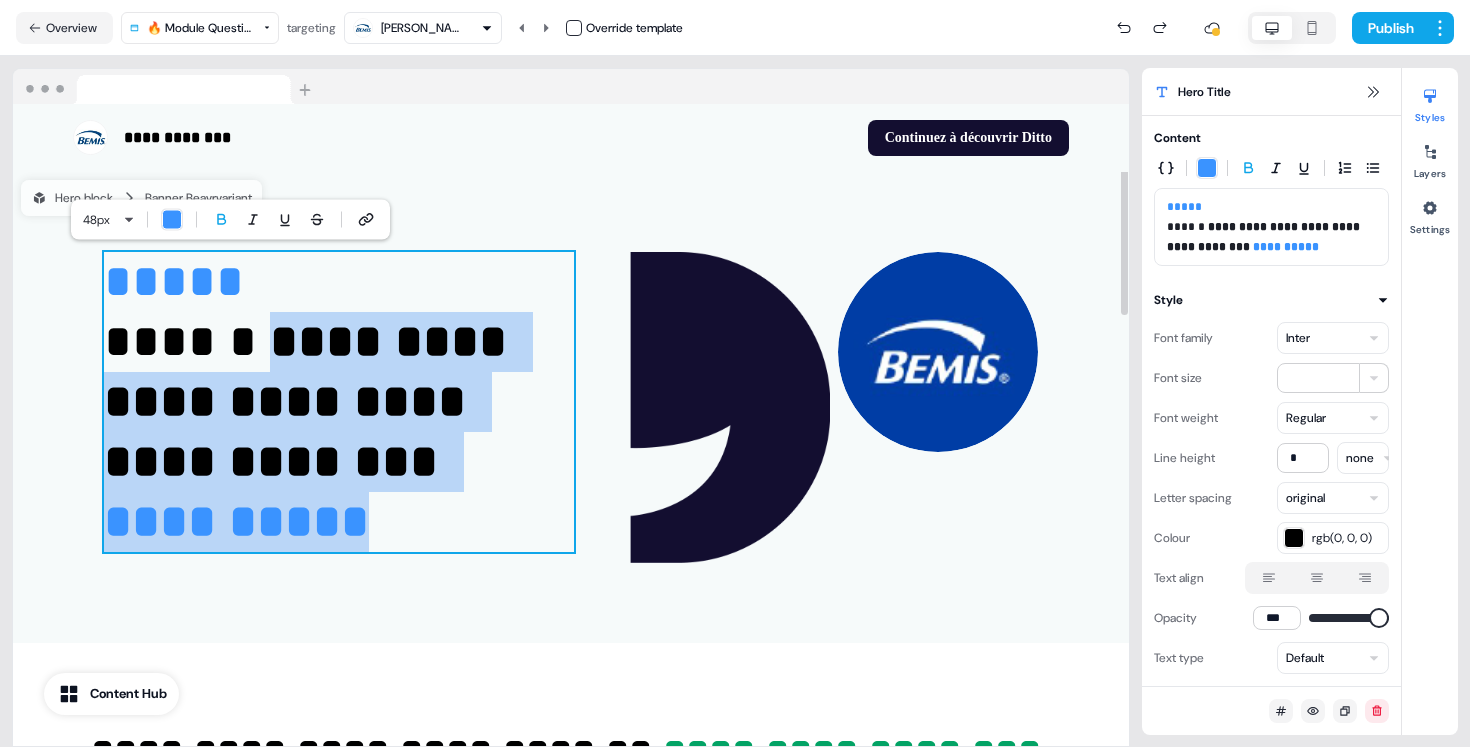 drag, startPoint x: 367, startPoint y: 532, endPoint x: 212, endPoint y: 353, distance: 236.78261 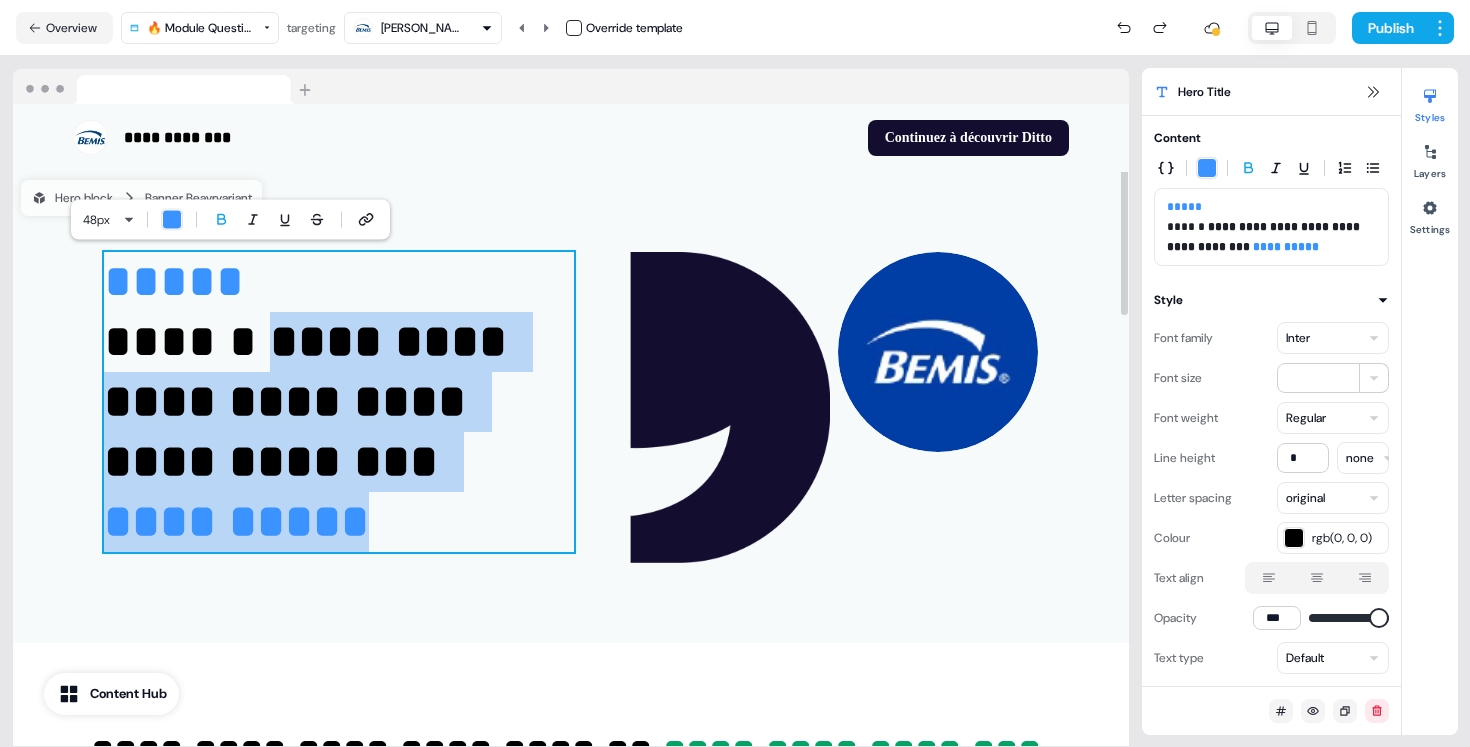click on "**********" at bounding box center [339, 402] 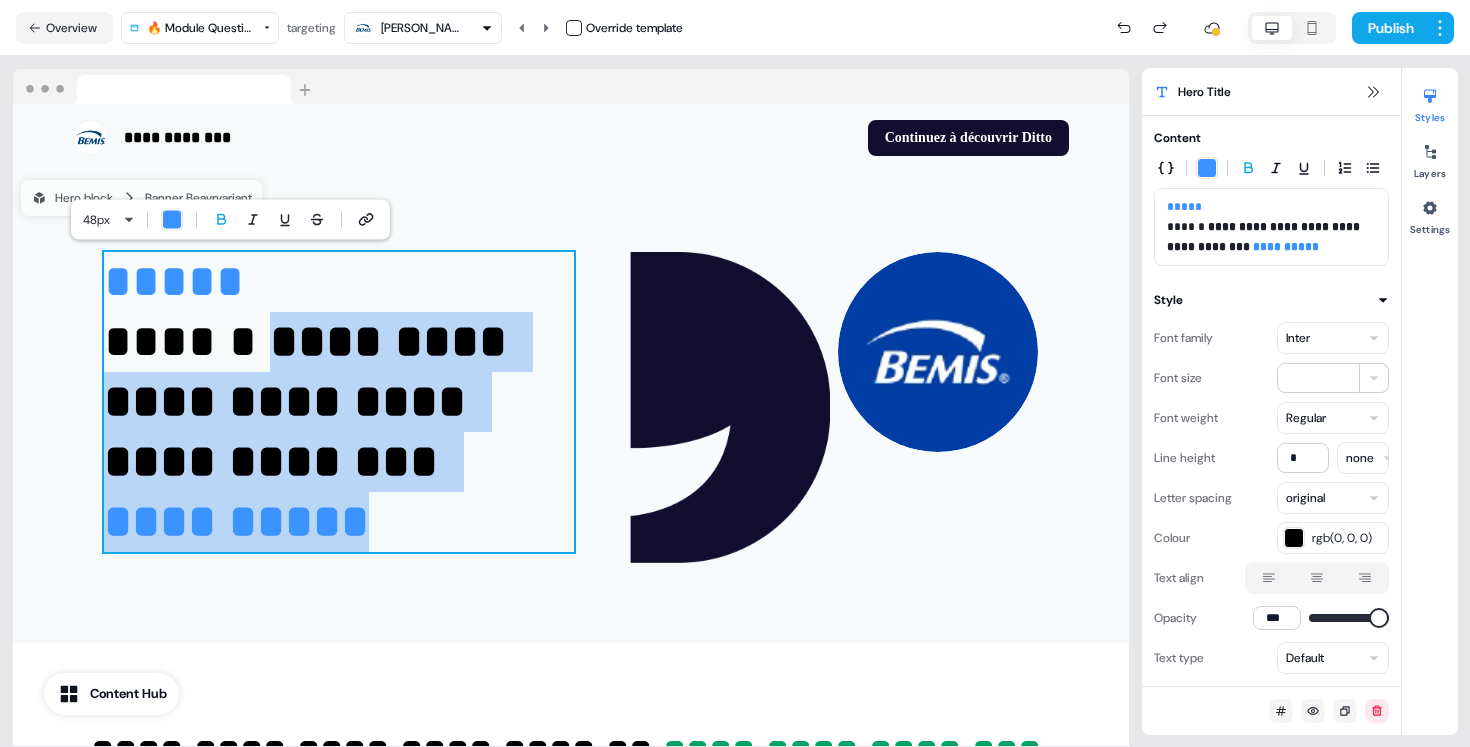 click on "**********" at bounding box center (735, 373) 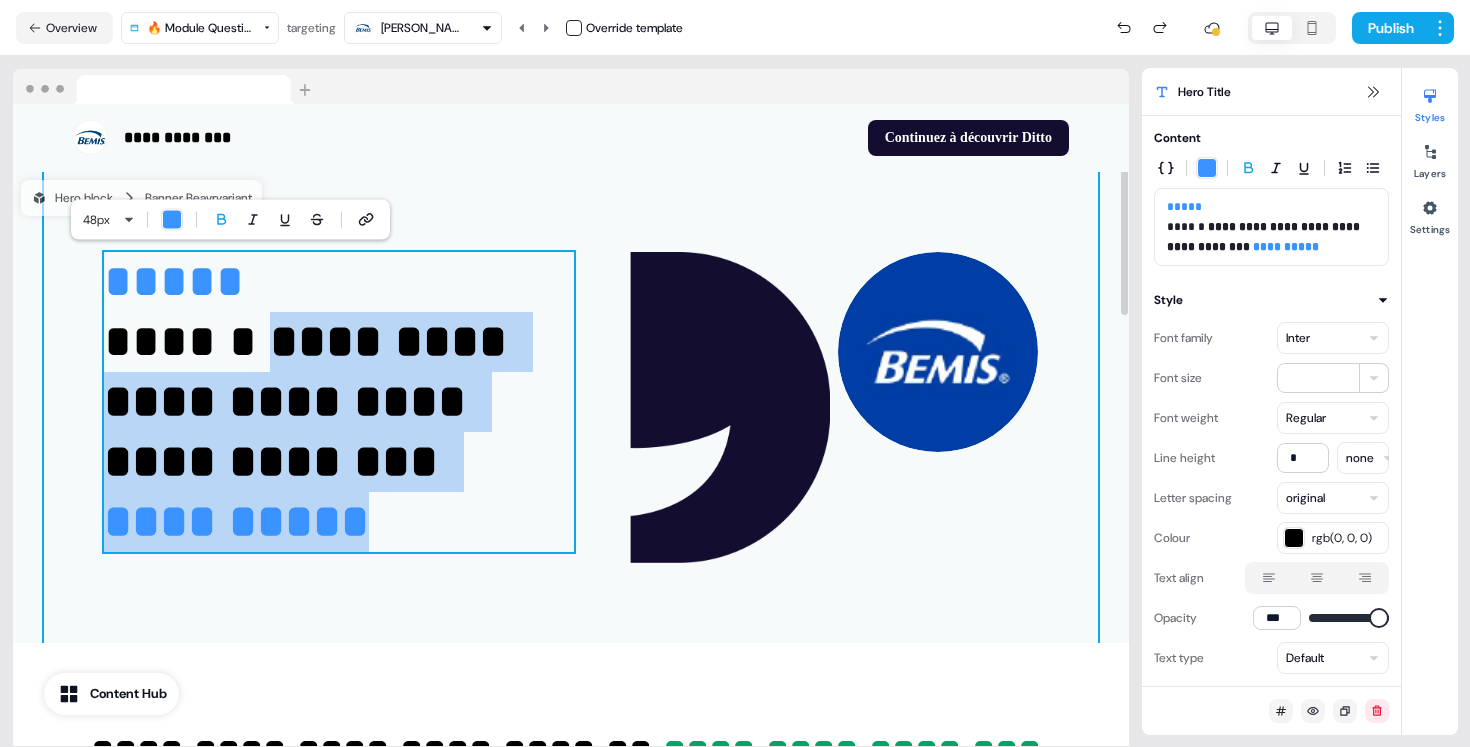 click on "**********" at bounding box center [571, 408] 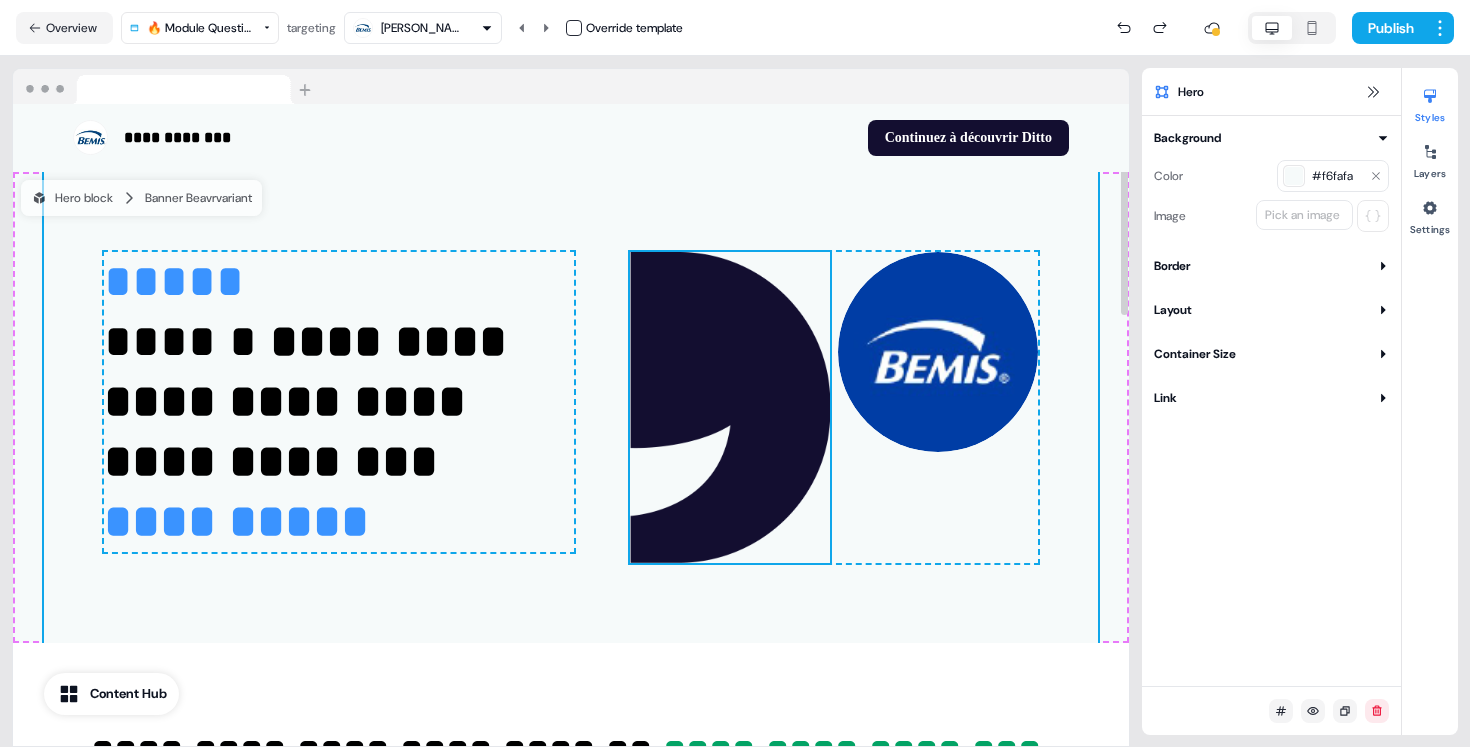 click at bounding box center [730, 408] 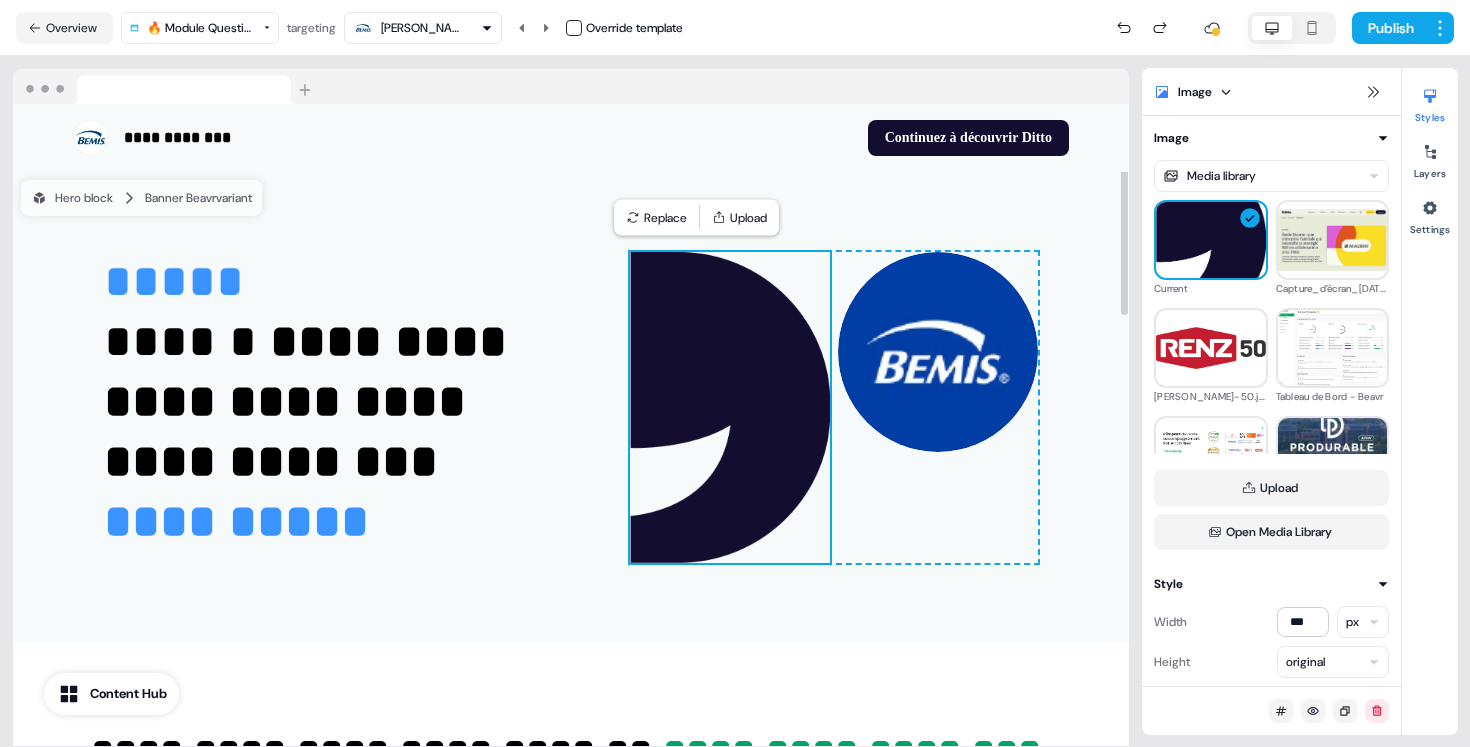 click at bounding box center [730, 408] 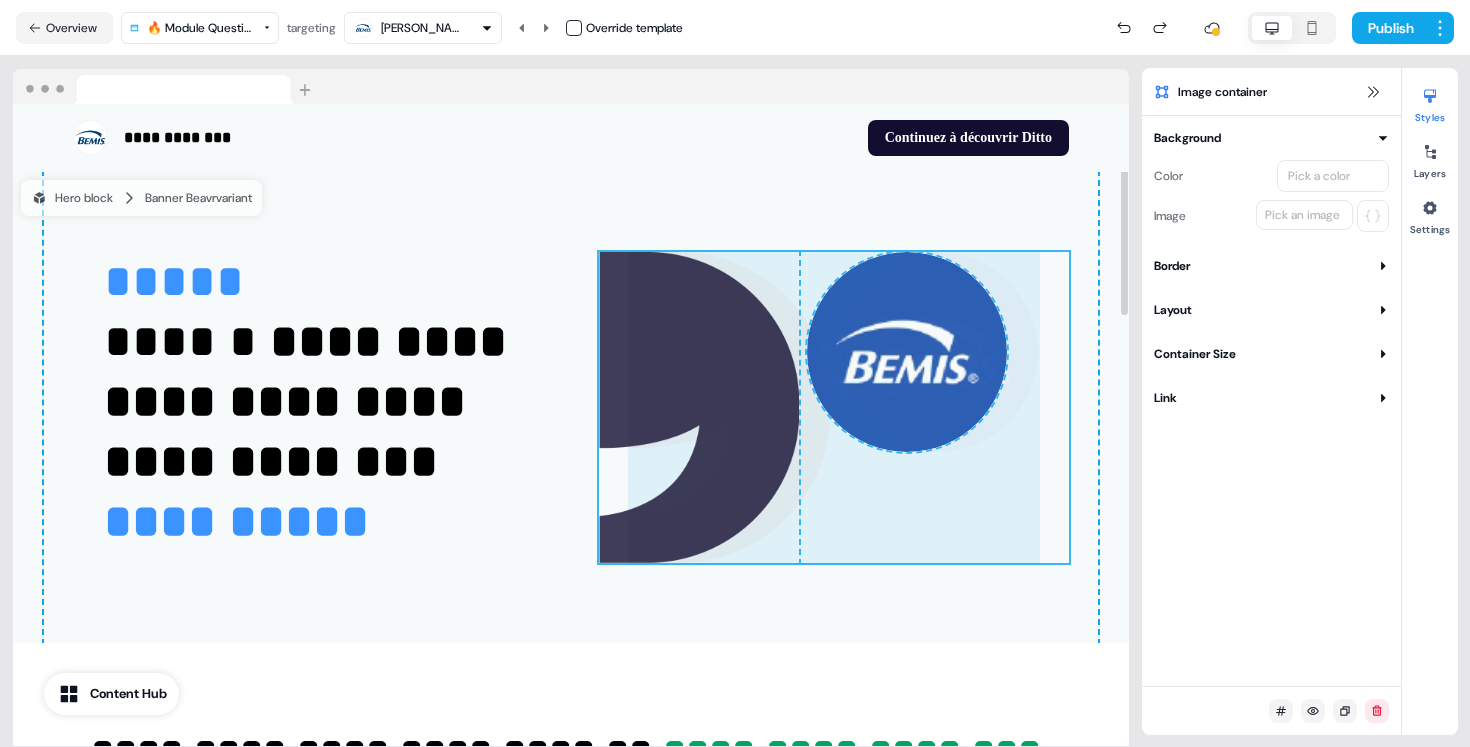 drag, startPoint x: 802, startPoint y: 562, endPoint x: 756, endPoint y: 493, distance: 82.92768 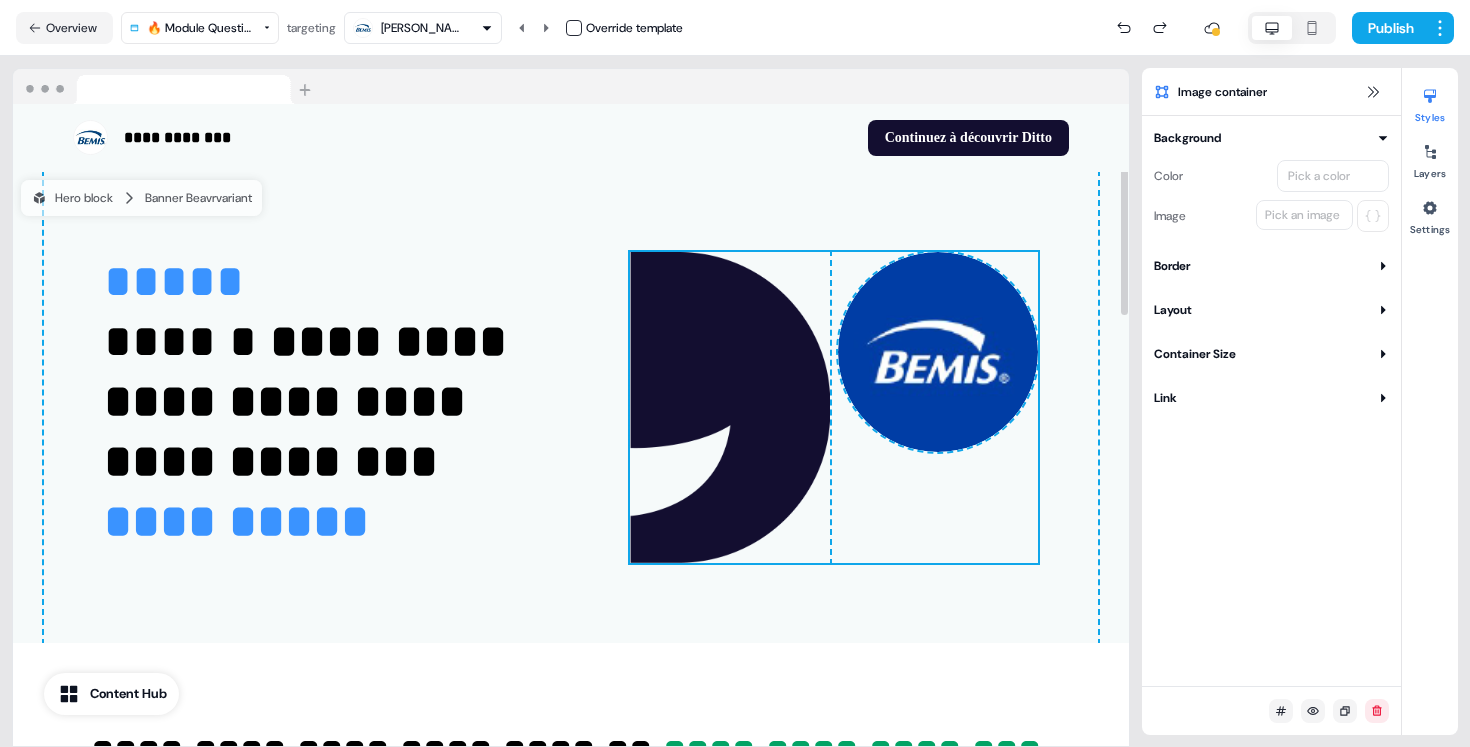 click at bounding box center [1124, 425] 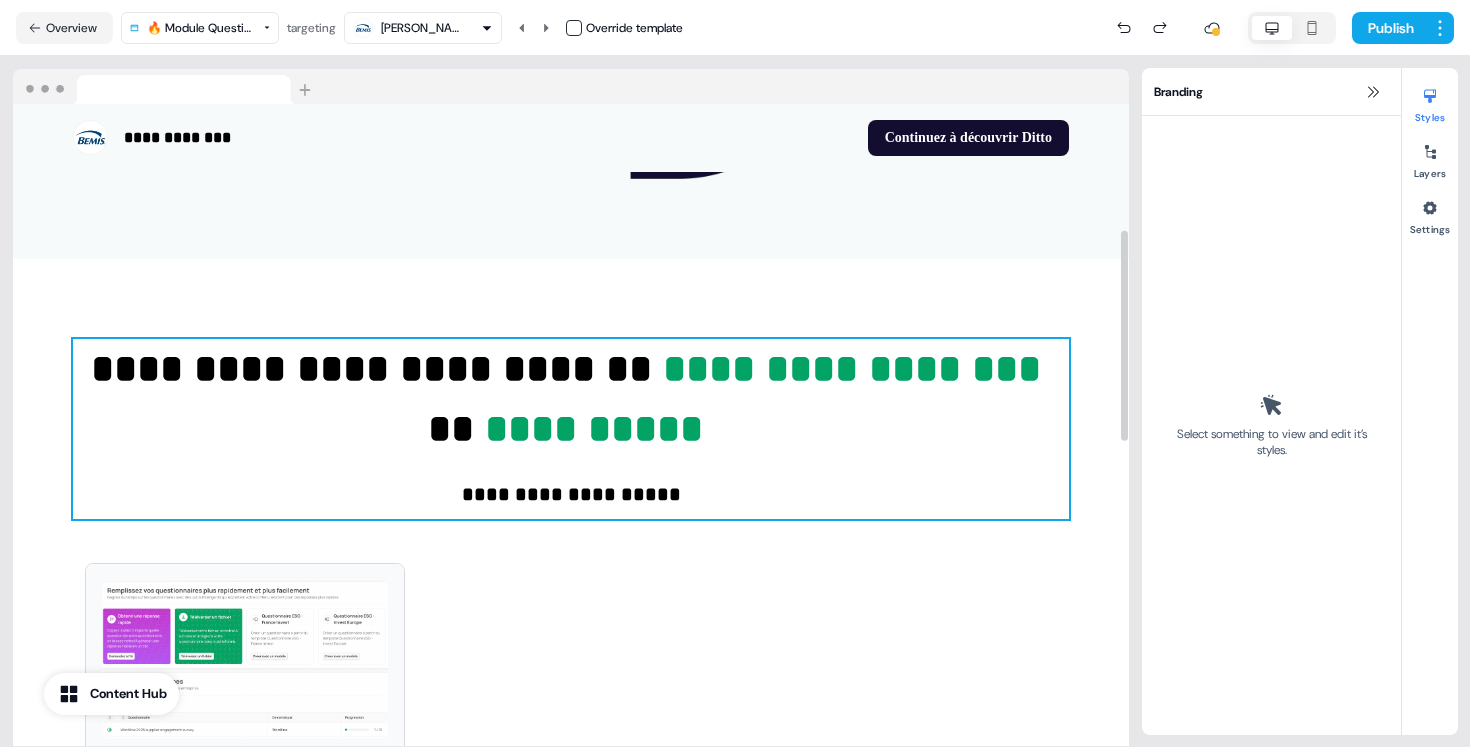 scroll, scrollTop: 0, scrollLeft: 0, axis: both 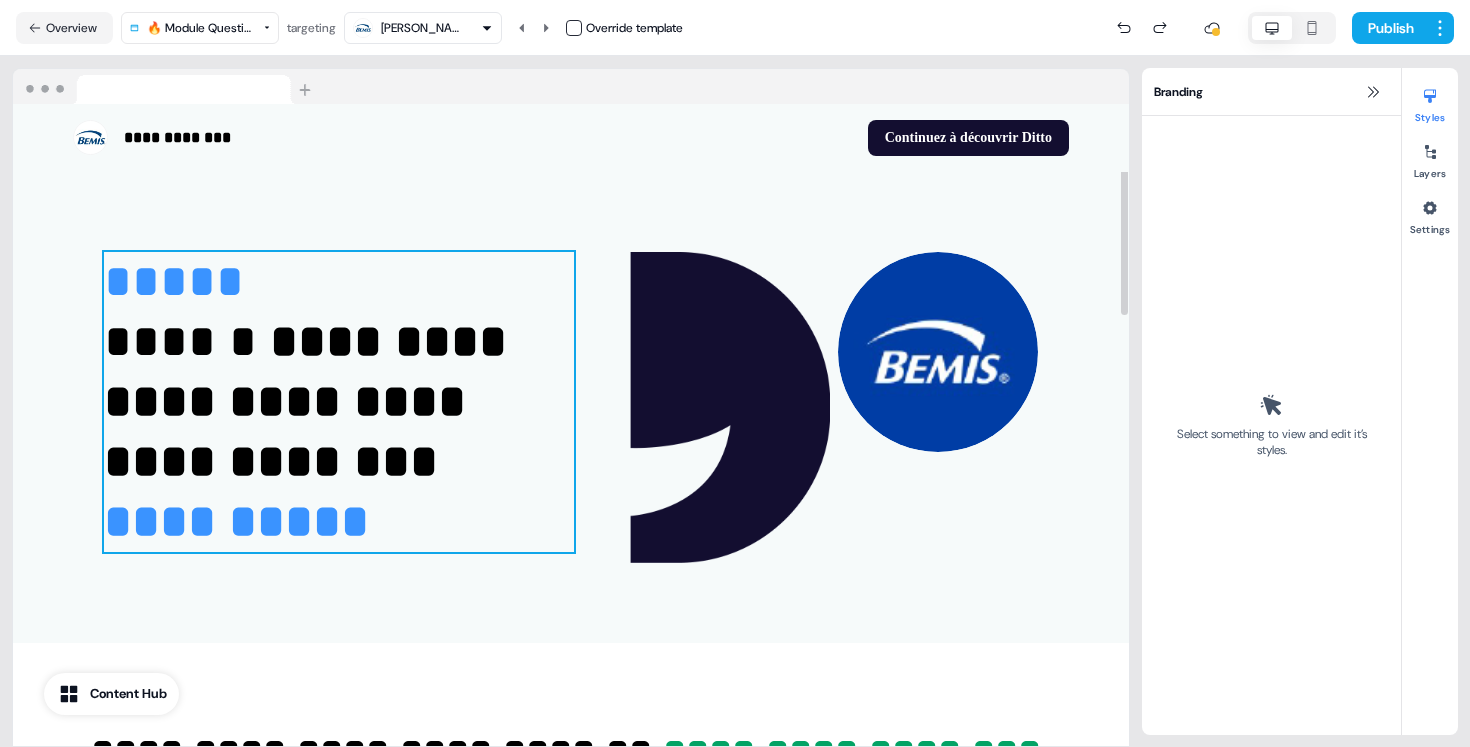 click on "**********" at bounding box center [339, 402] 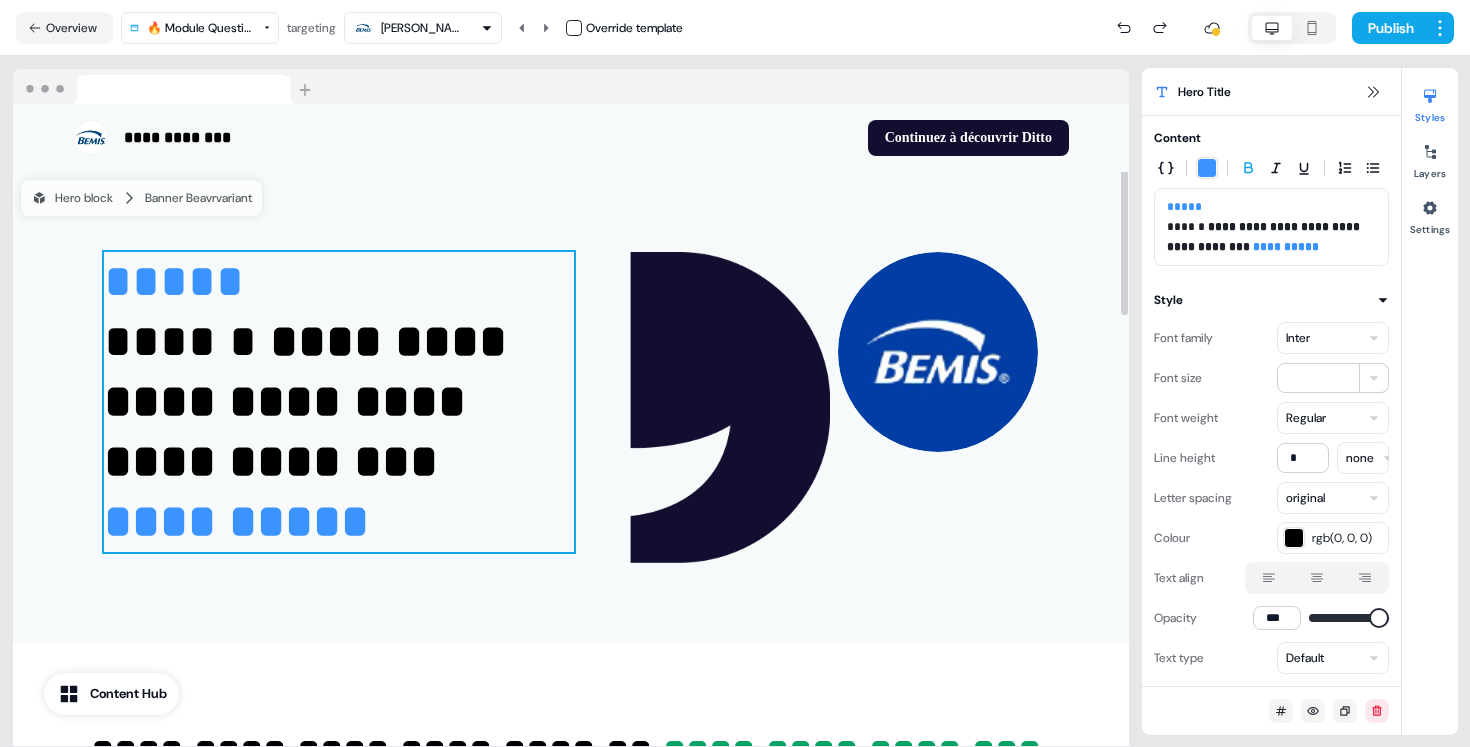 click on "**********" at bounding box center [339, 402] 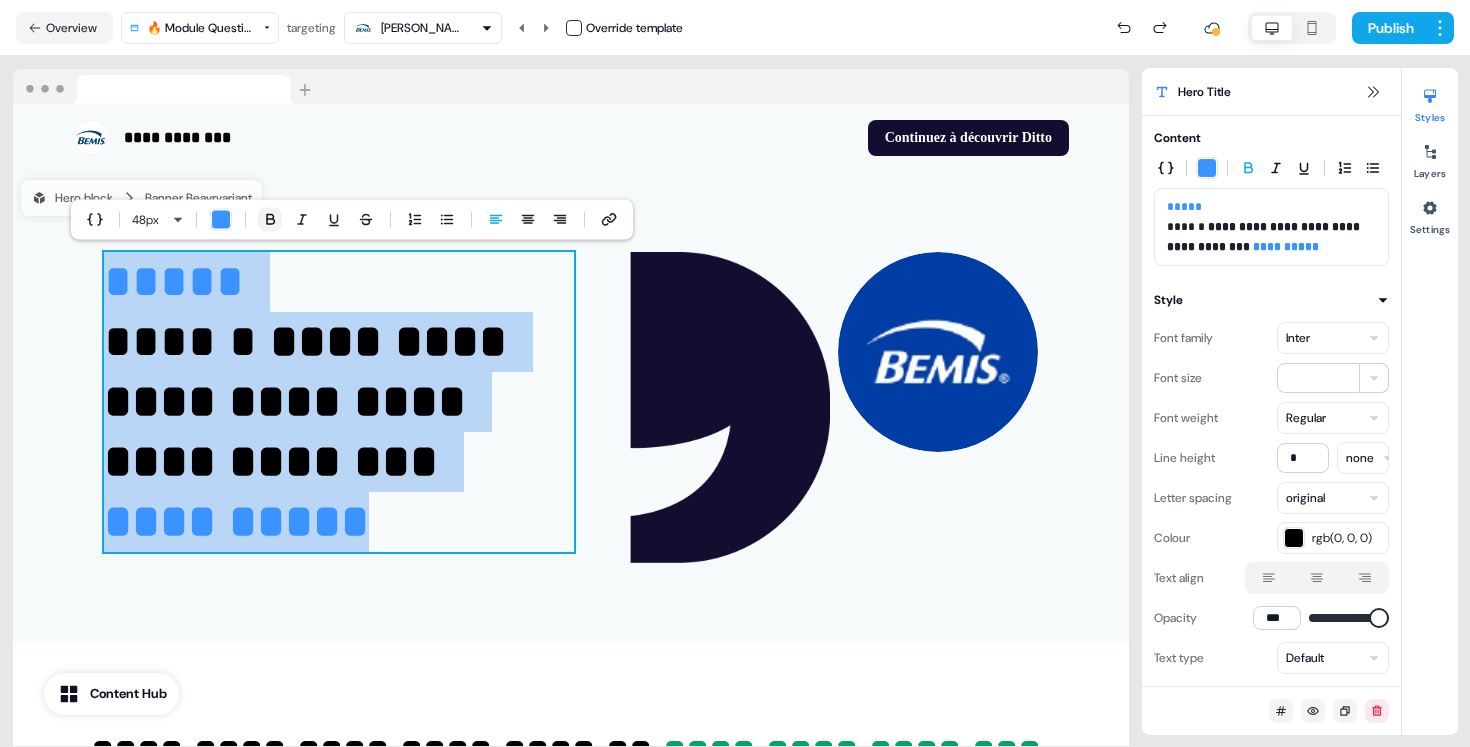 click 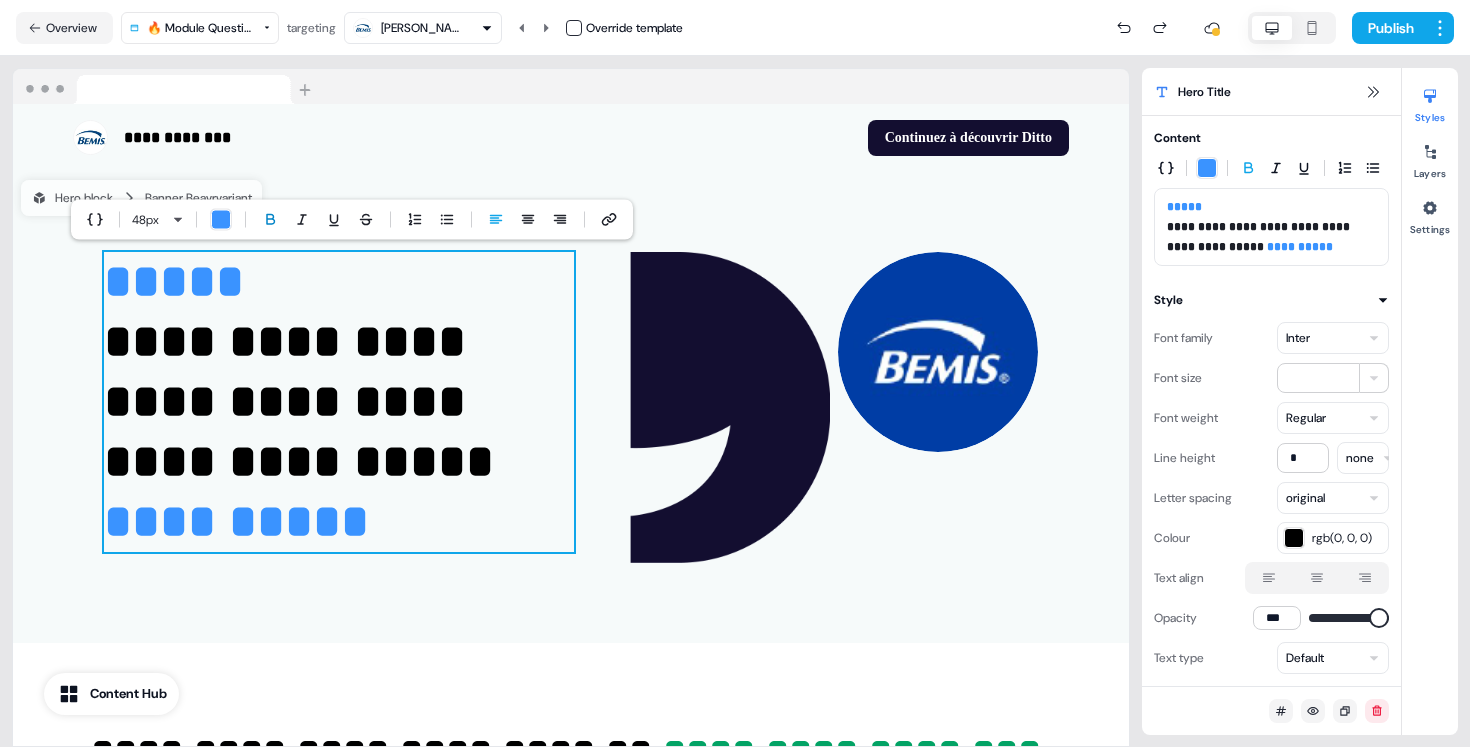 click 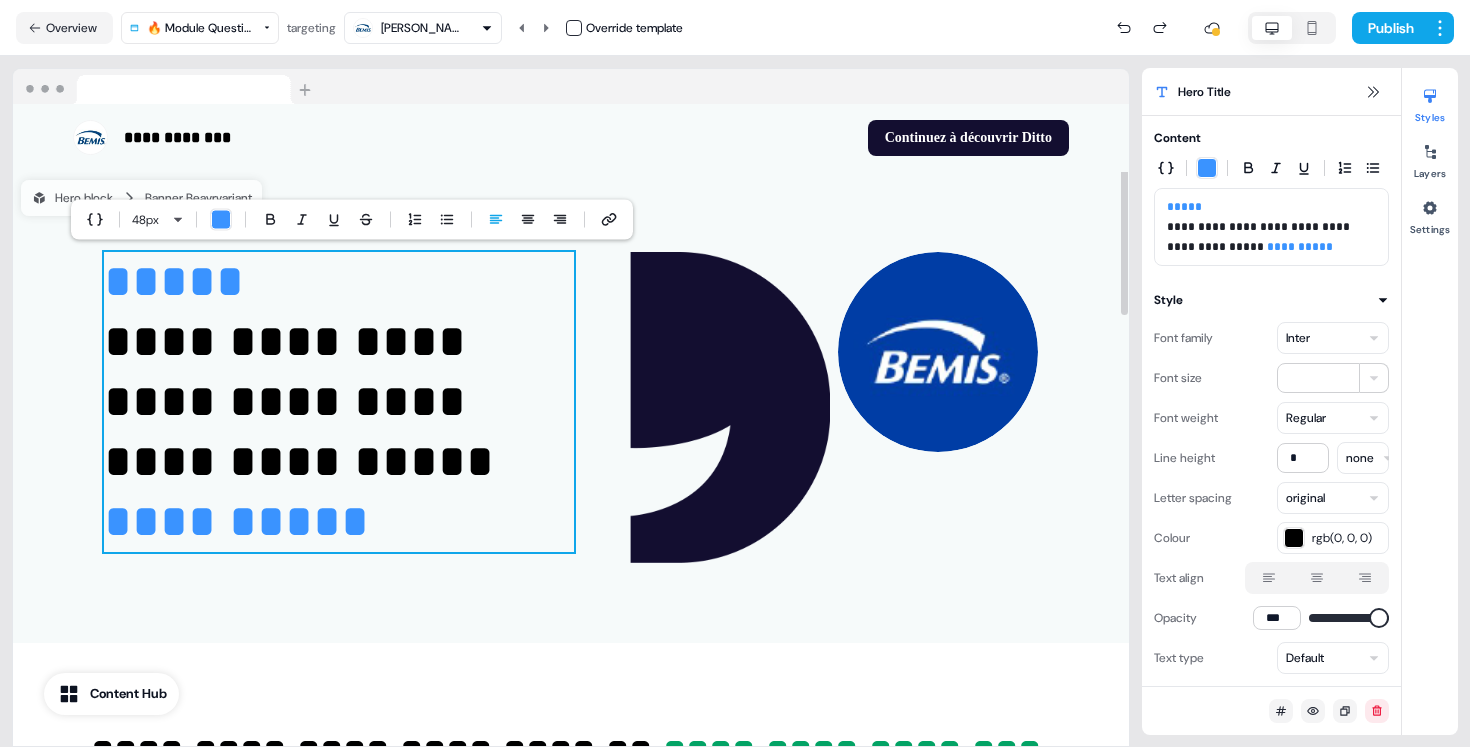 click on "**********" at bounding box center [339, 402] 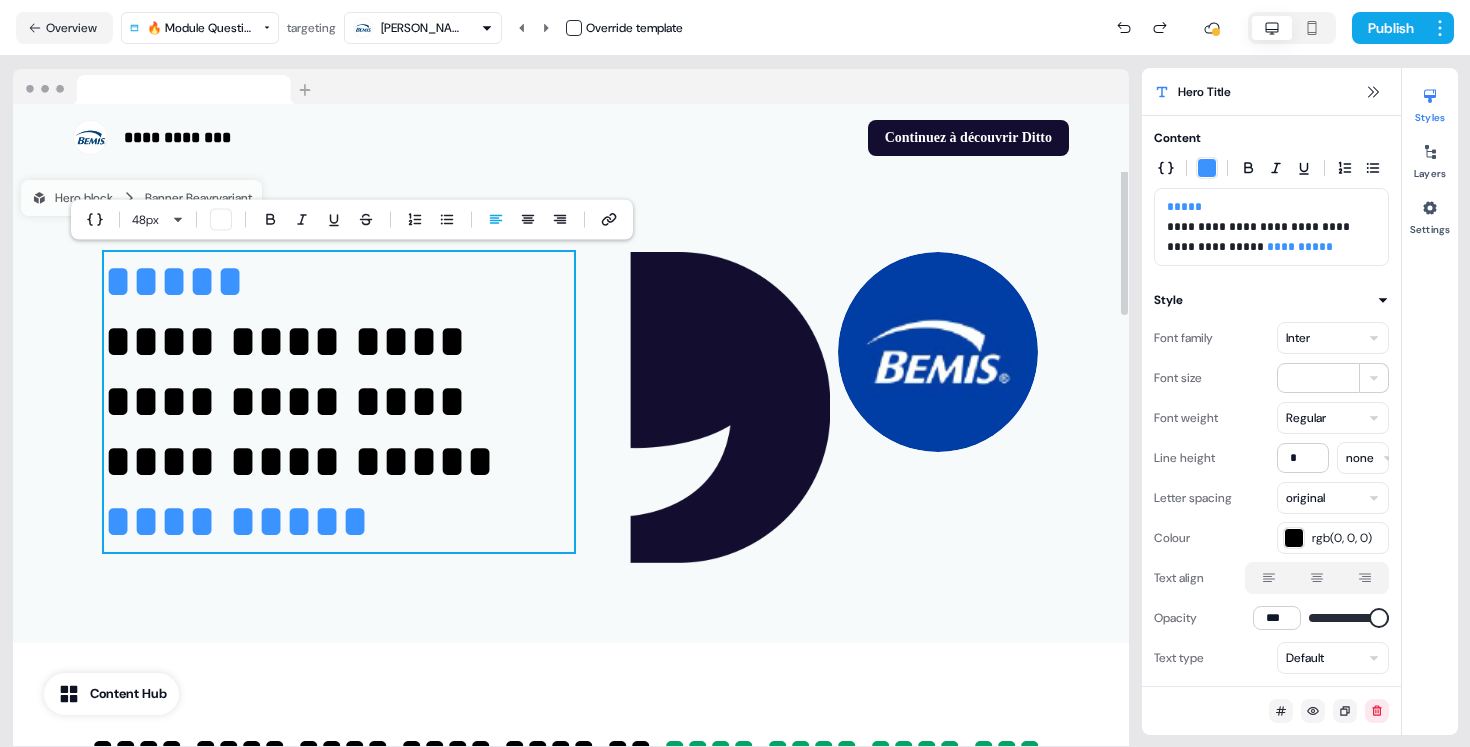 click on "**********" at bounding box center [339, 402] 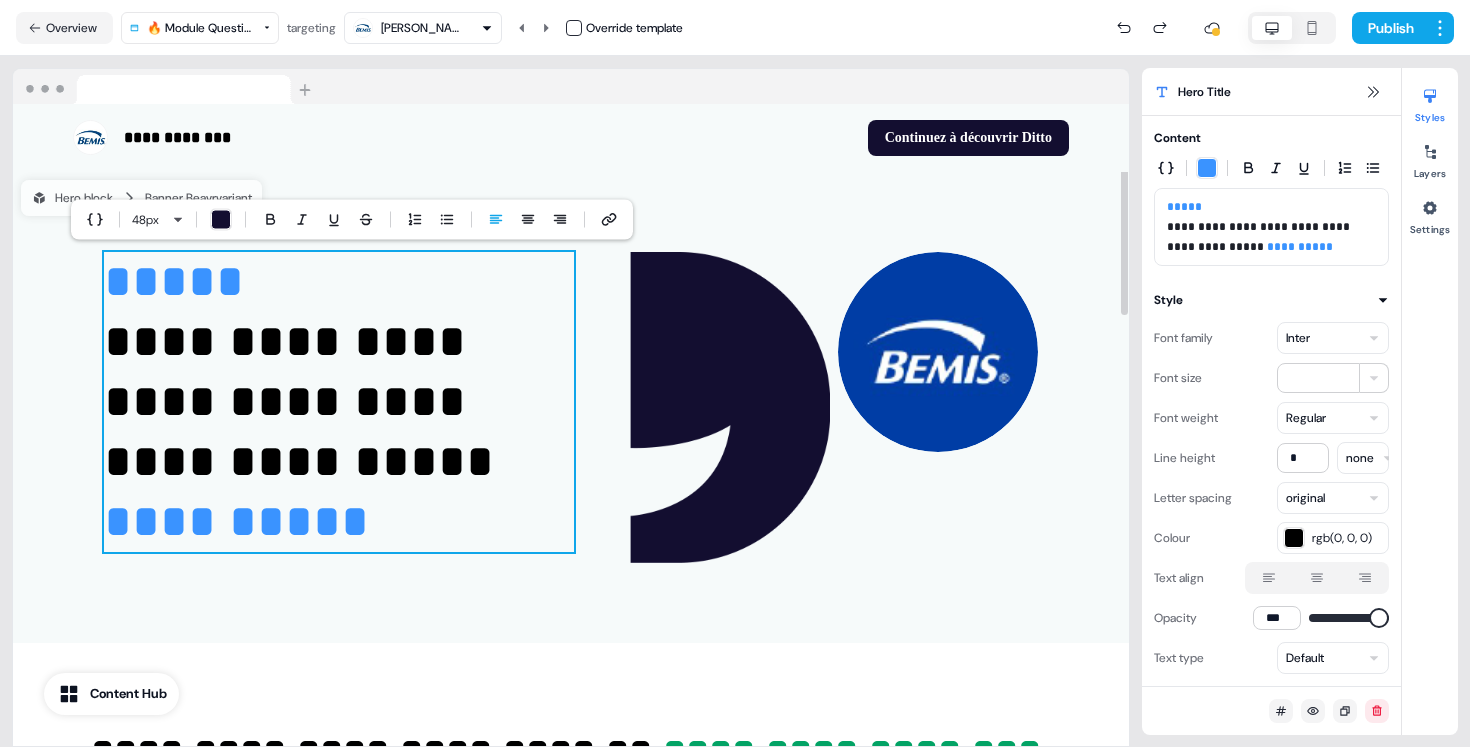 type 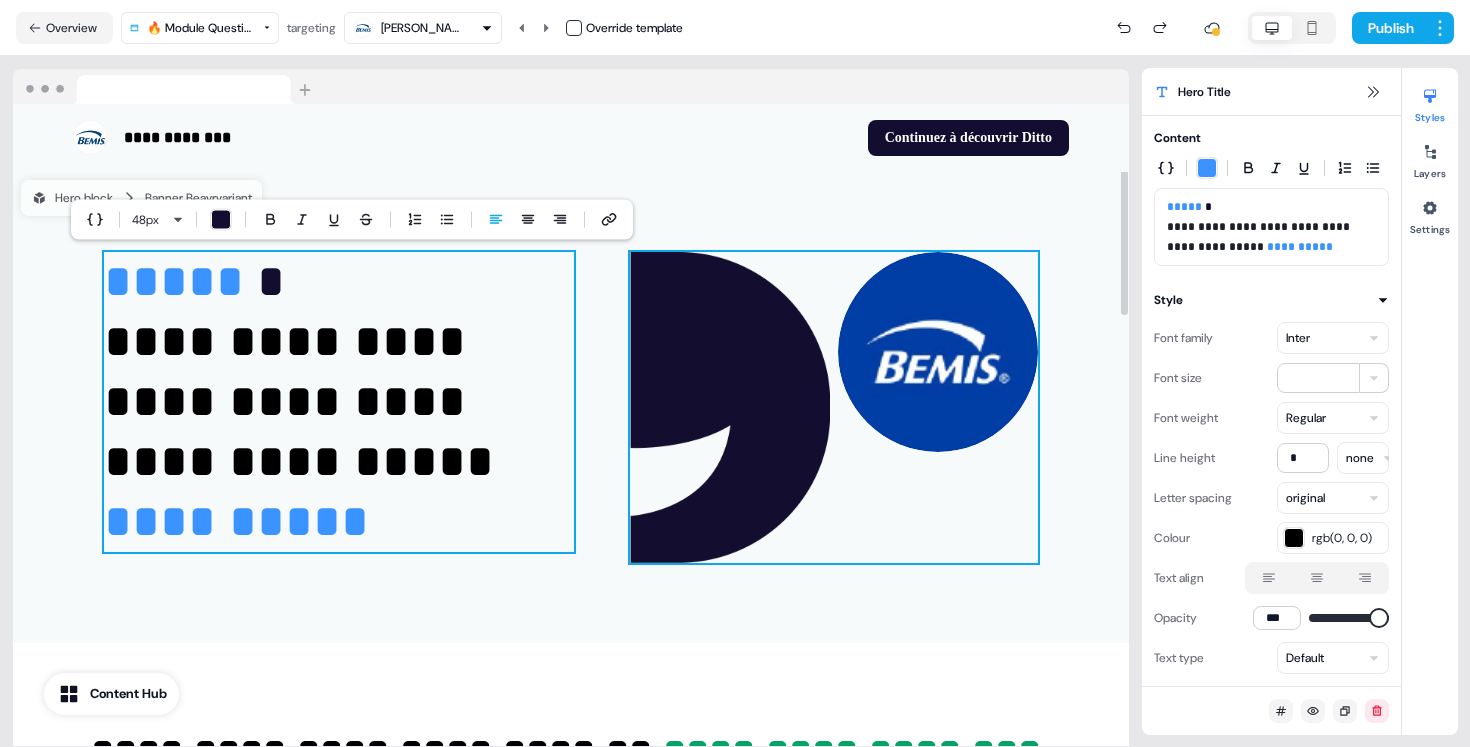 click on "To pick up a draggable item, press the space bar.
While dragging, use the arrow keys to move the item.
Press space again to drop the item in its new position, or press escape to cancel." at bounding box center [834, 408] 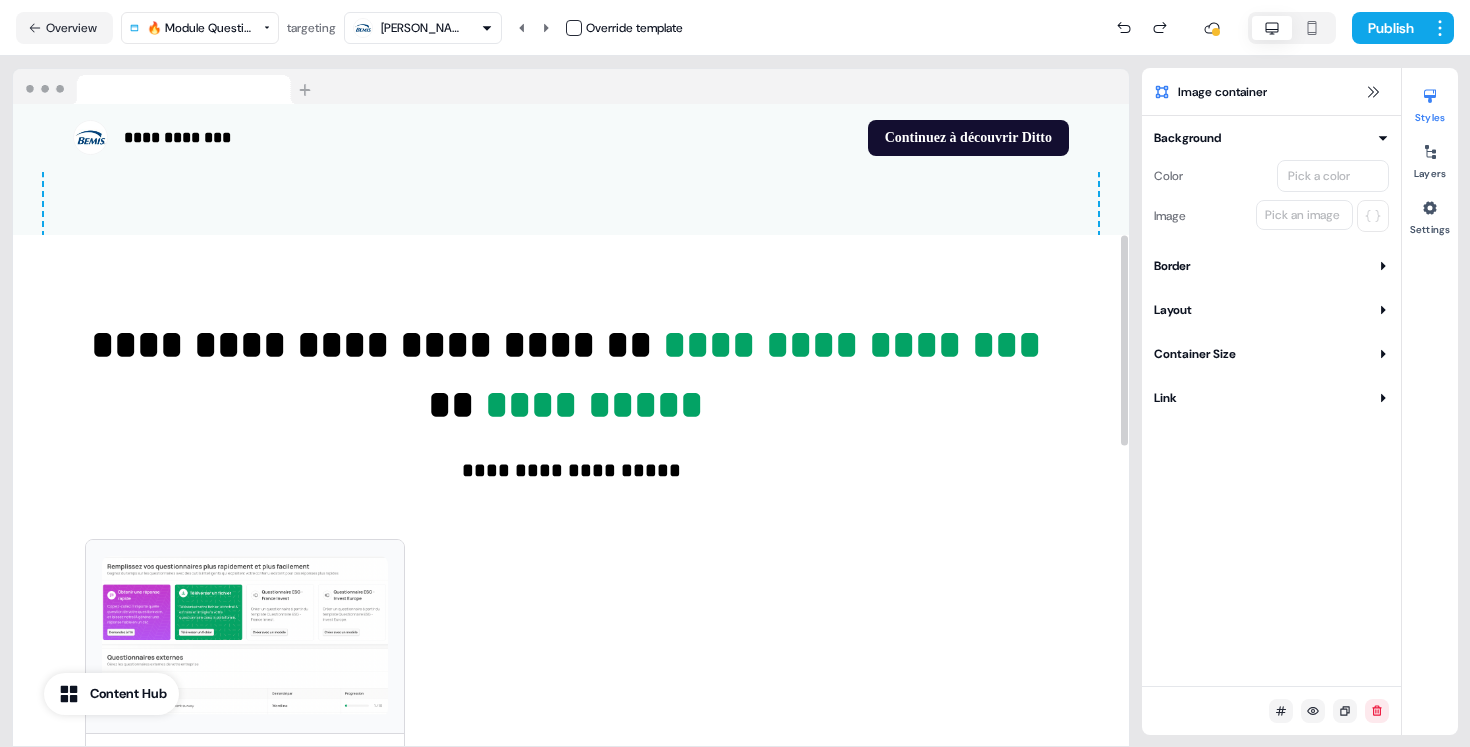 scroll, scrollTop: 451, scrollLeft: 0, axis: vertical 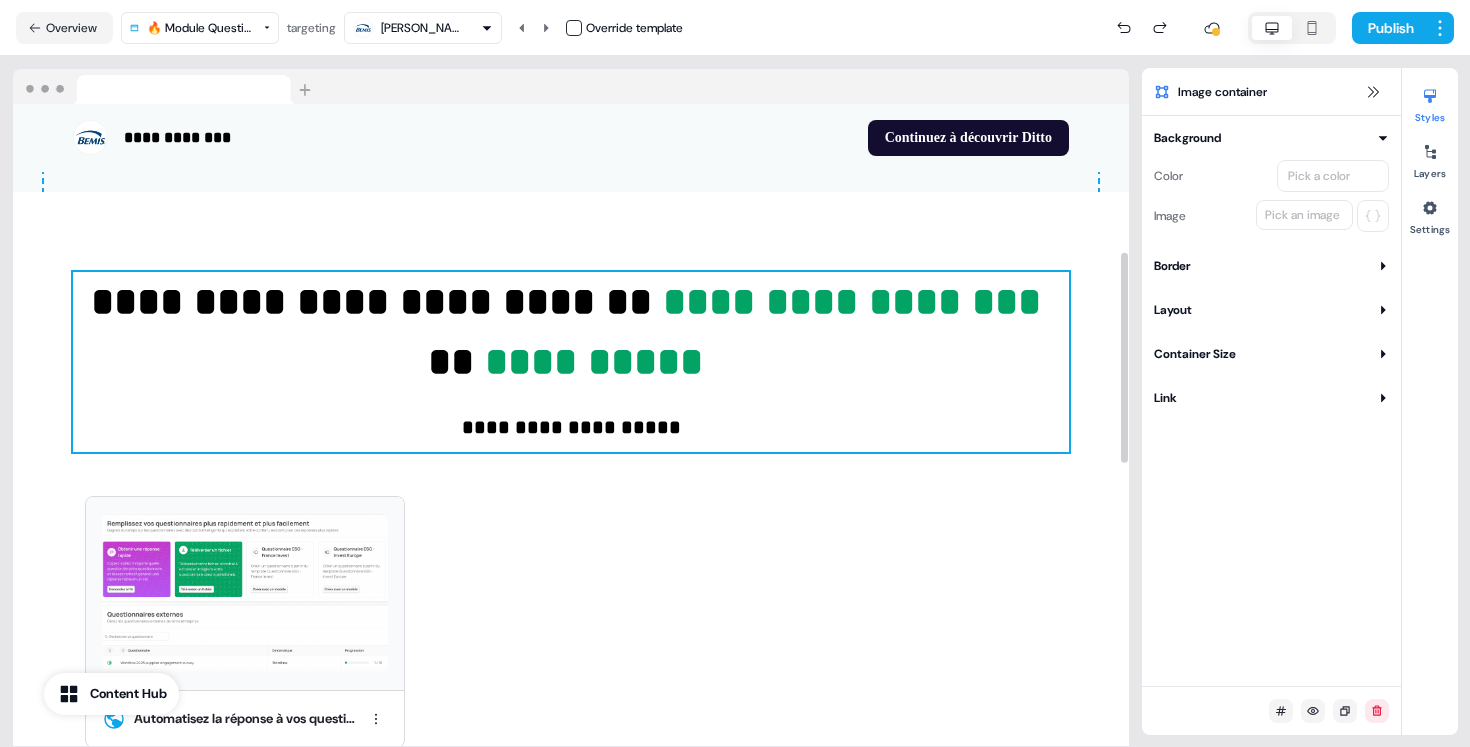 click on "**********" at bounding box center [594, 361] 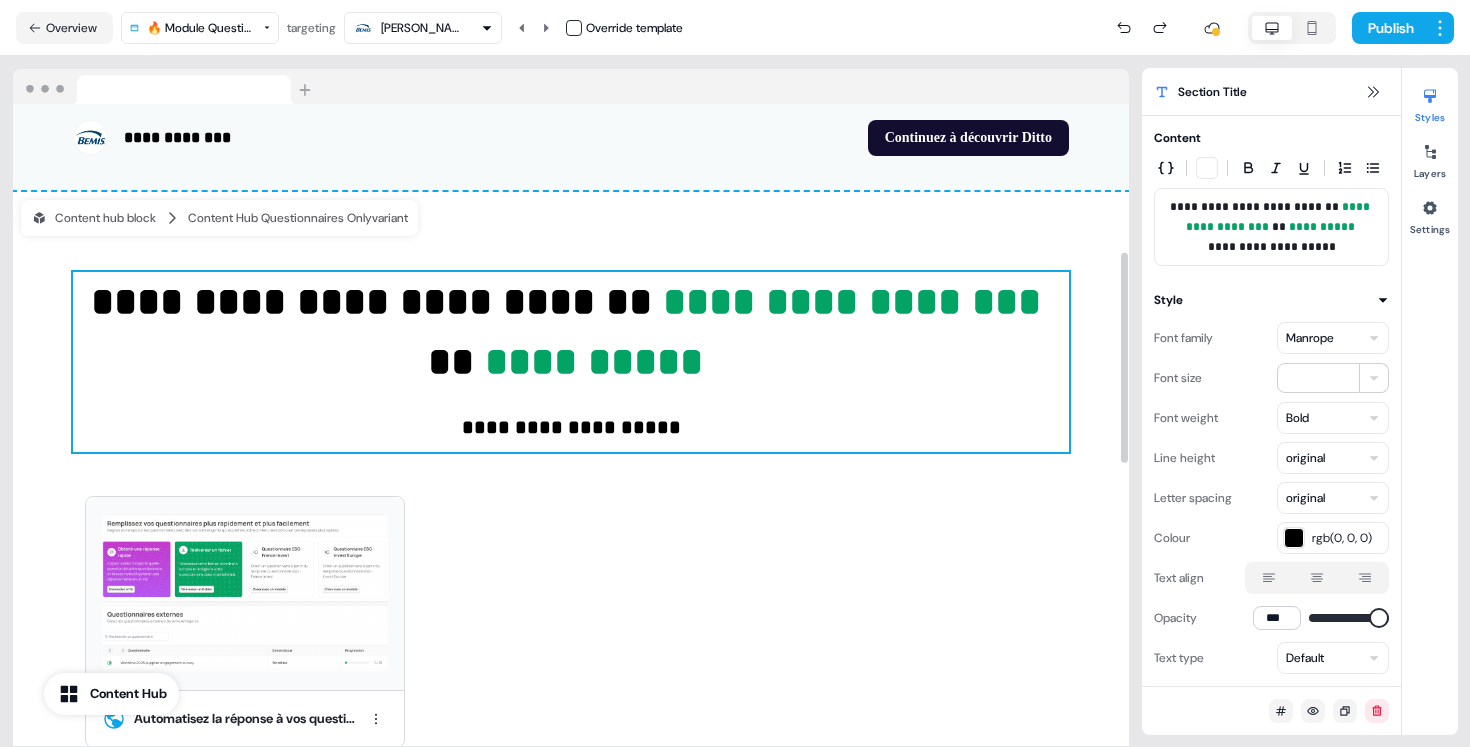 click 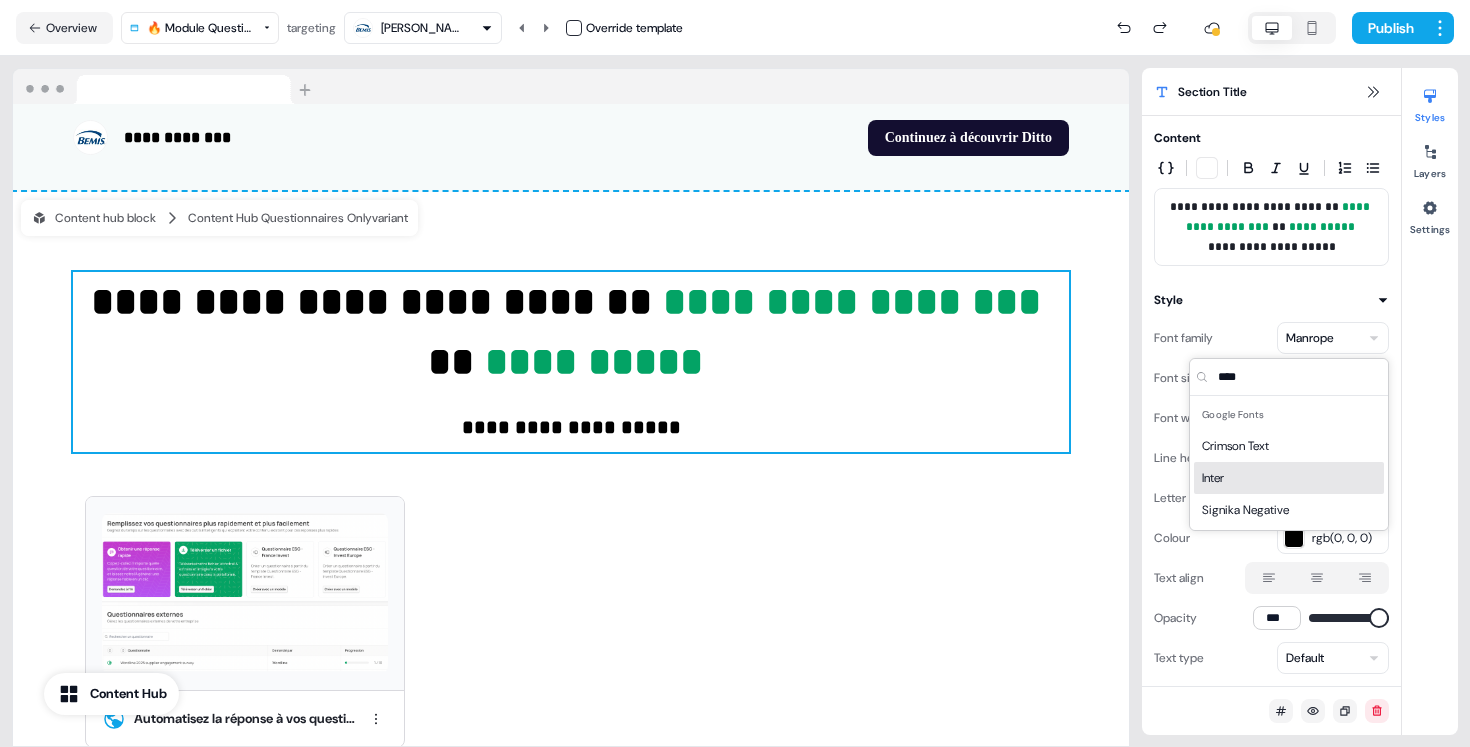 type on "****" 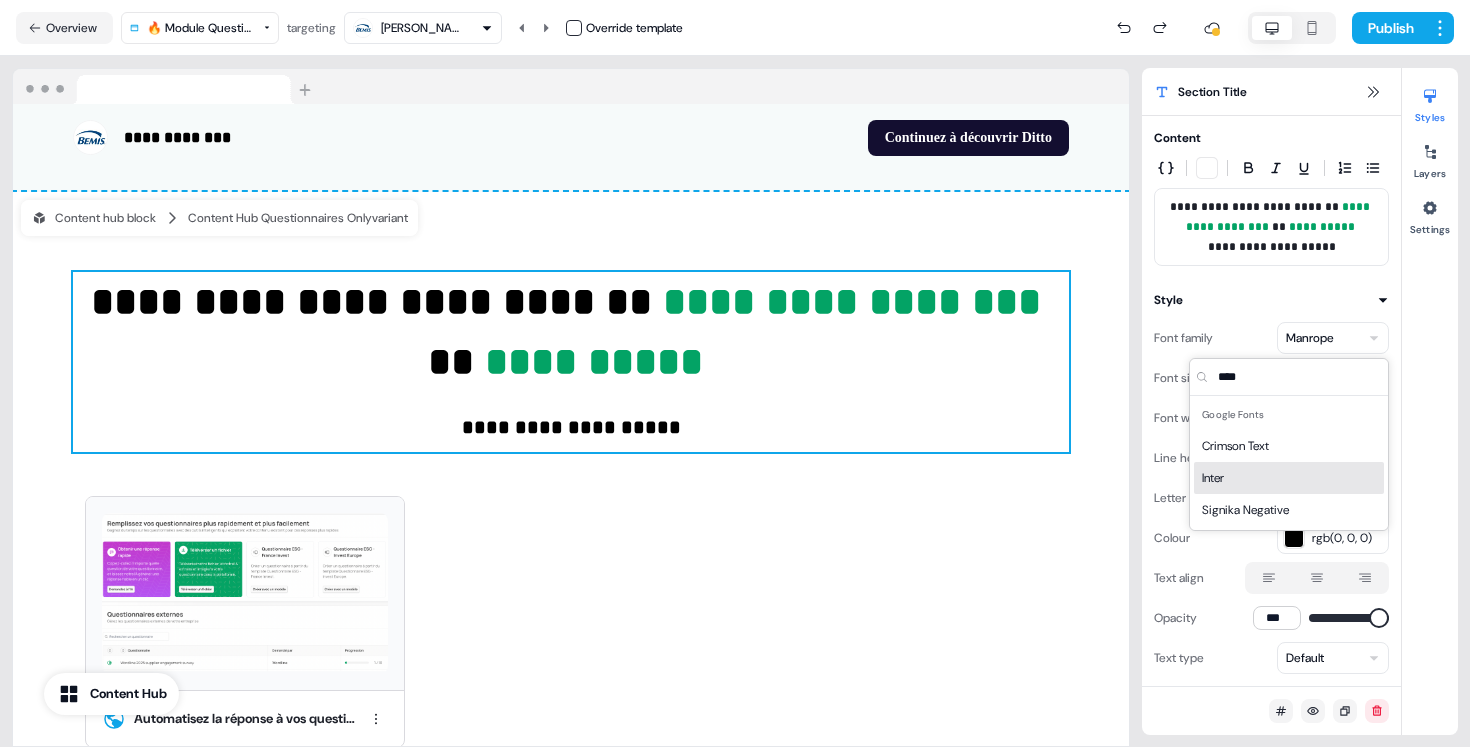 click on "Inter" at bounding box center [1289, 478] 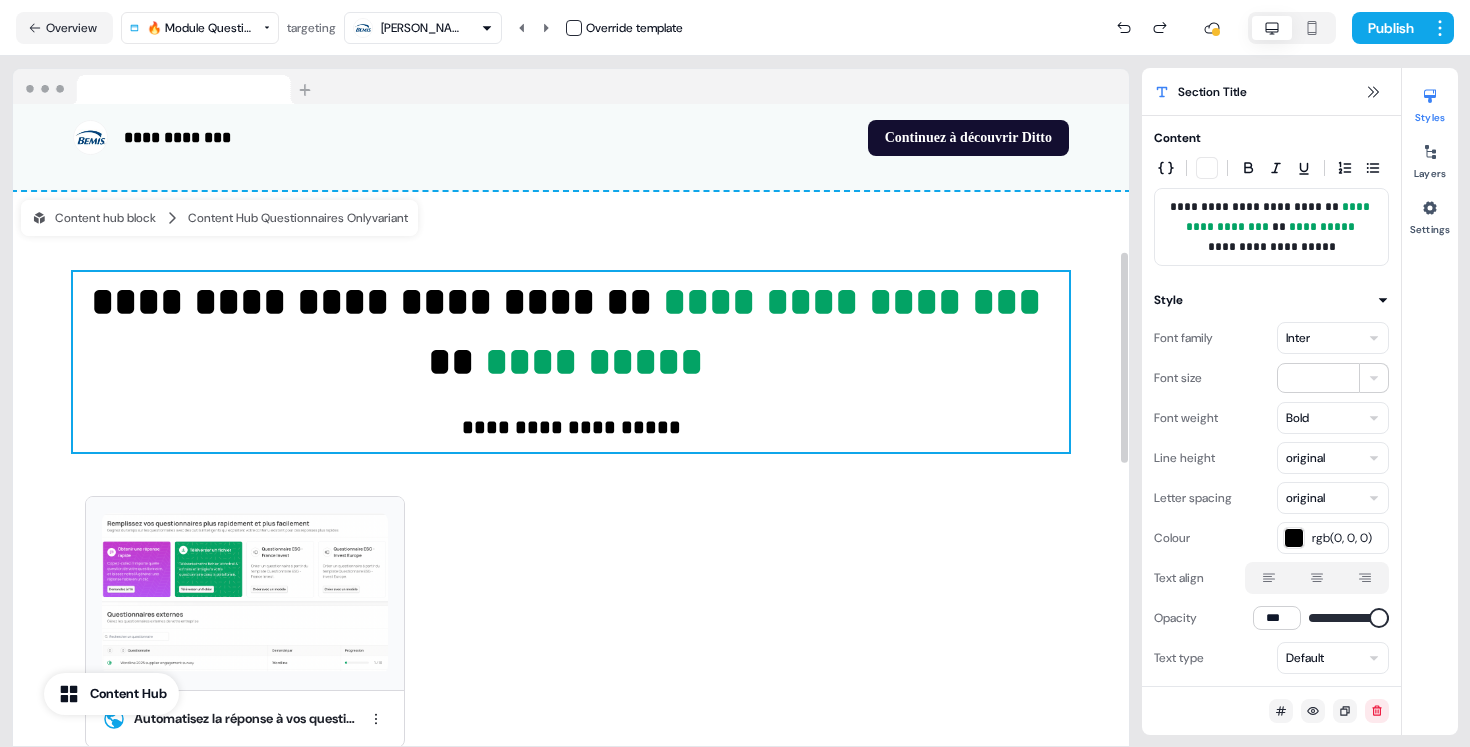 click on "**********" at bounding box center (571, 362) 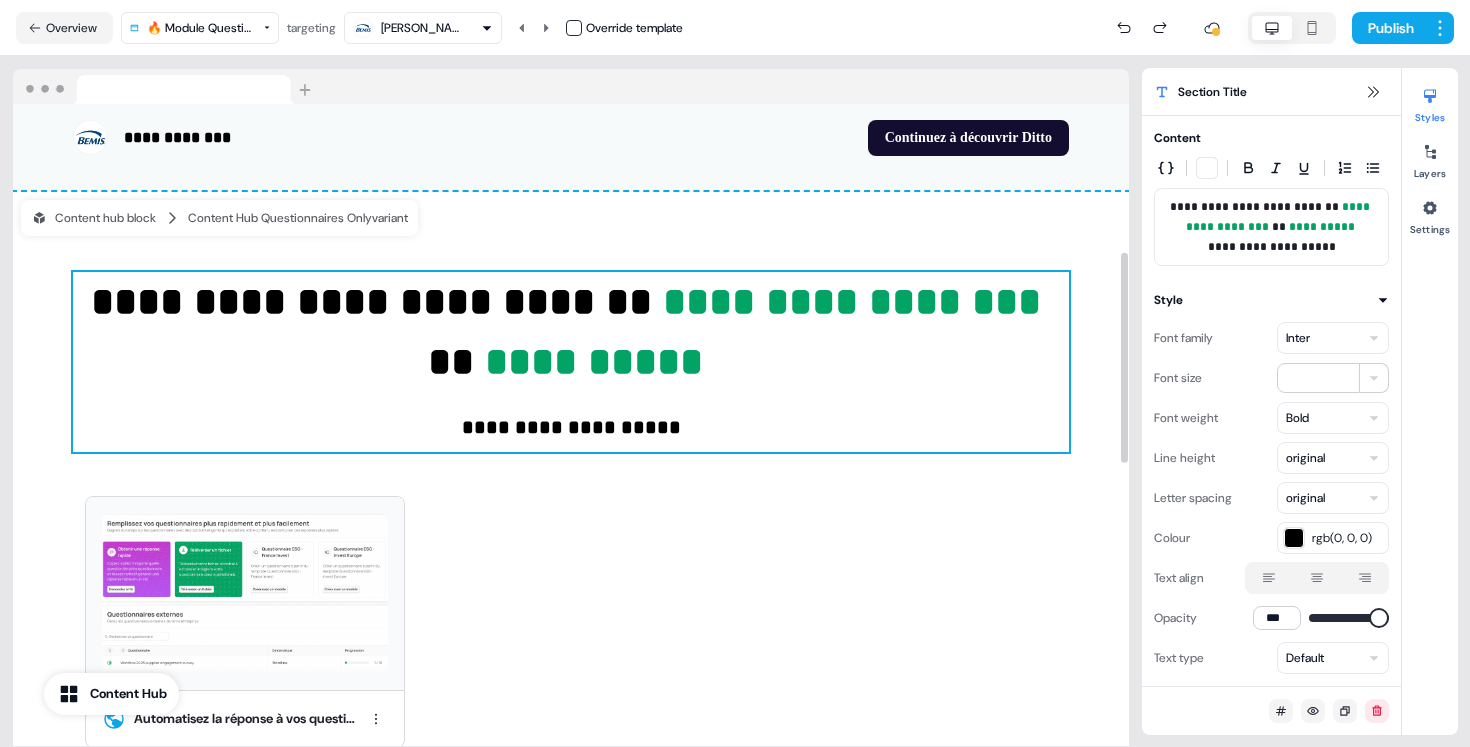 click on "**********" at bounding box center (594, 361) 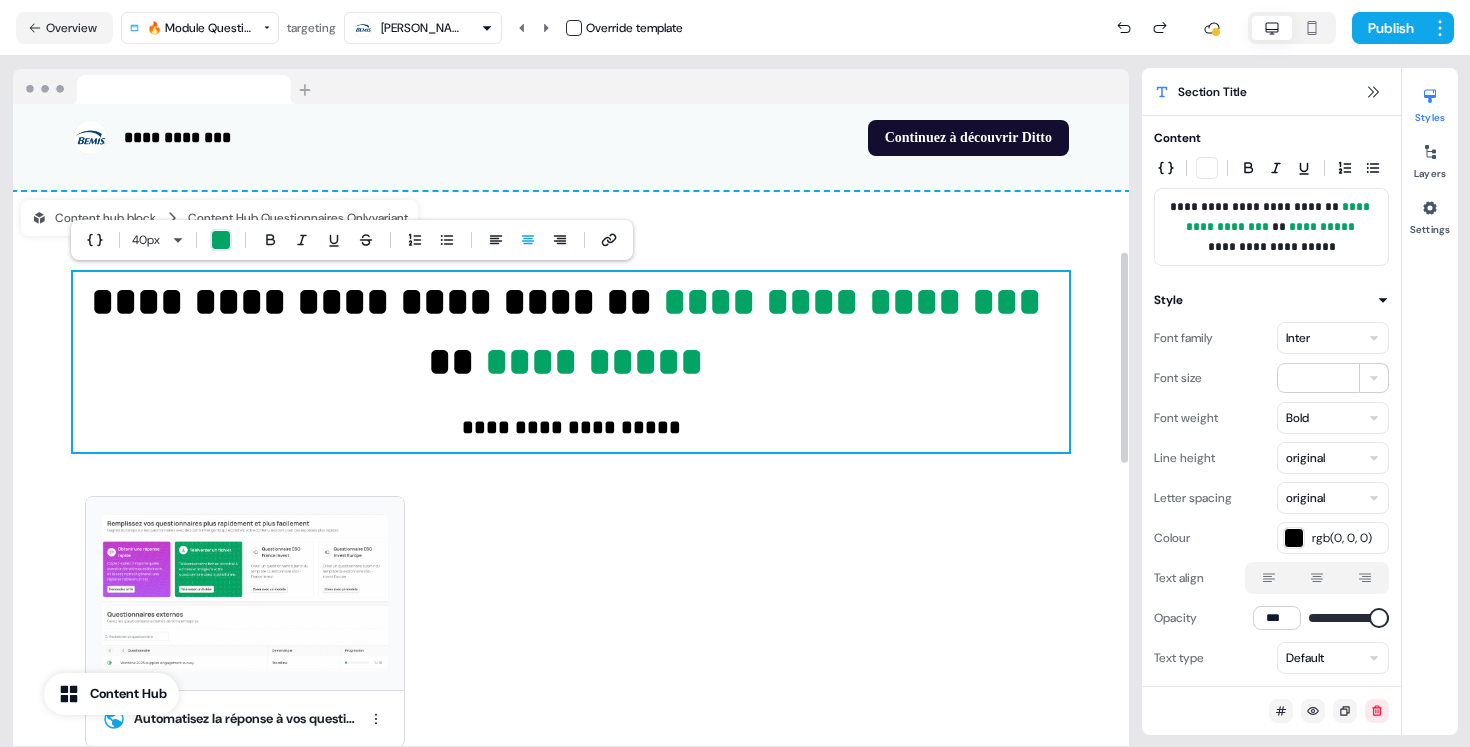 click on "**********" at bounding box center [571, 362] 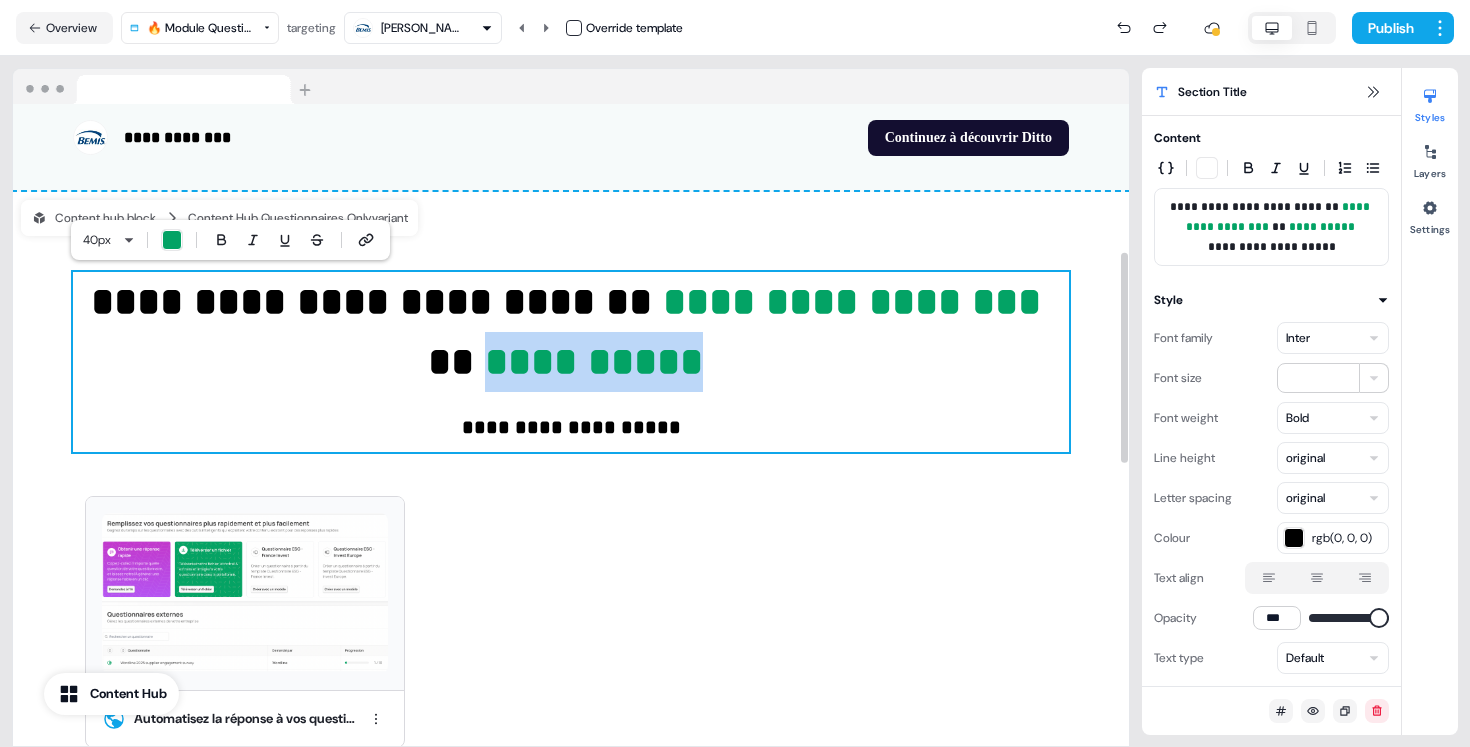 drag, startPoint x: 699, startPoint y: 364, endPoint x: 480, endPoint y: 367, distance: 219.02055 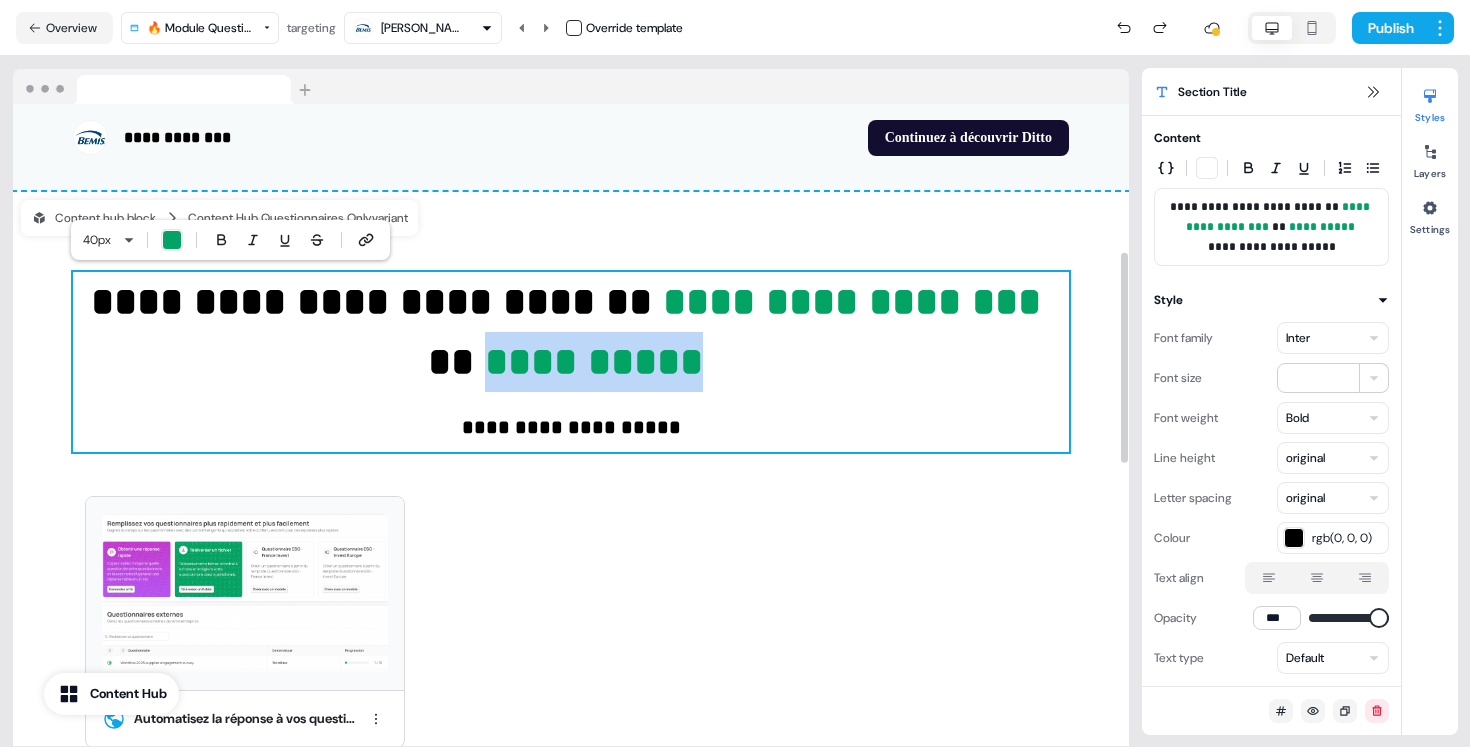 click on "**********" at bounding box center [594, 361] 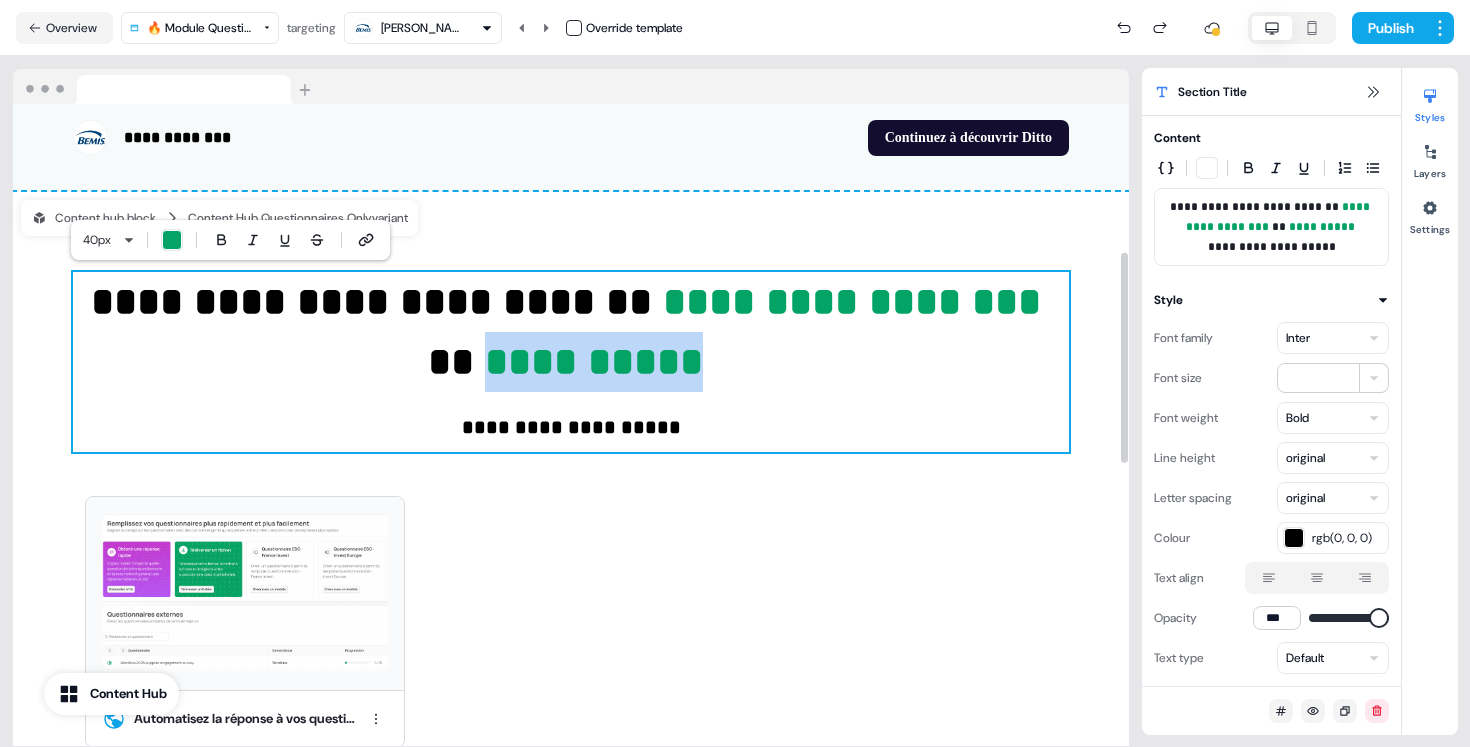 click at bounding box center (172, 240) 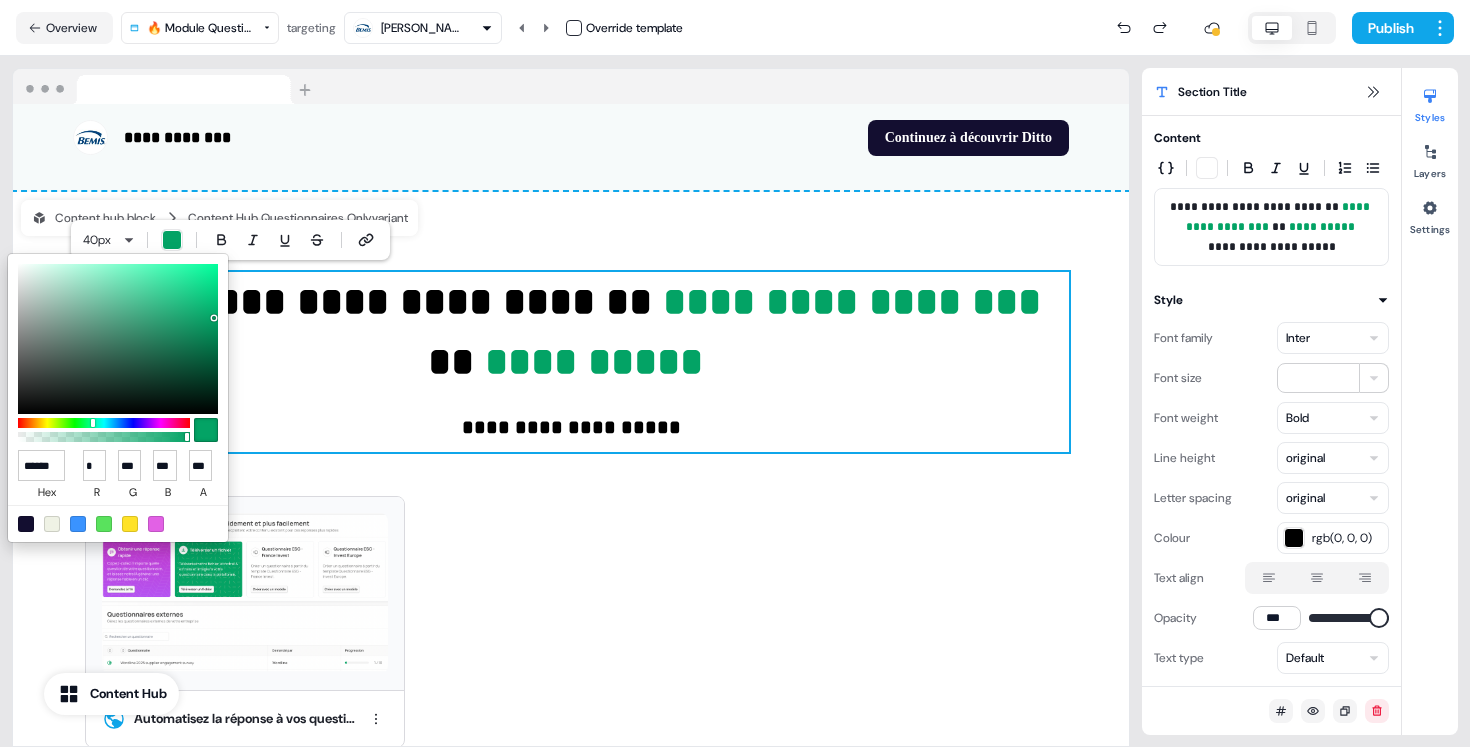 click at bounding box center [156, 524] 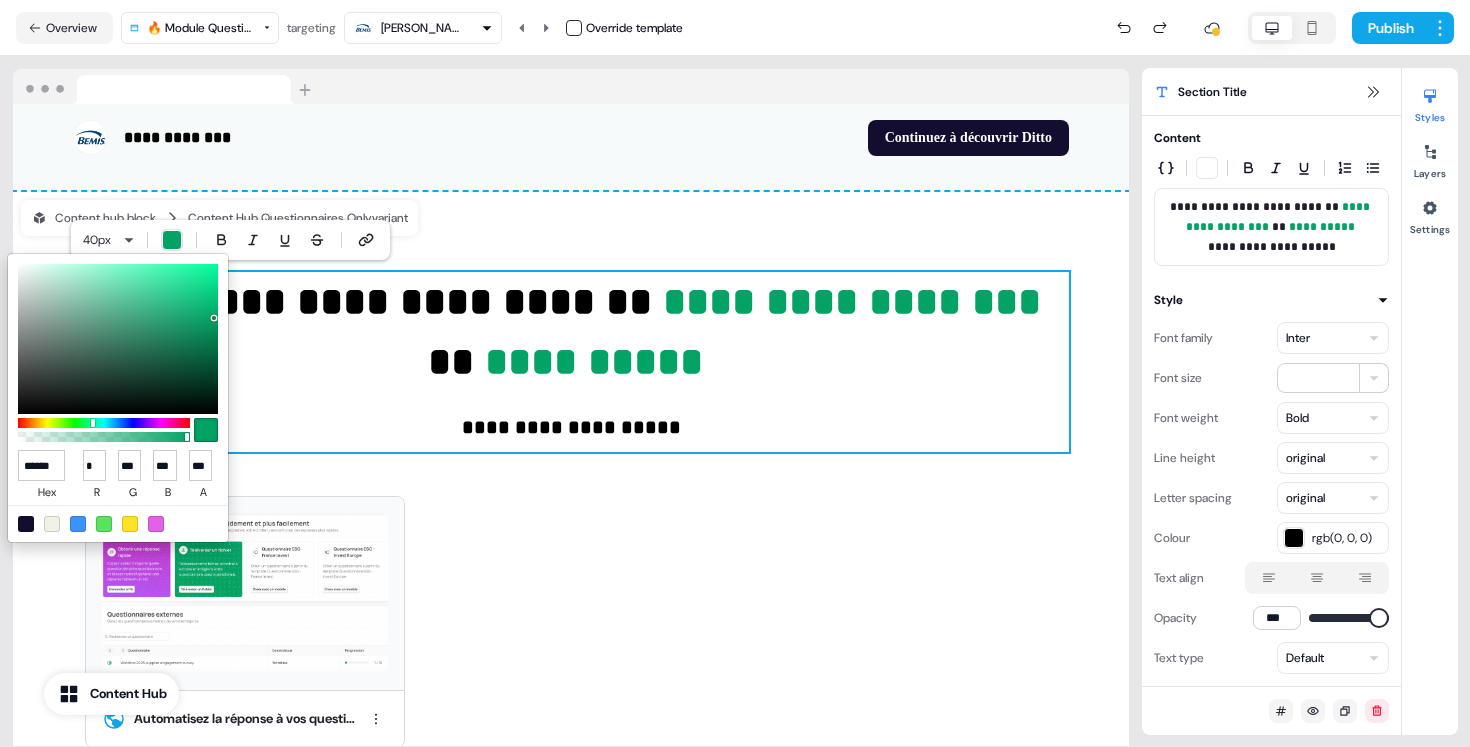 type on "******" 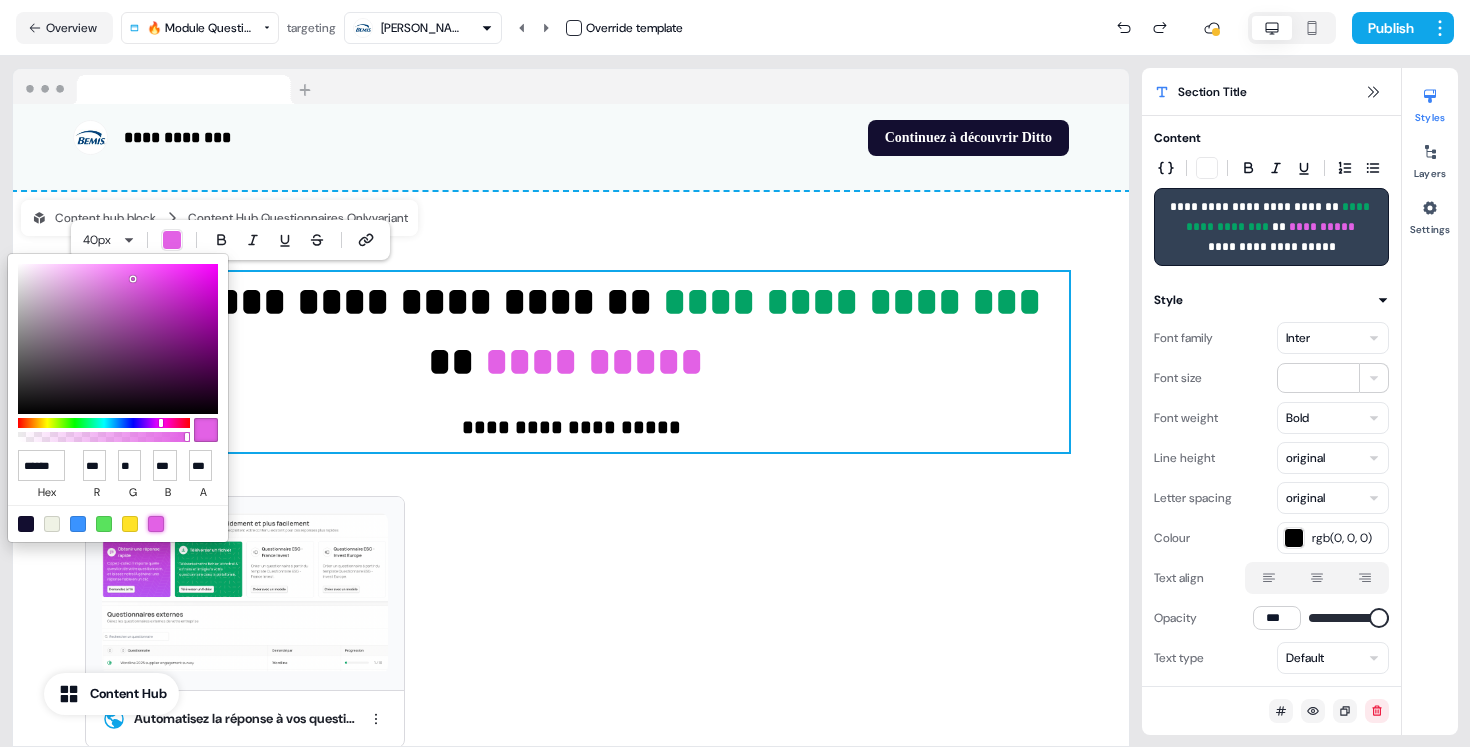 click on "**********" at bounding box center (735, 373) 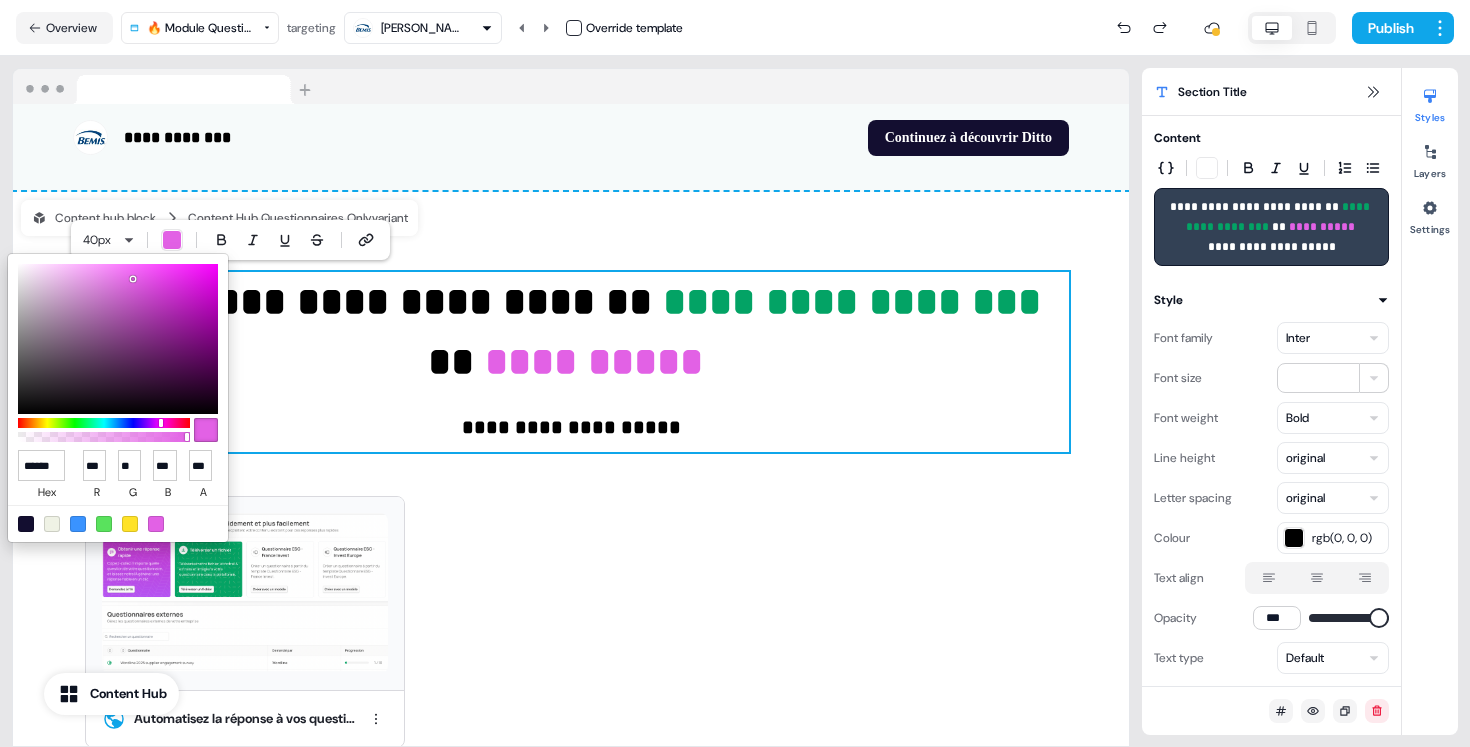 click on "**********" at bounding box center (735, 373) 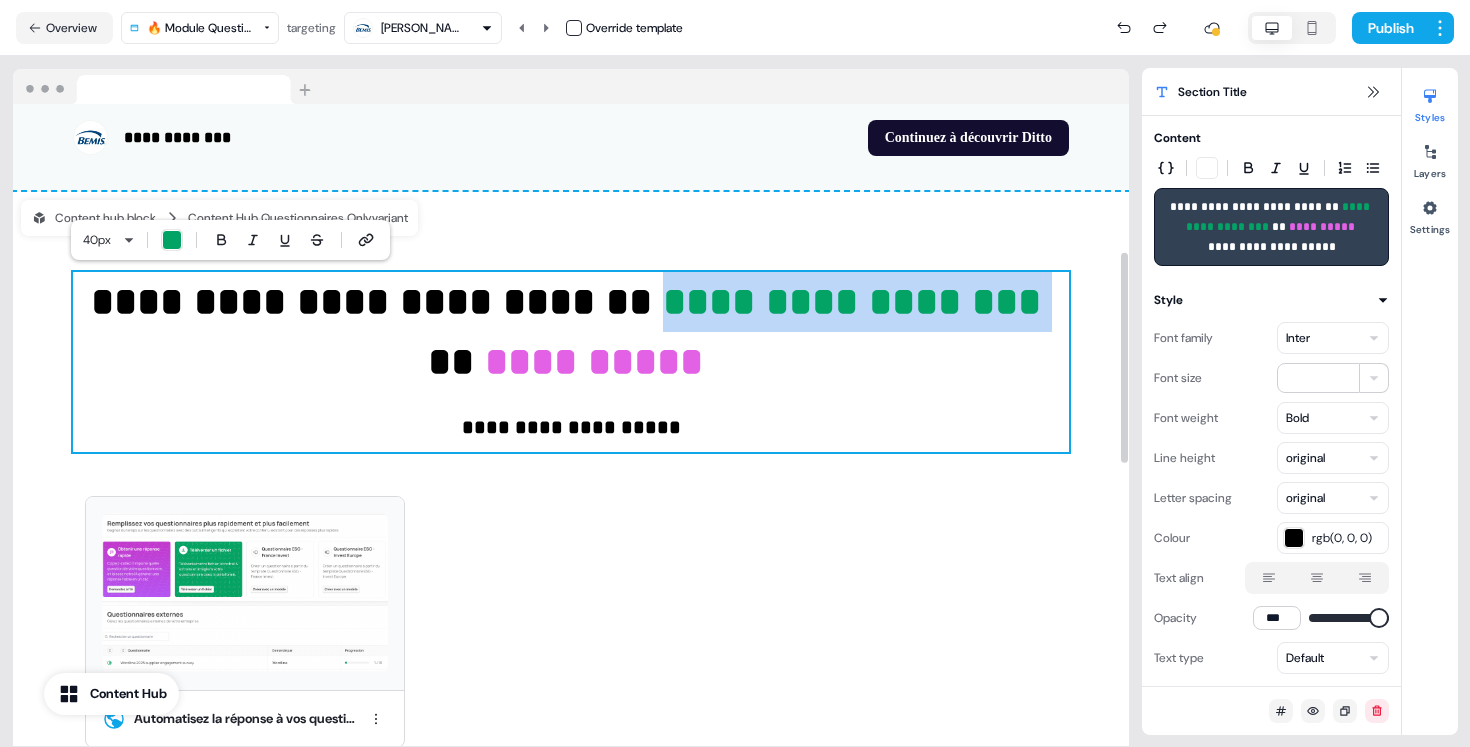 drag, startPoint x: 1060, startPoint y: 303, endPoint x: 669, endPoint y: 298, distance: 391.03198 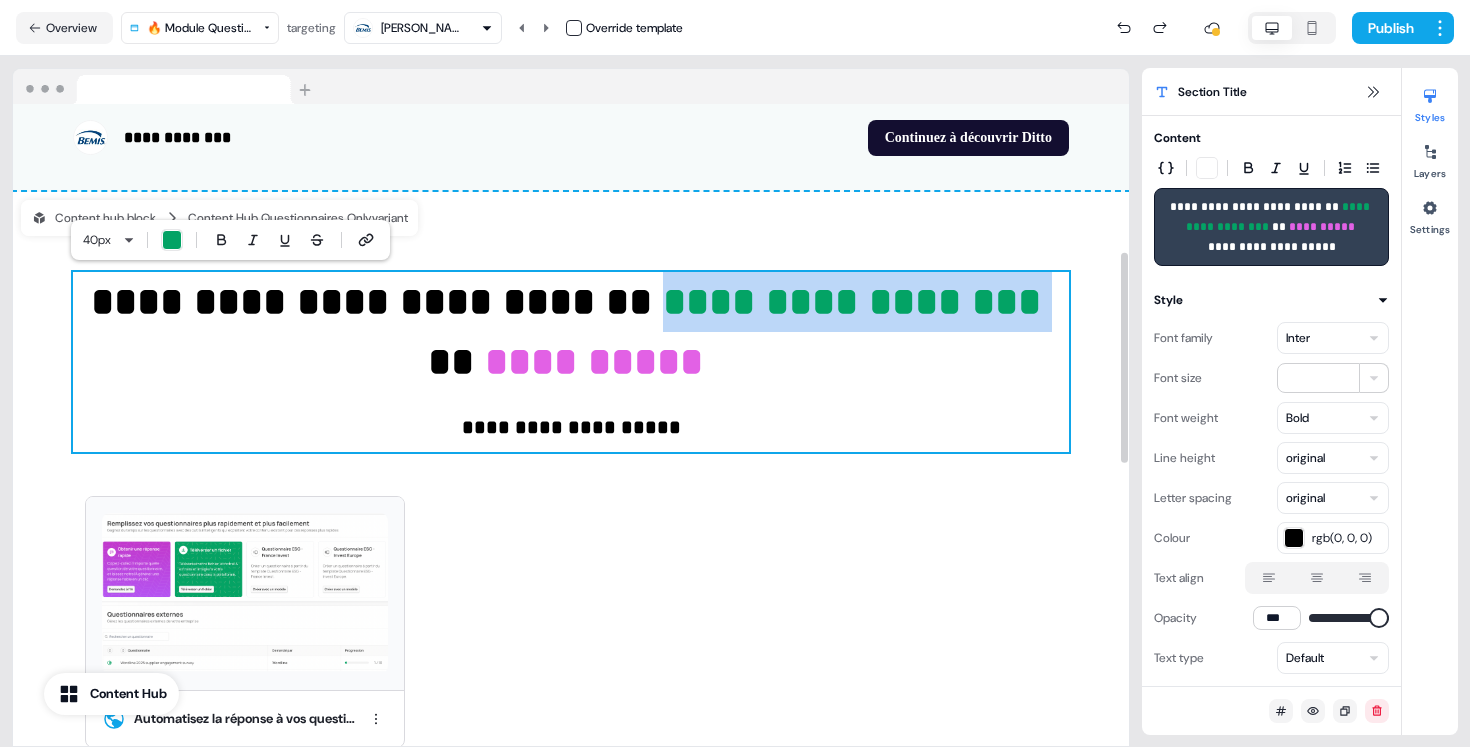 click on "**********" at bounding box center (571, 362) 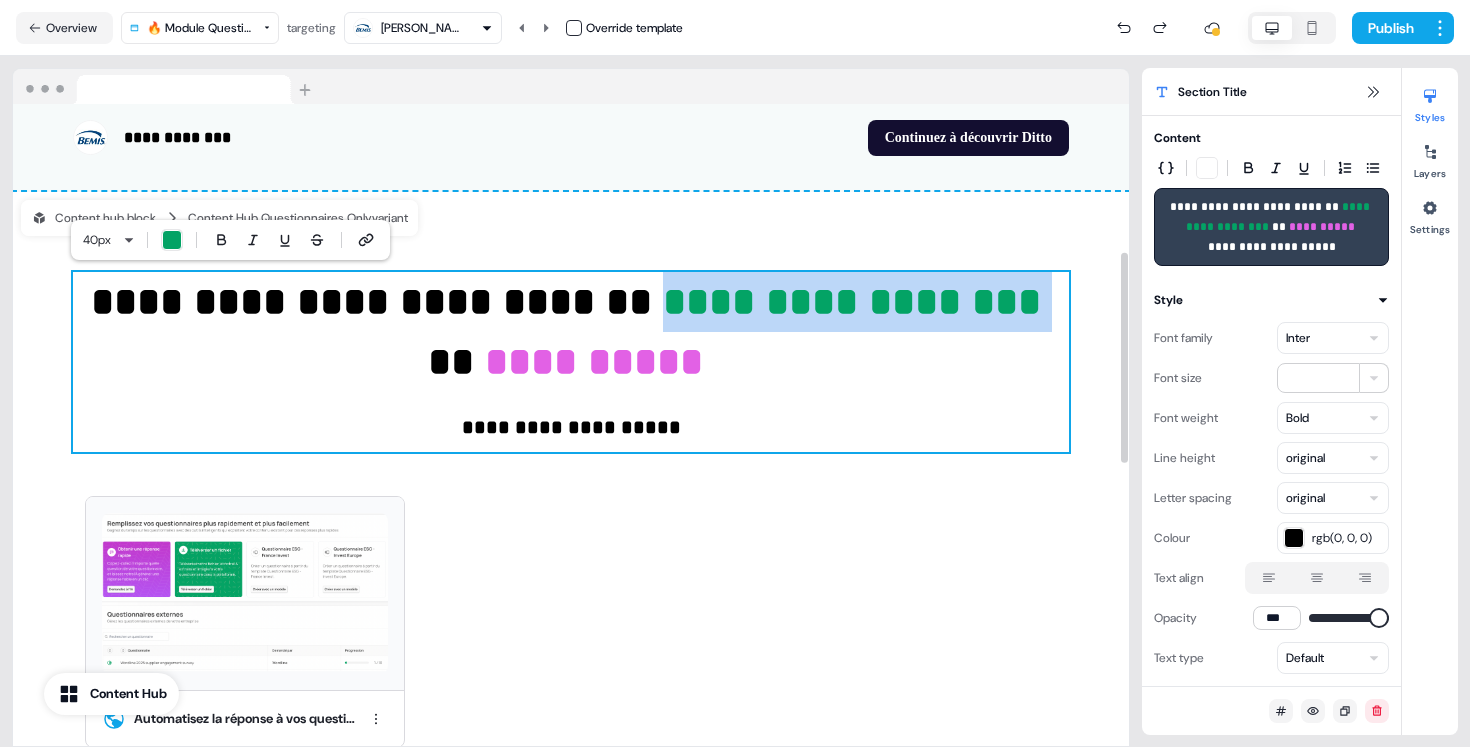 click at bounding box center (172, 240) 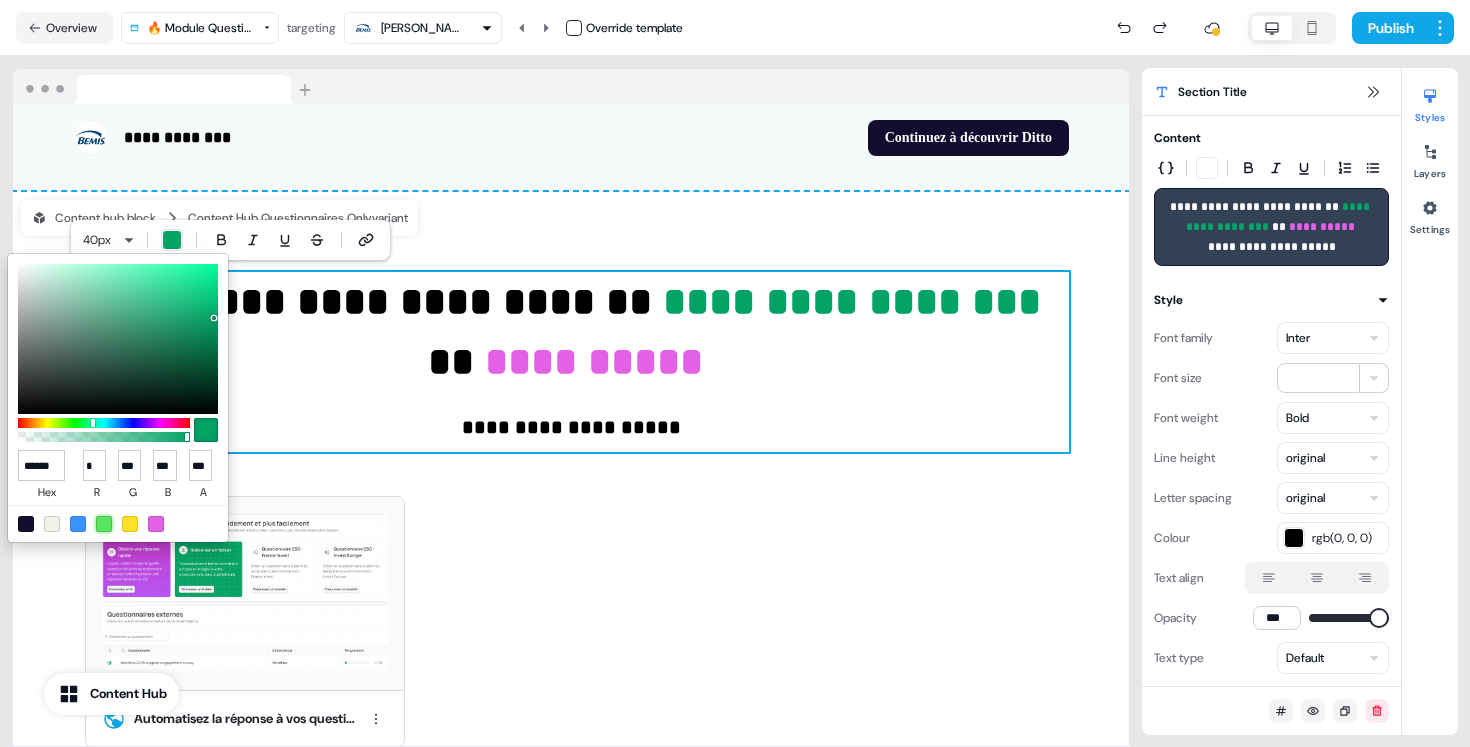 click at bounding box center (104, 524) 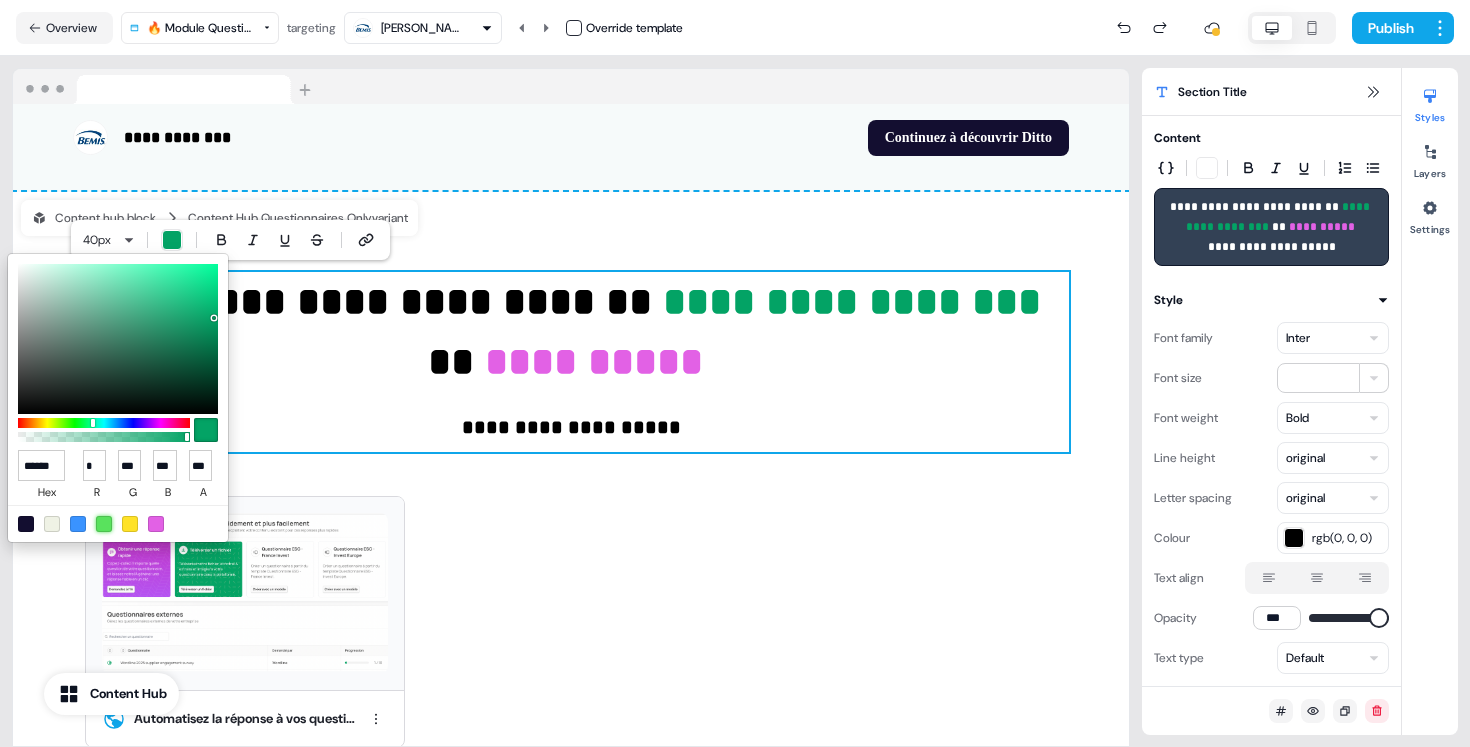 type on "******" 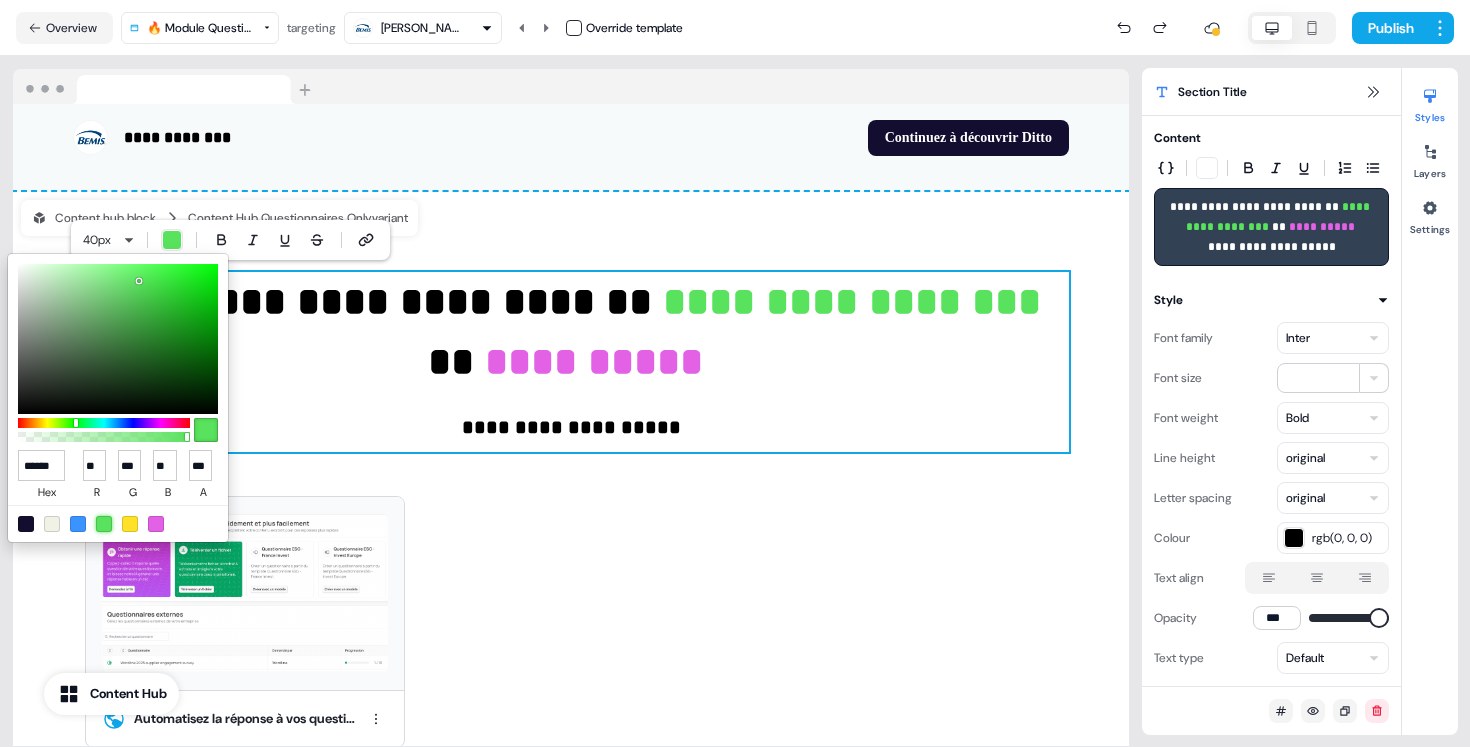 click on "**********" at bounding box center (735, 373) 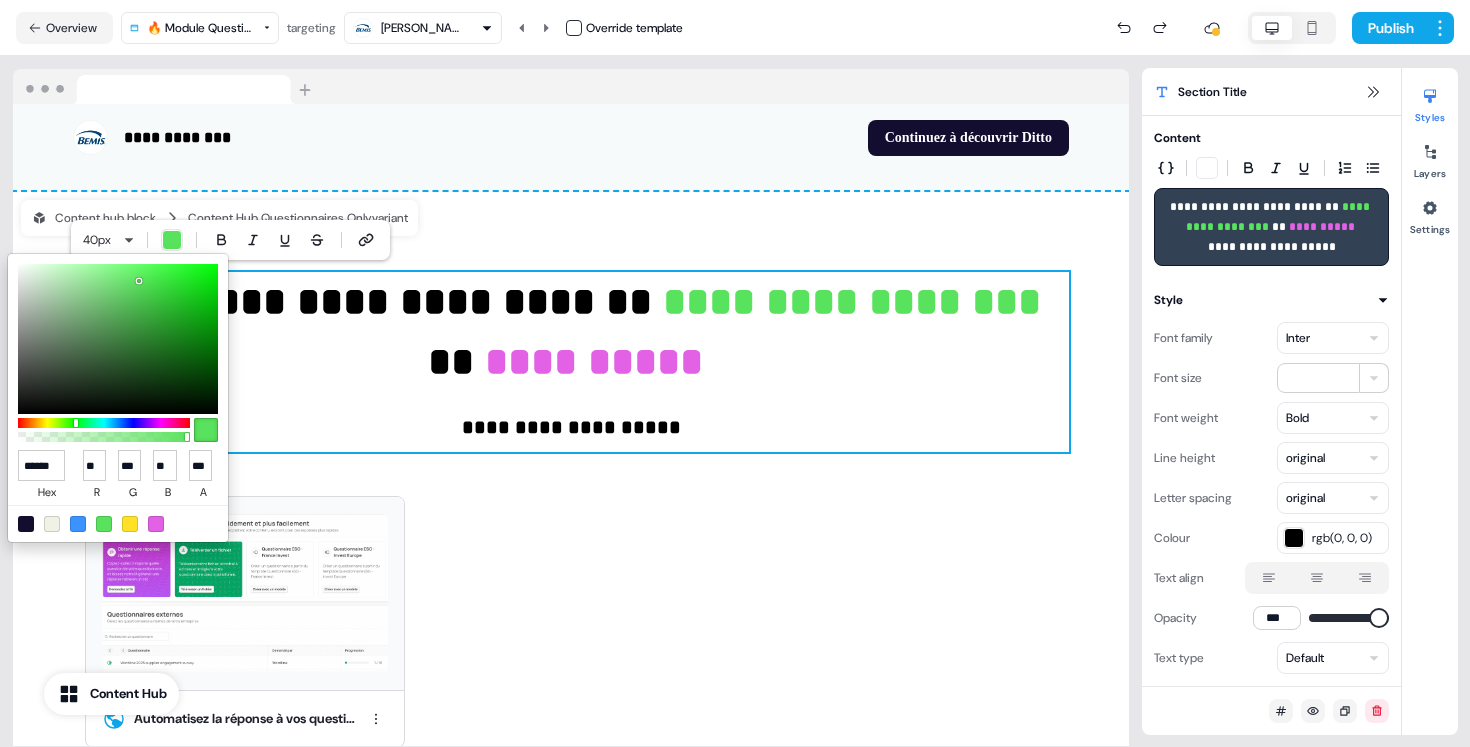 click on "**********" at bounding box center (735, 373) 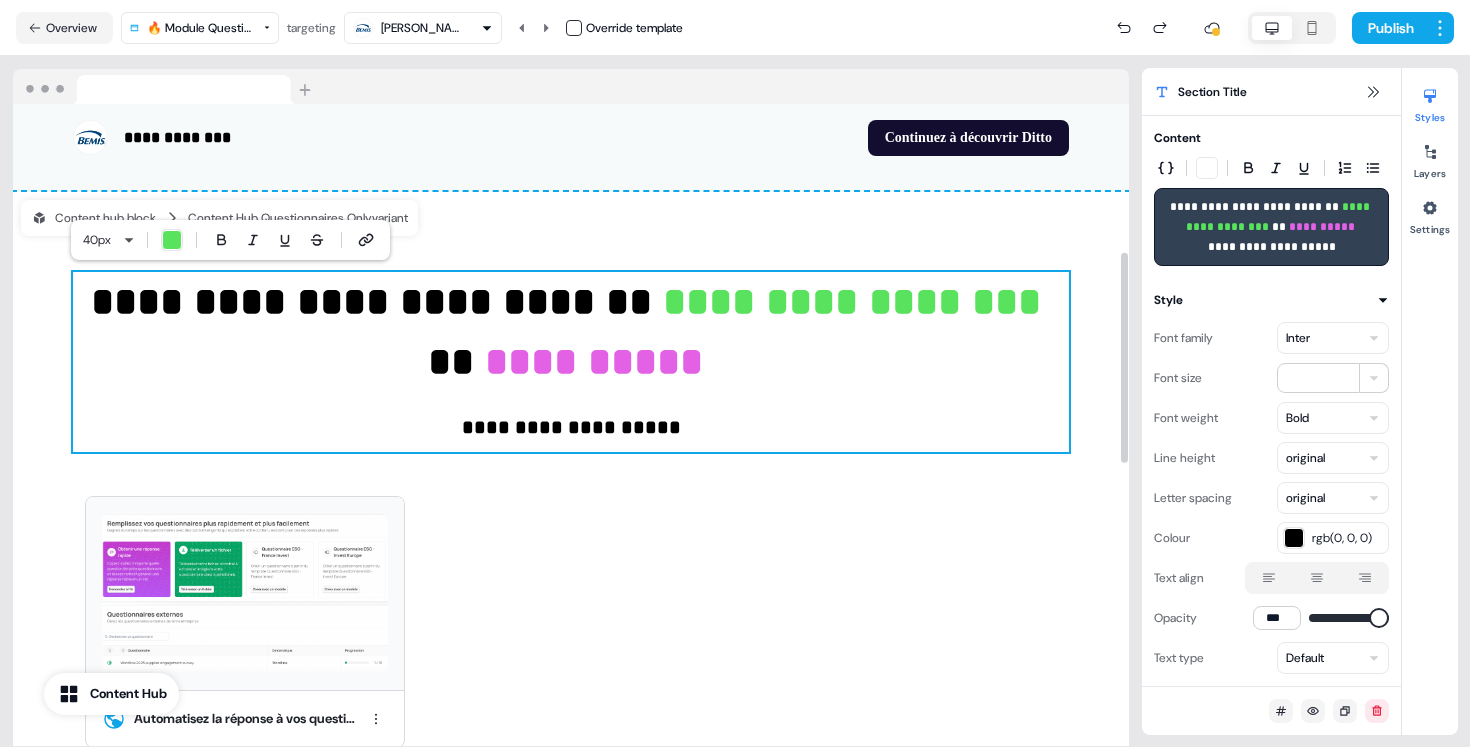 click on "**********" at bounding box center [571, 516] 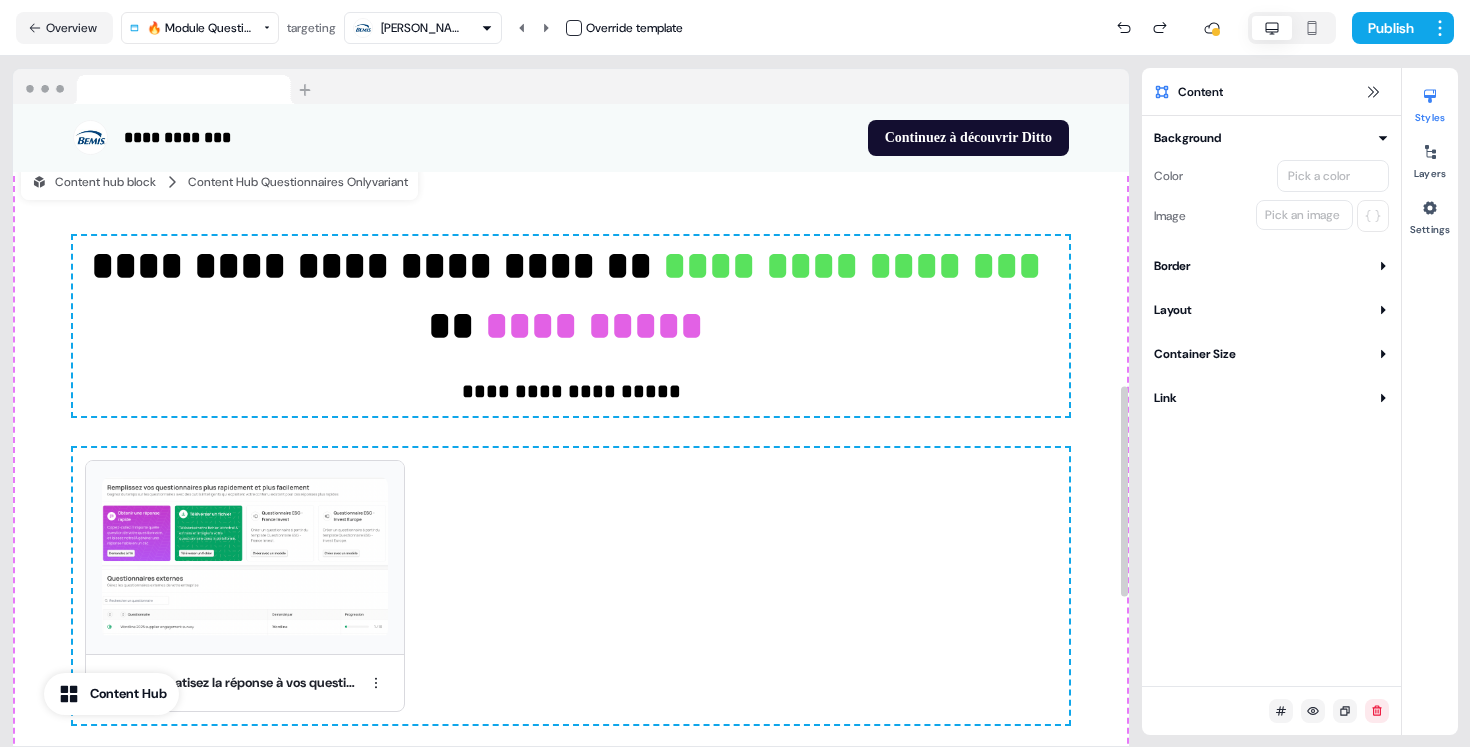 scroll, scrollTop: 297, scrollLeft: 0, axis: vertical 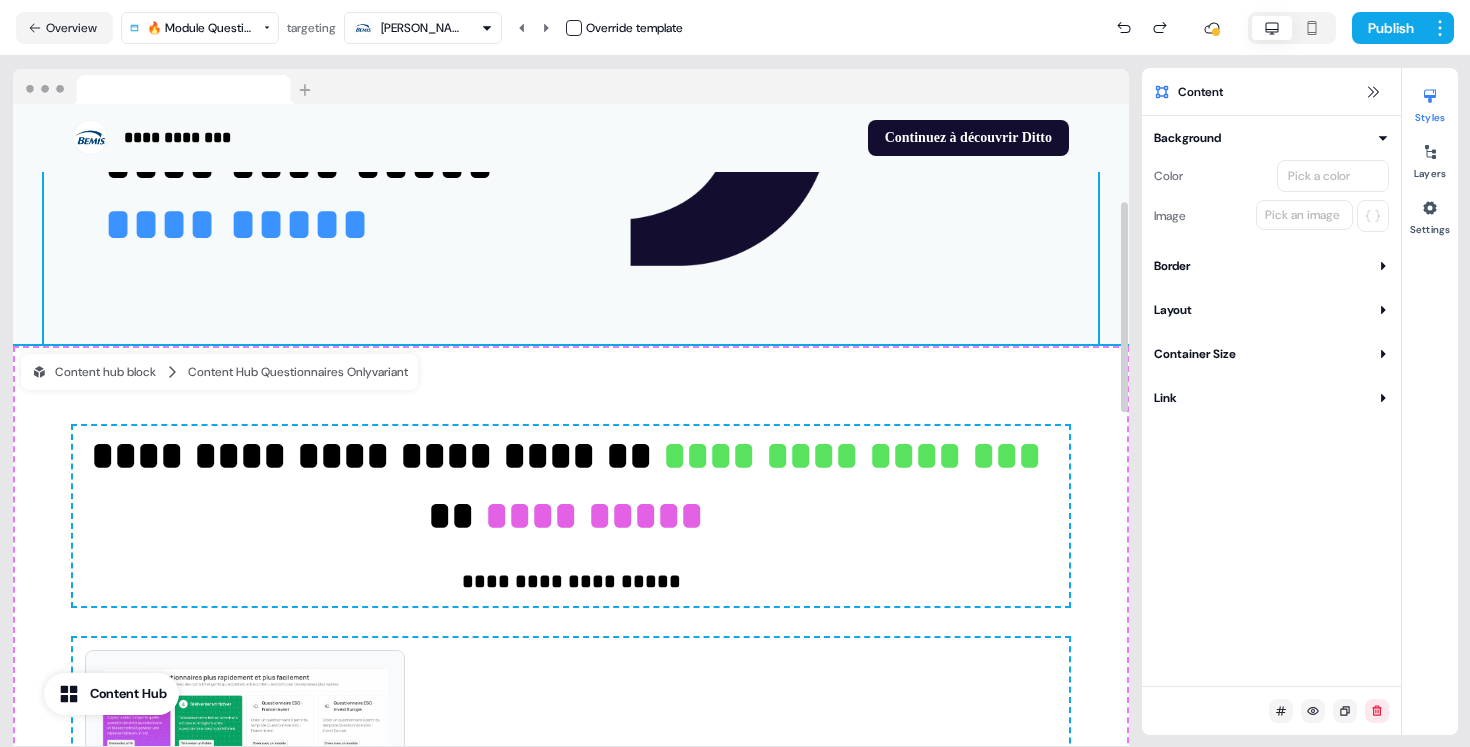 click on "**********" at bounding box center [571, 111] 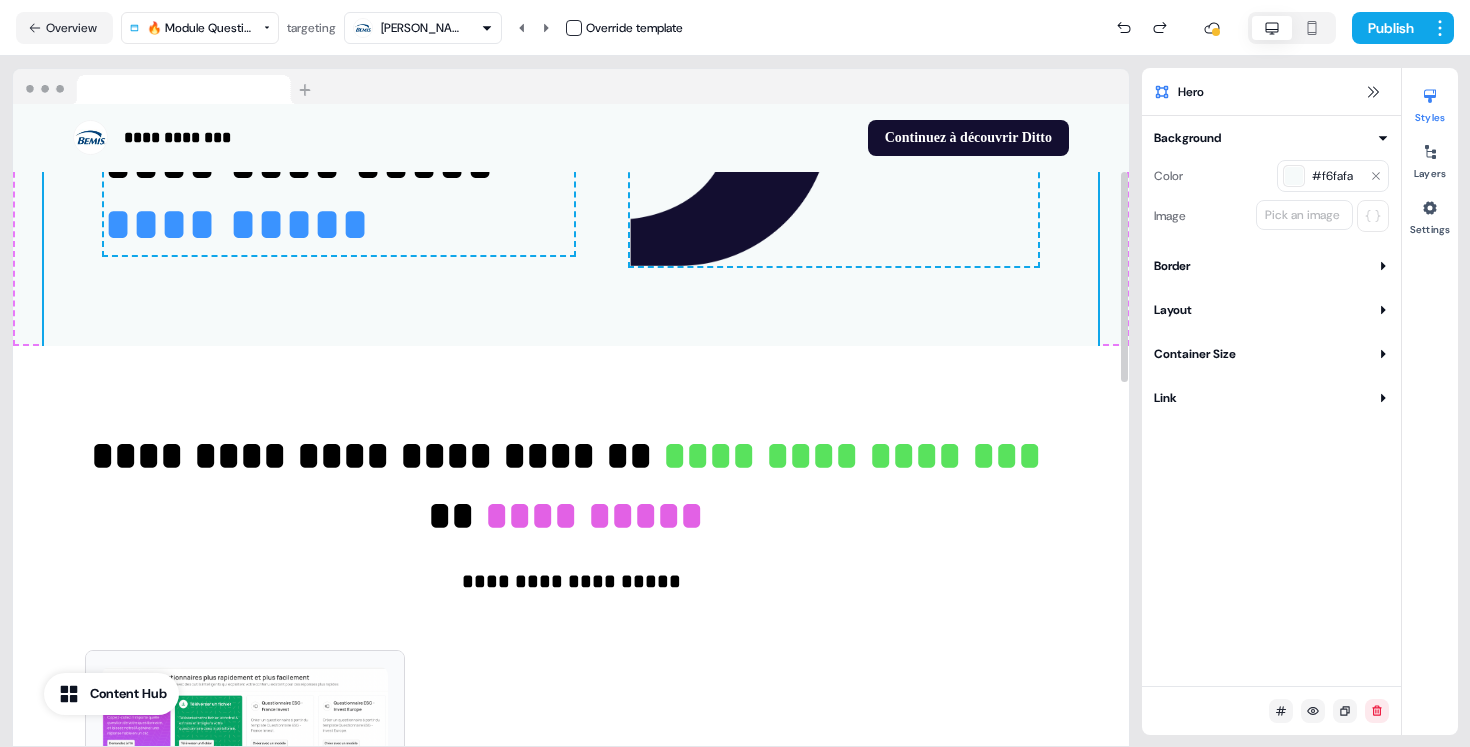scroll, scrollTop: 0, scrollLeft: 0, axis: both 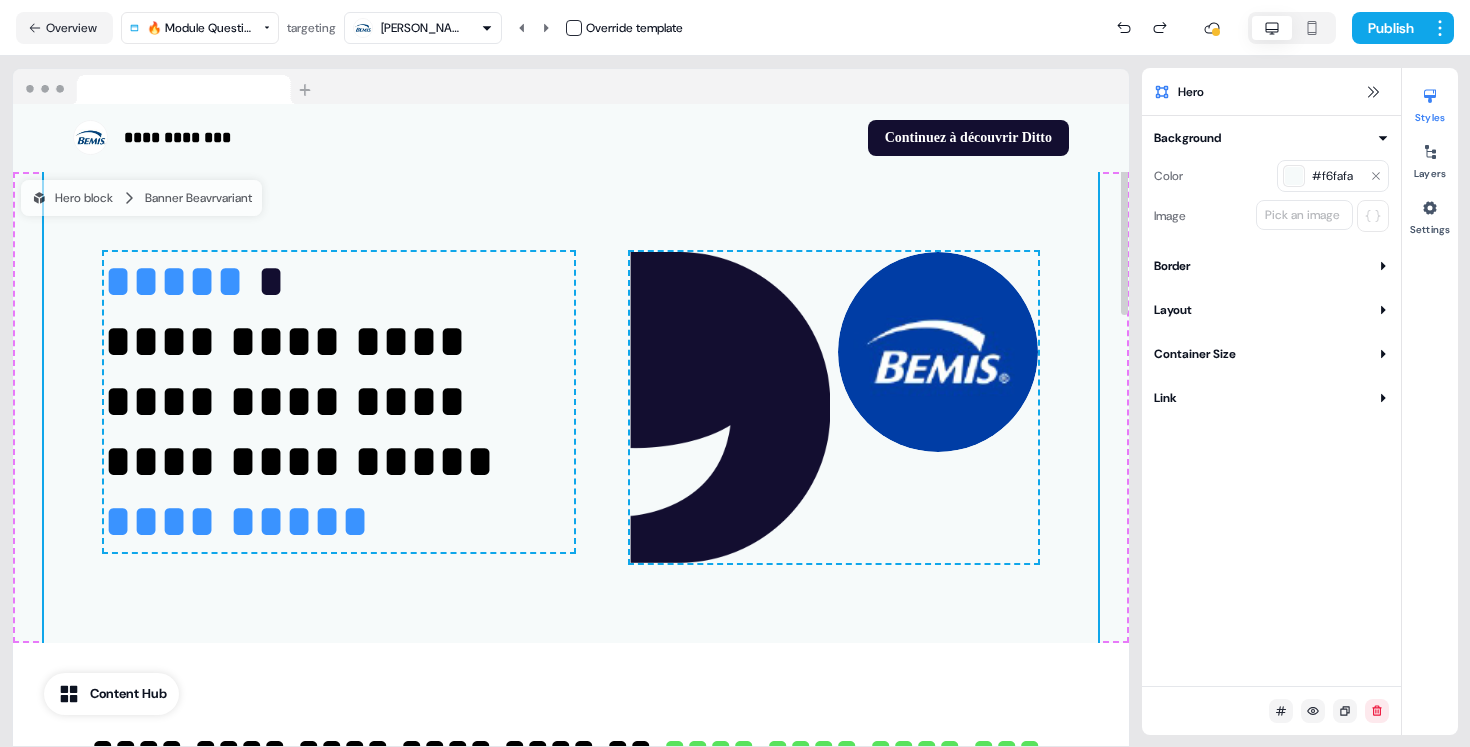 click on "**********" at bounding box center (571, 408) 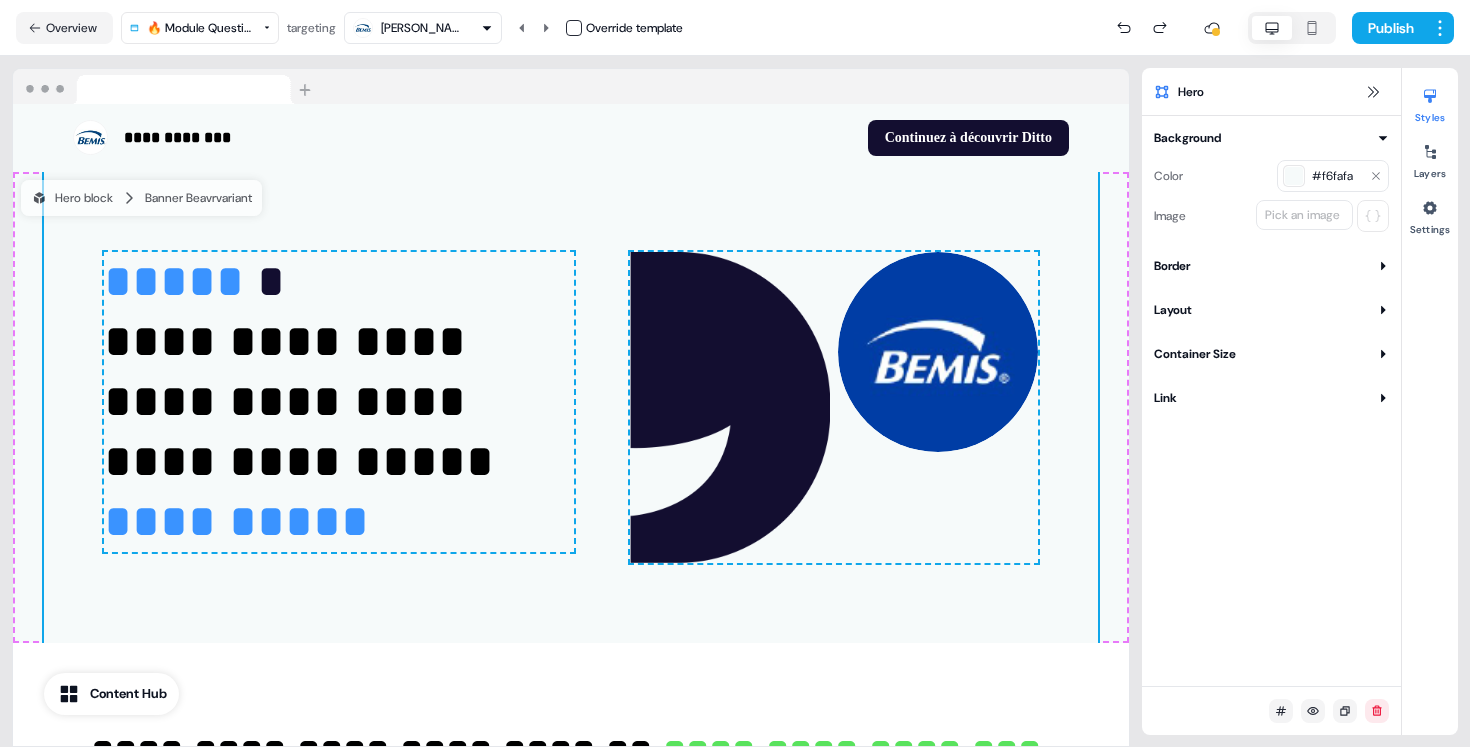 click on "#f6fafa" at bounding box center [1337, 176] 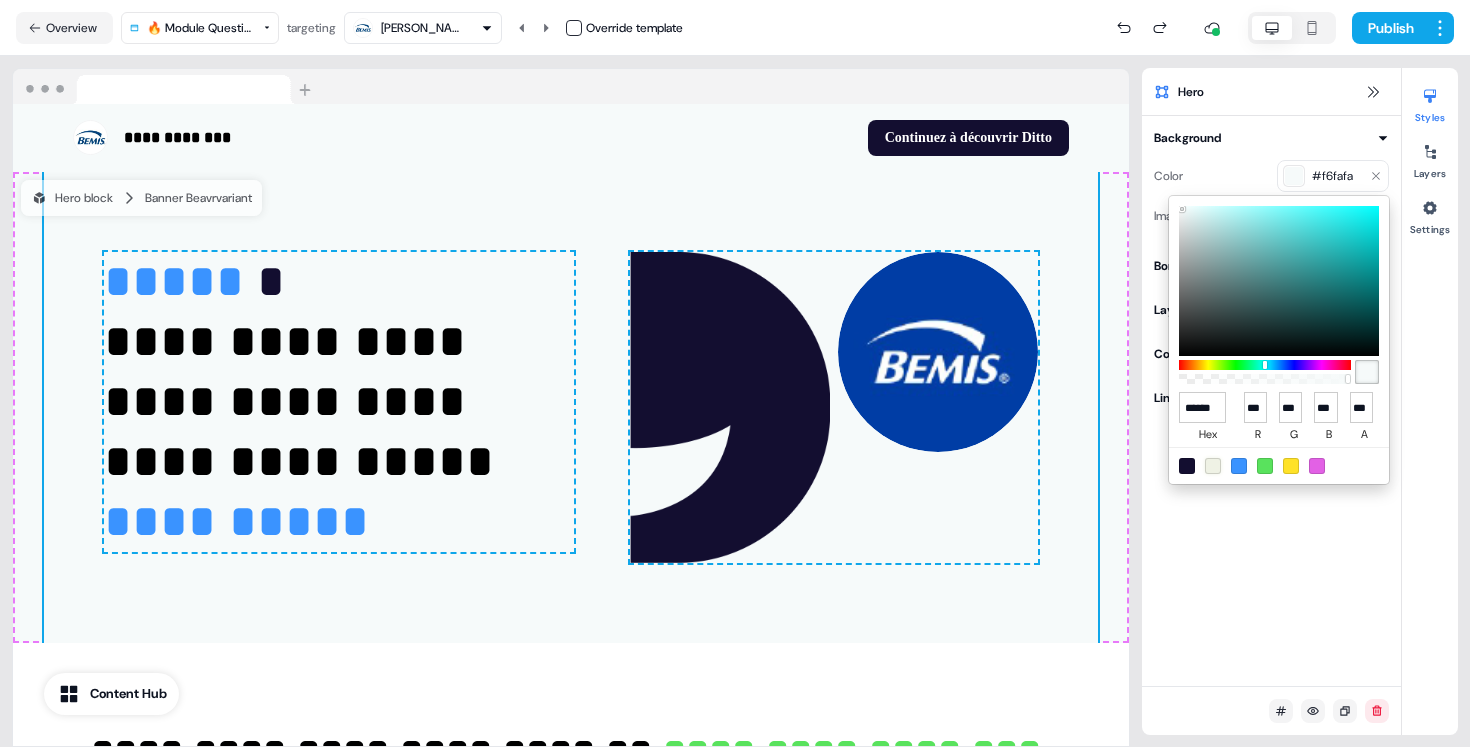 click at bounding box center (1213, 466) 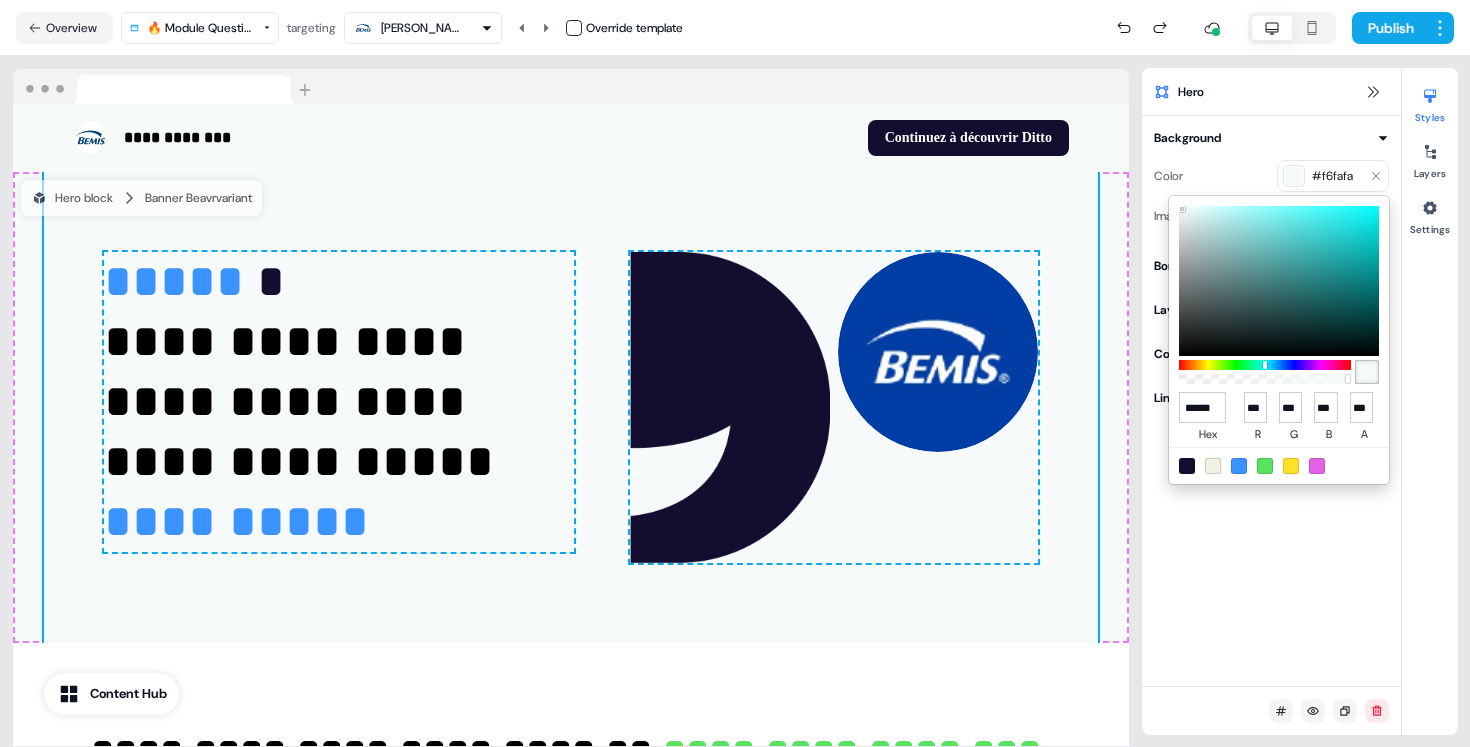 type on "******" 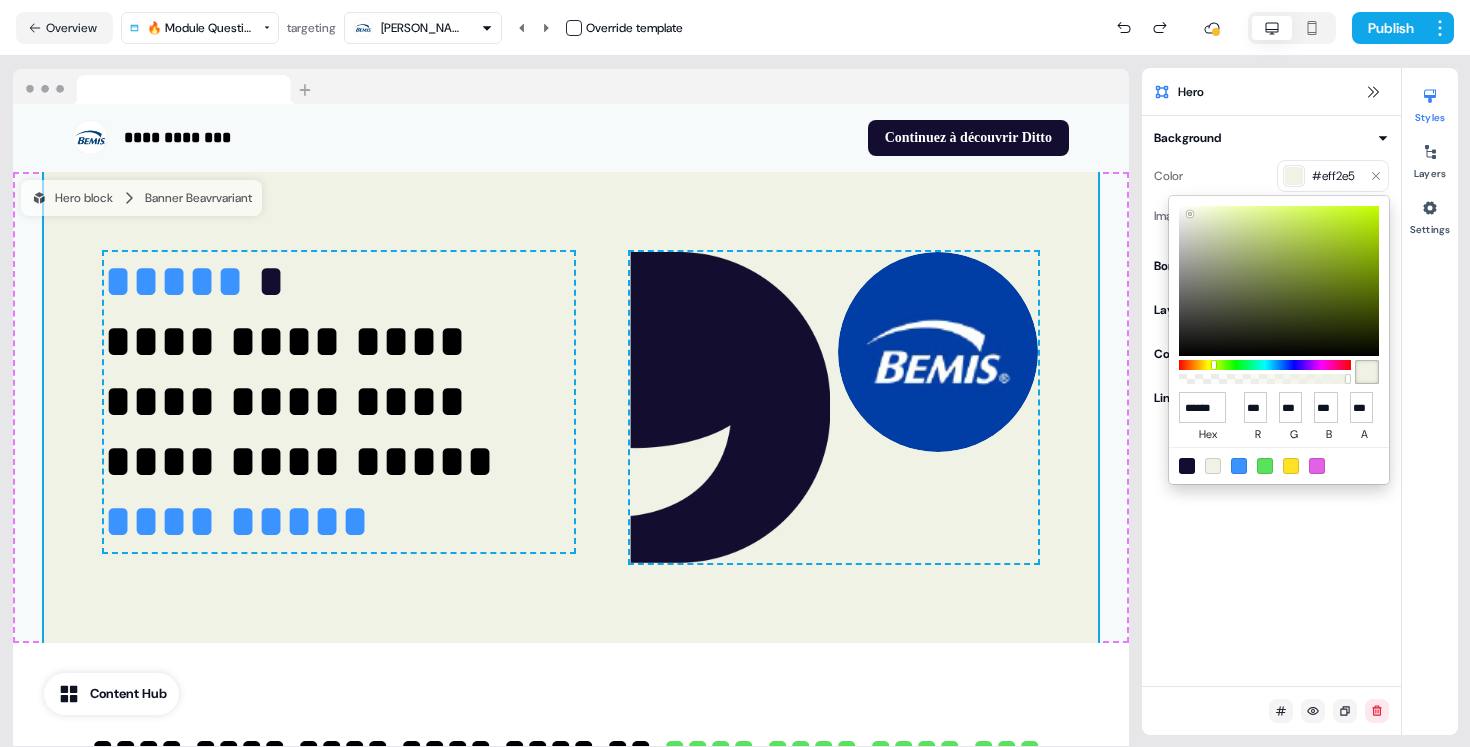 click on "**********" at bounding box center (735, 373) 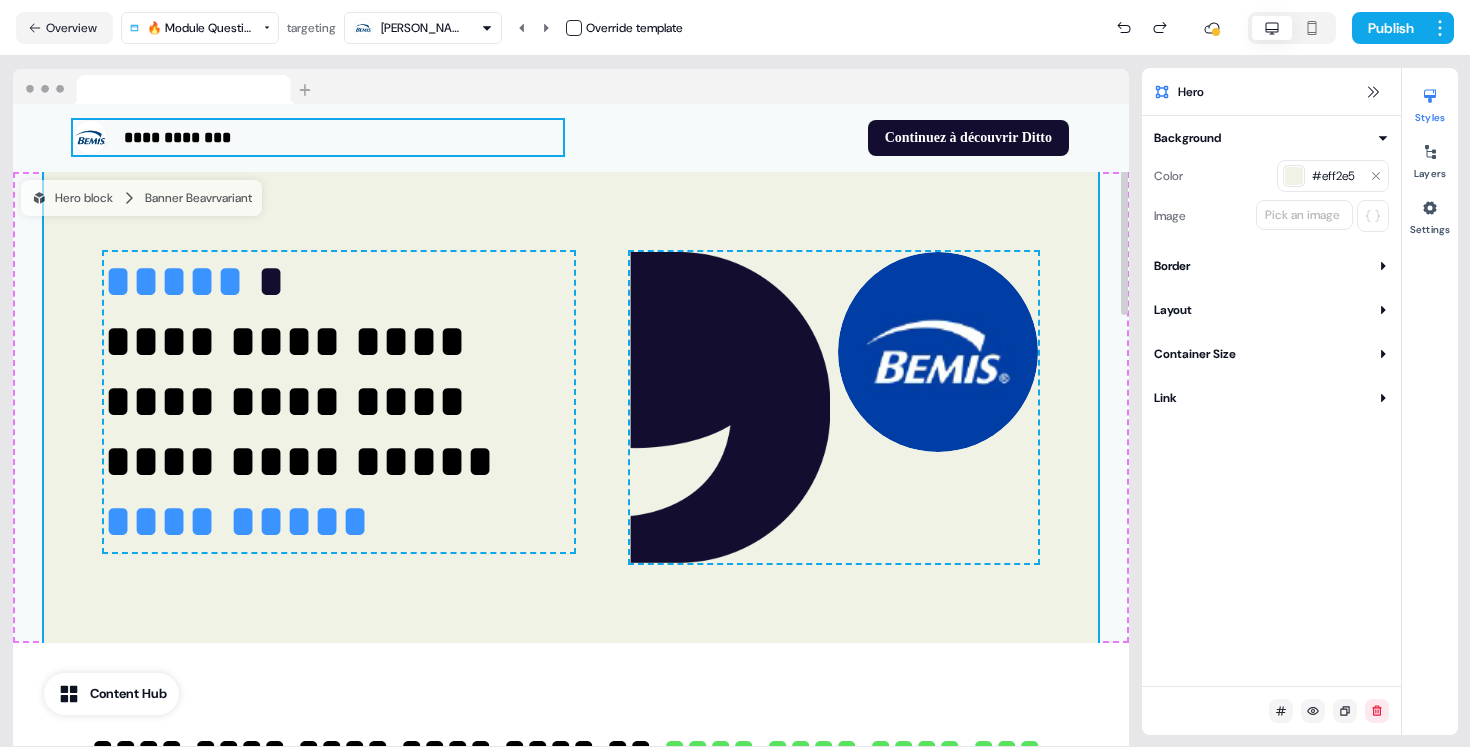 click on "**********" at bounding box center [318, 137] 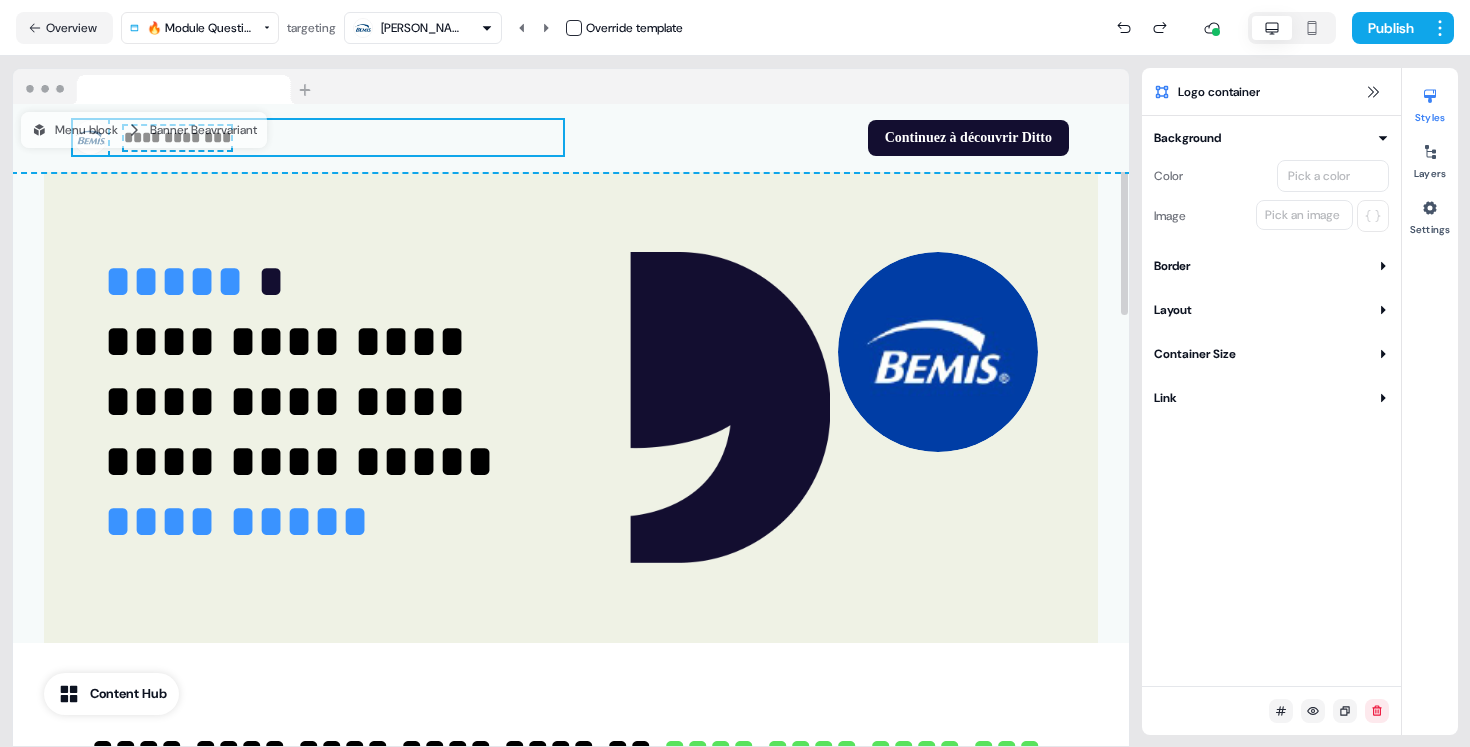 click on "**********" at bounding box center (571, 138) 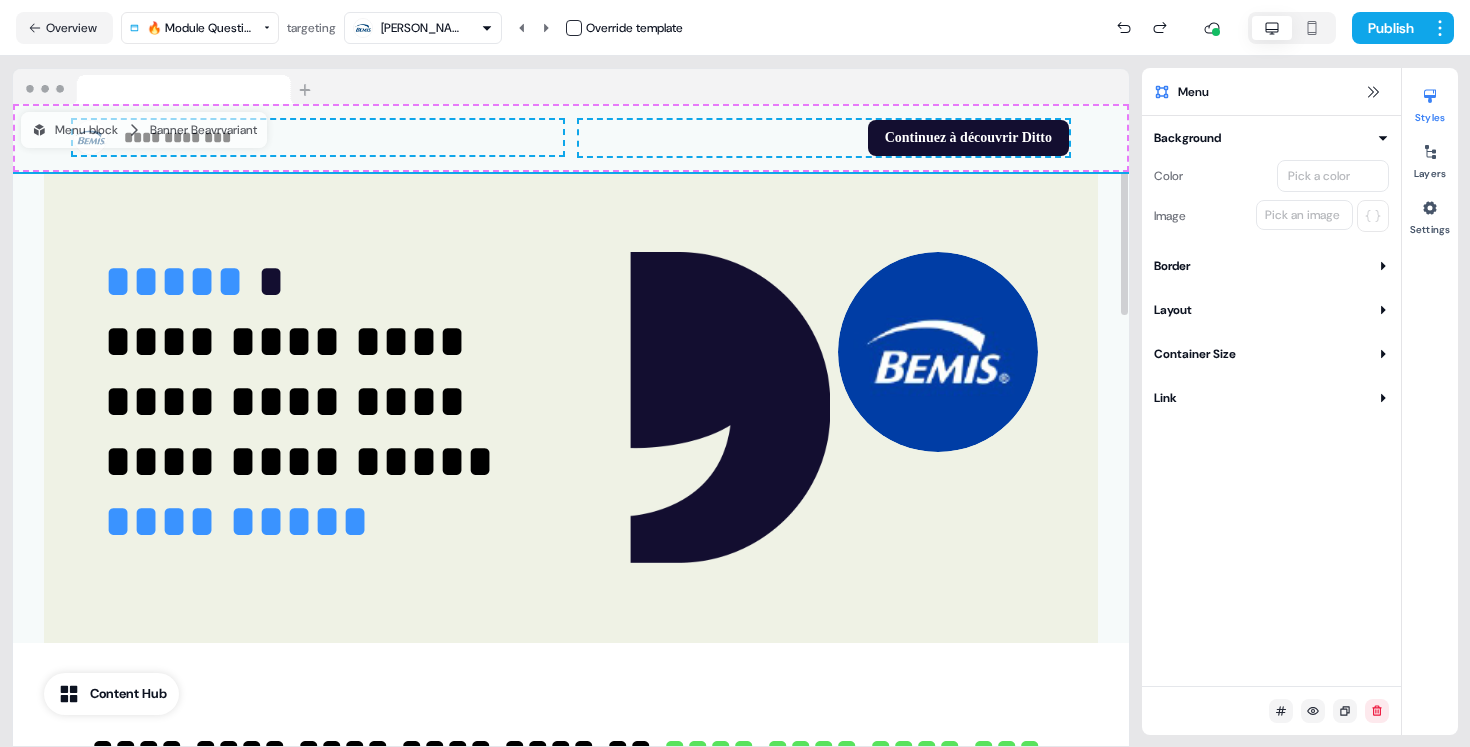 click on "**********" at bounding box center (571, 138) 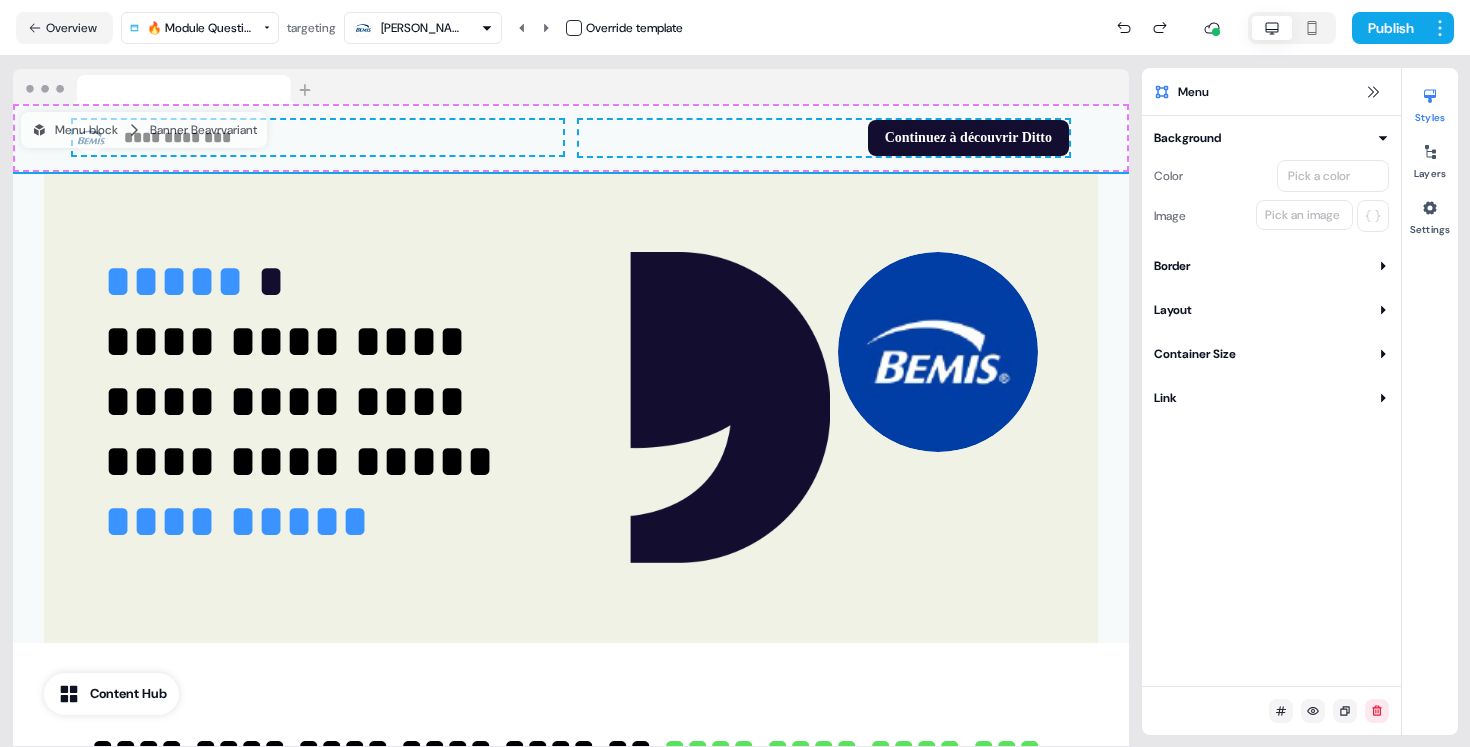 click on "Pick a color" at bounding box center (1319, 176) 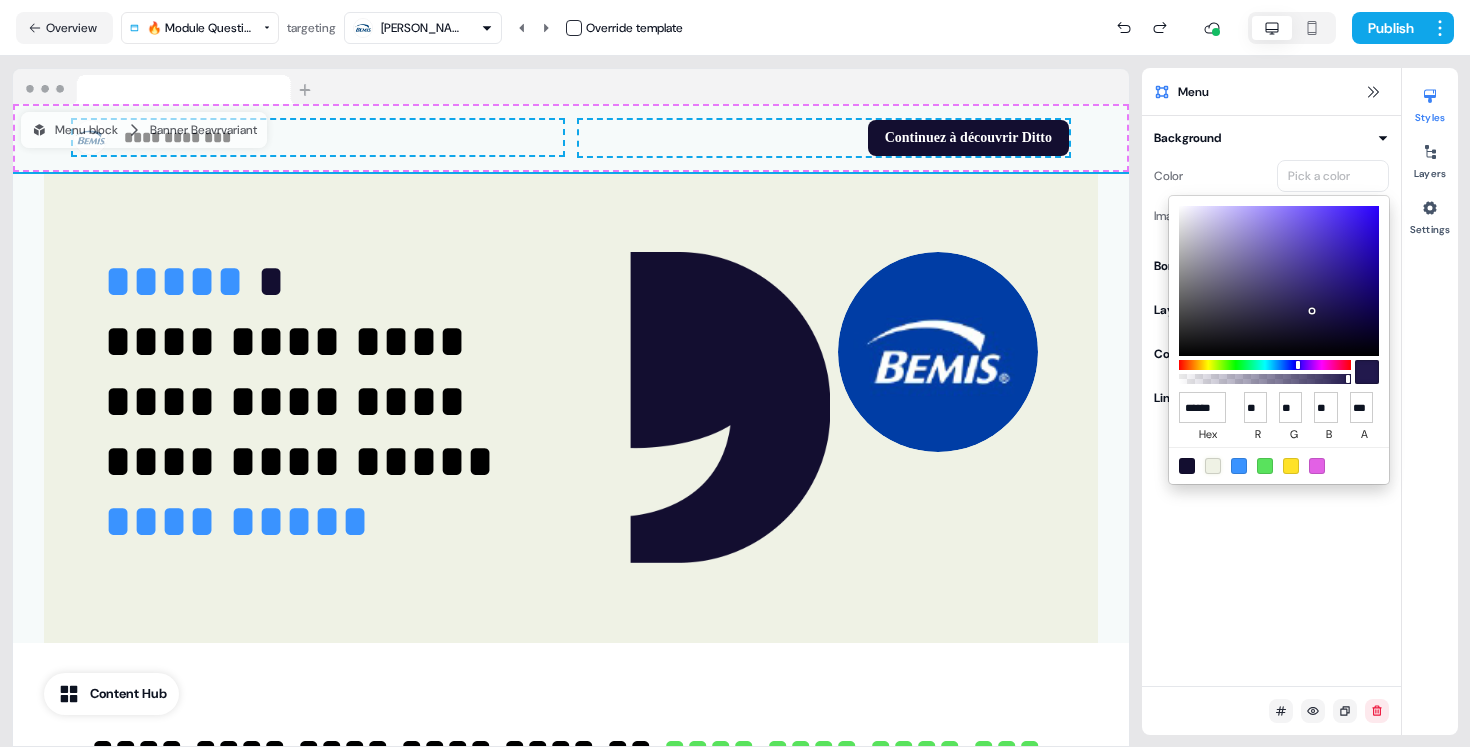 click at bounding box center (1213, 466) 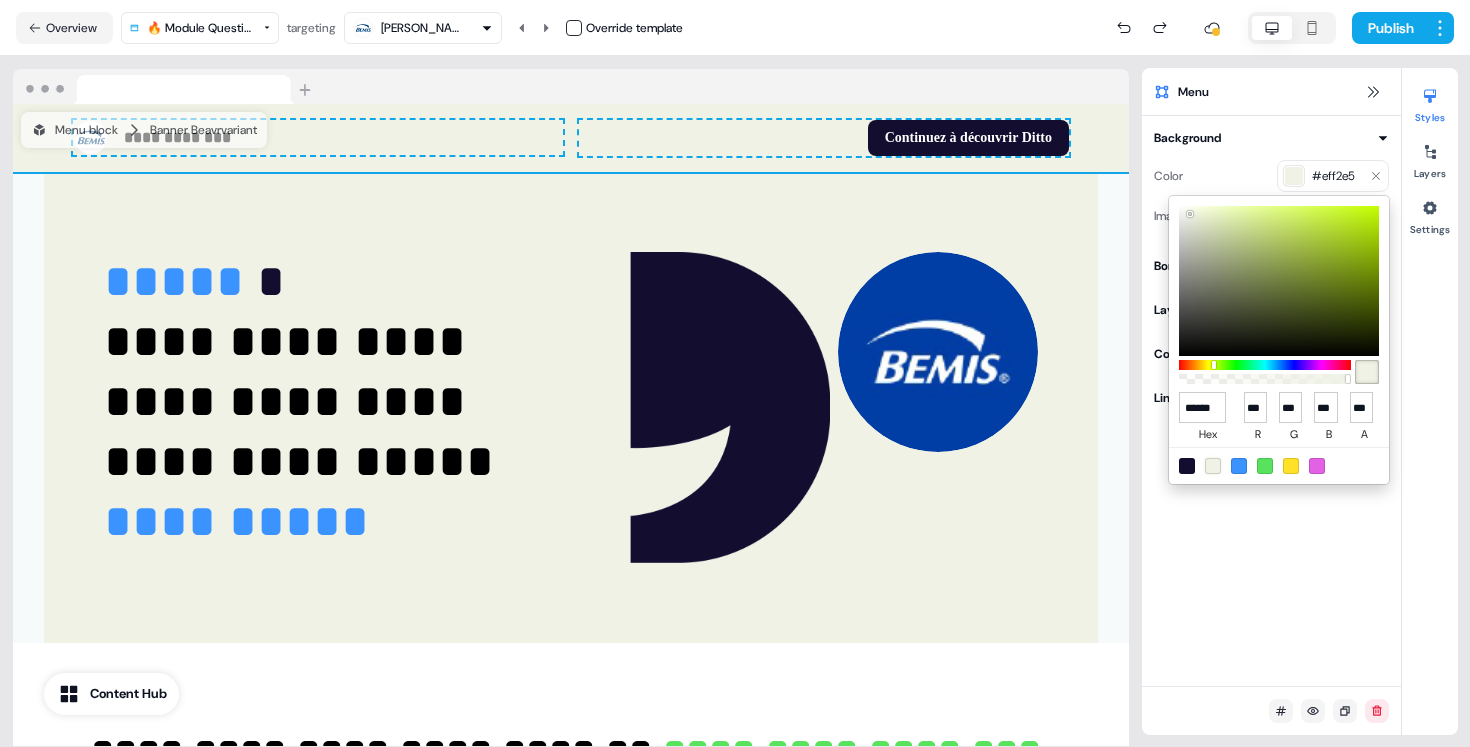 click on "**********" at bounding box center (735, 373) 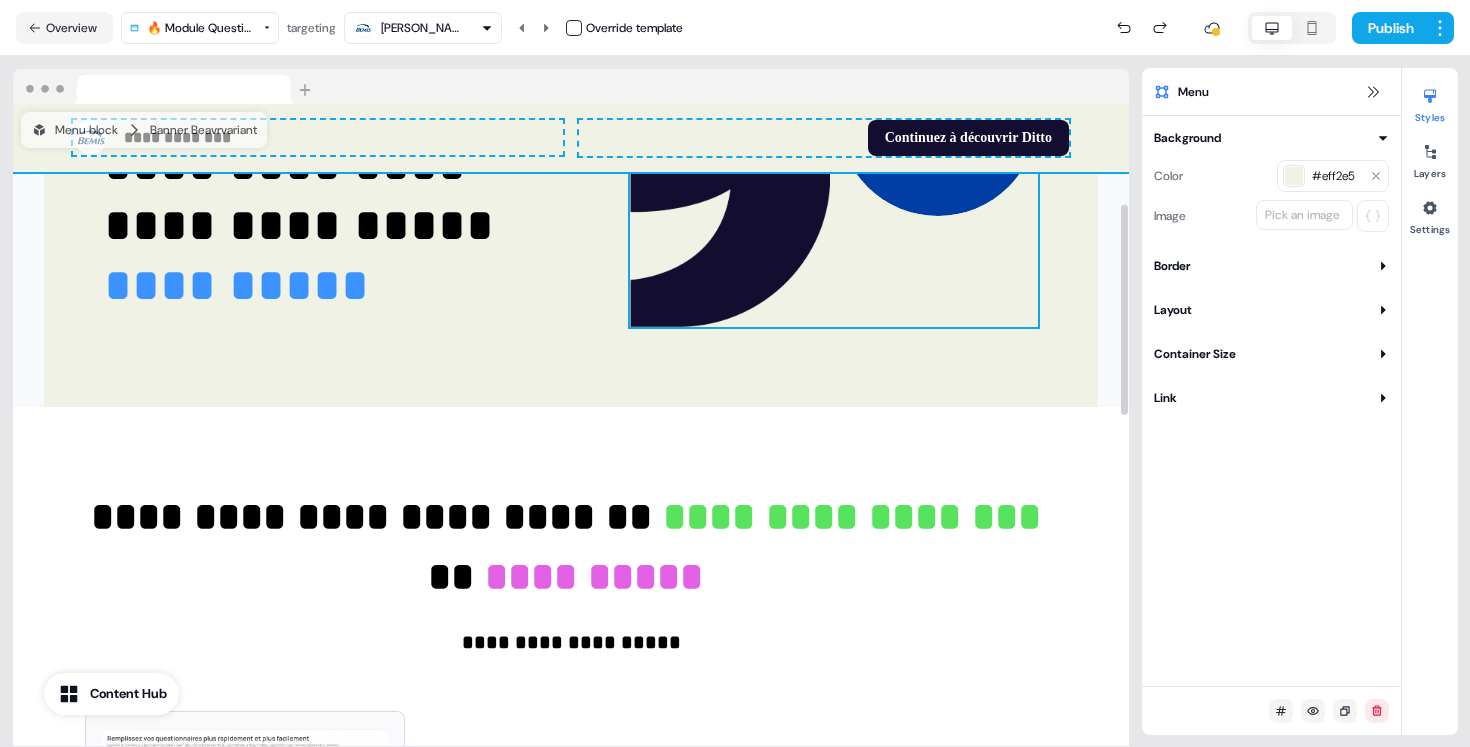 scroll, scrollTop: 317, scrollLeft: 0, axis: vertical 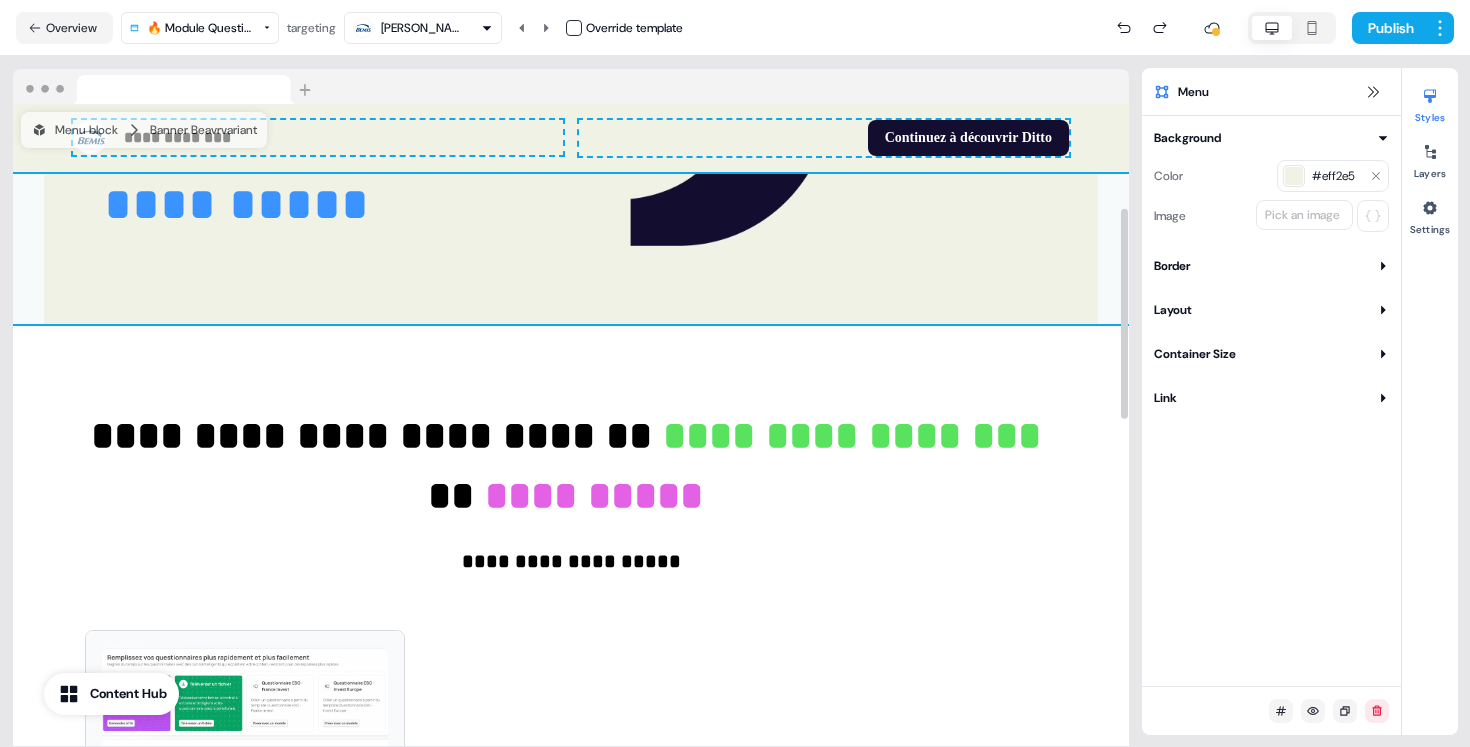 click on "**********" at bounding box center [571, 650] 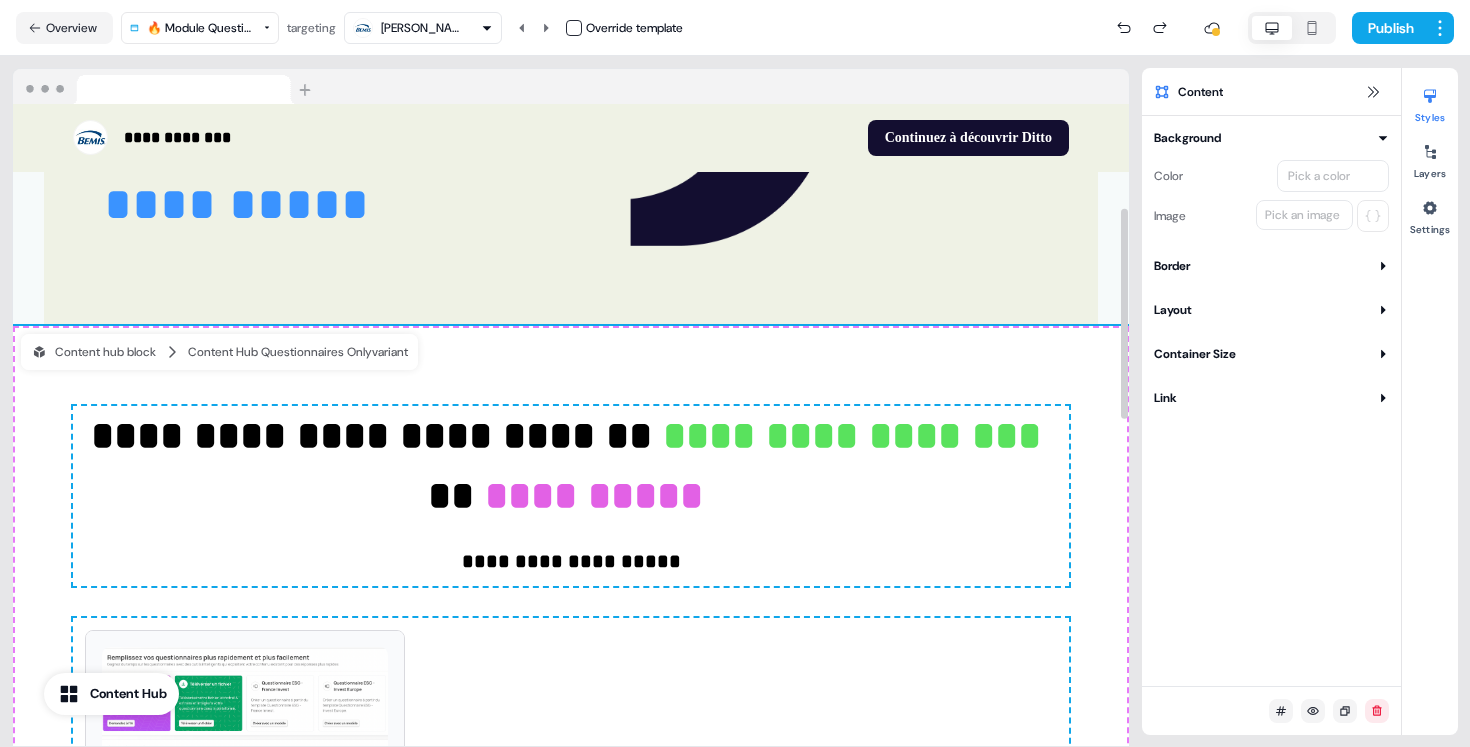 click on "Pick a color" at bounding box center (1319, 176) 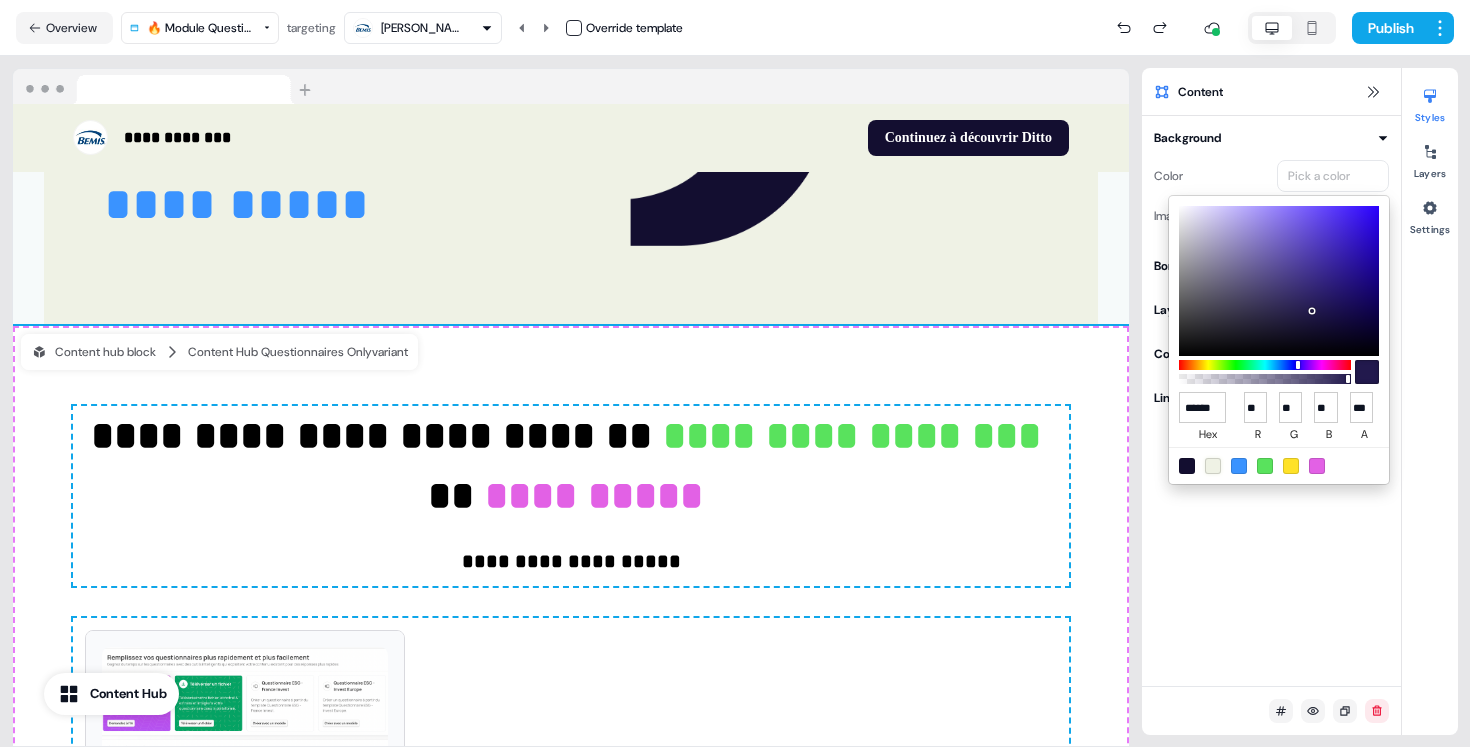 click at bounding box center [1213, 466] 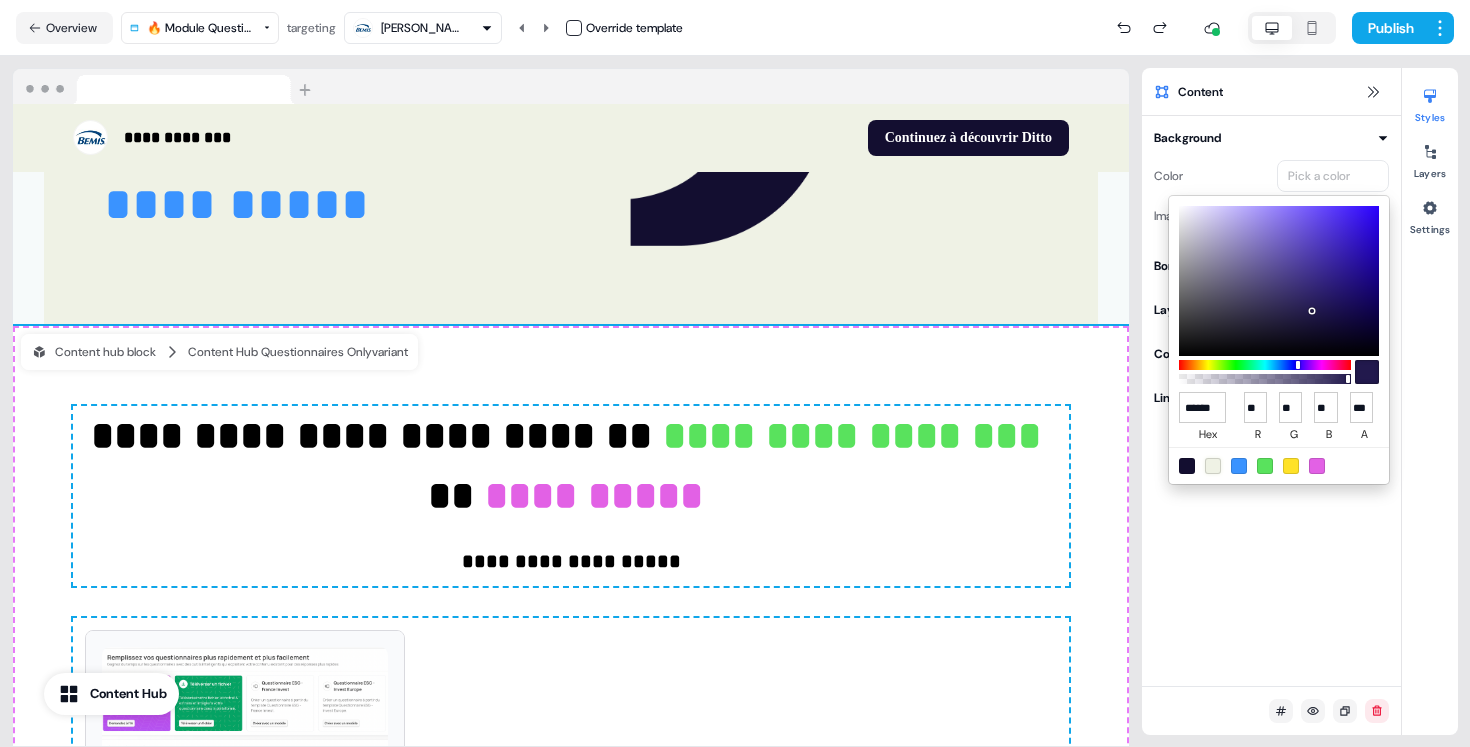 type on "******" 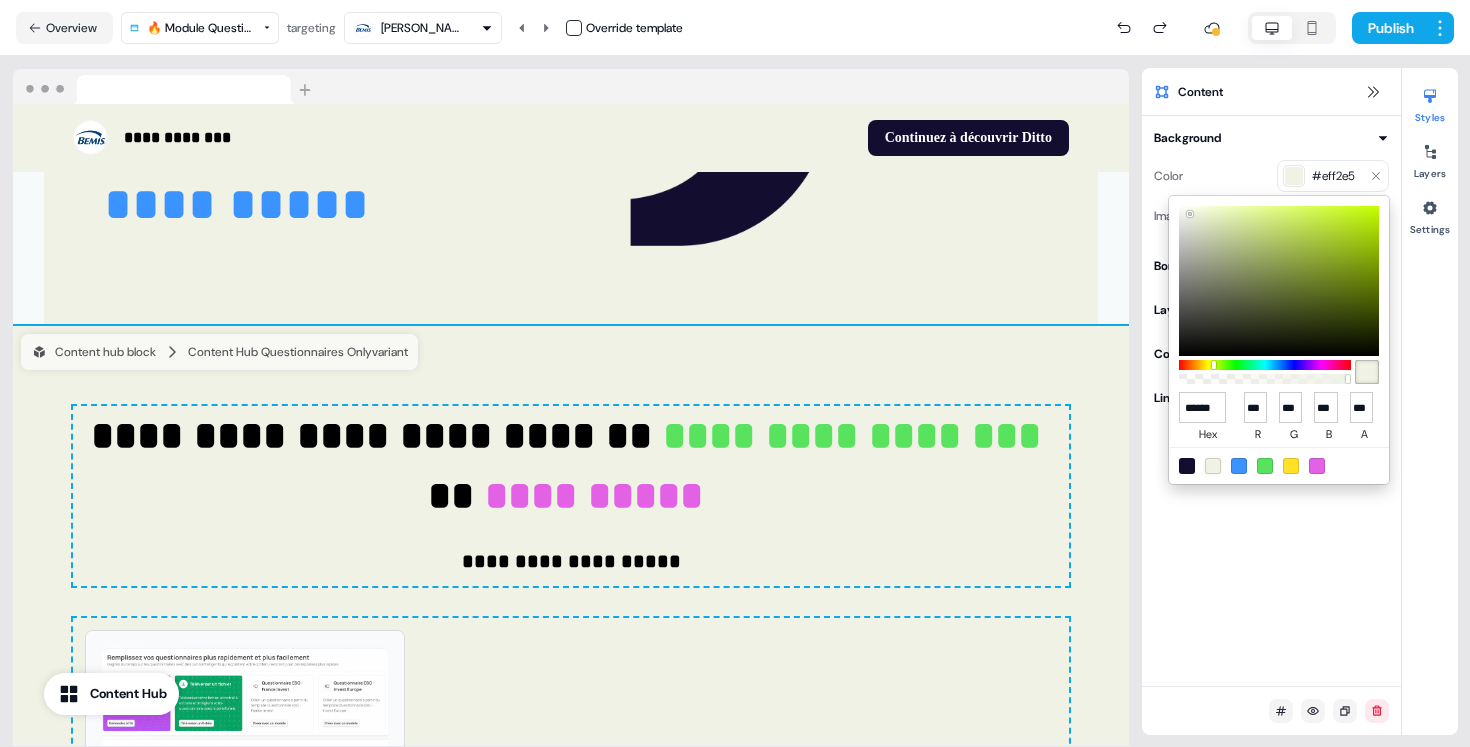 click on "**********" at bounding box center [735, 373] 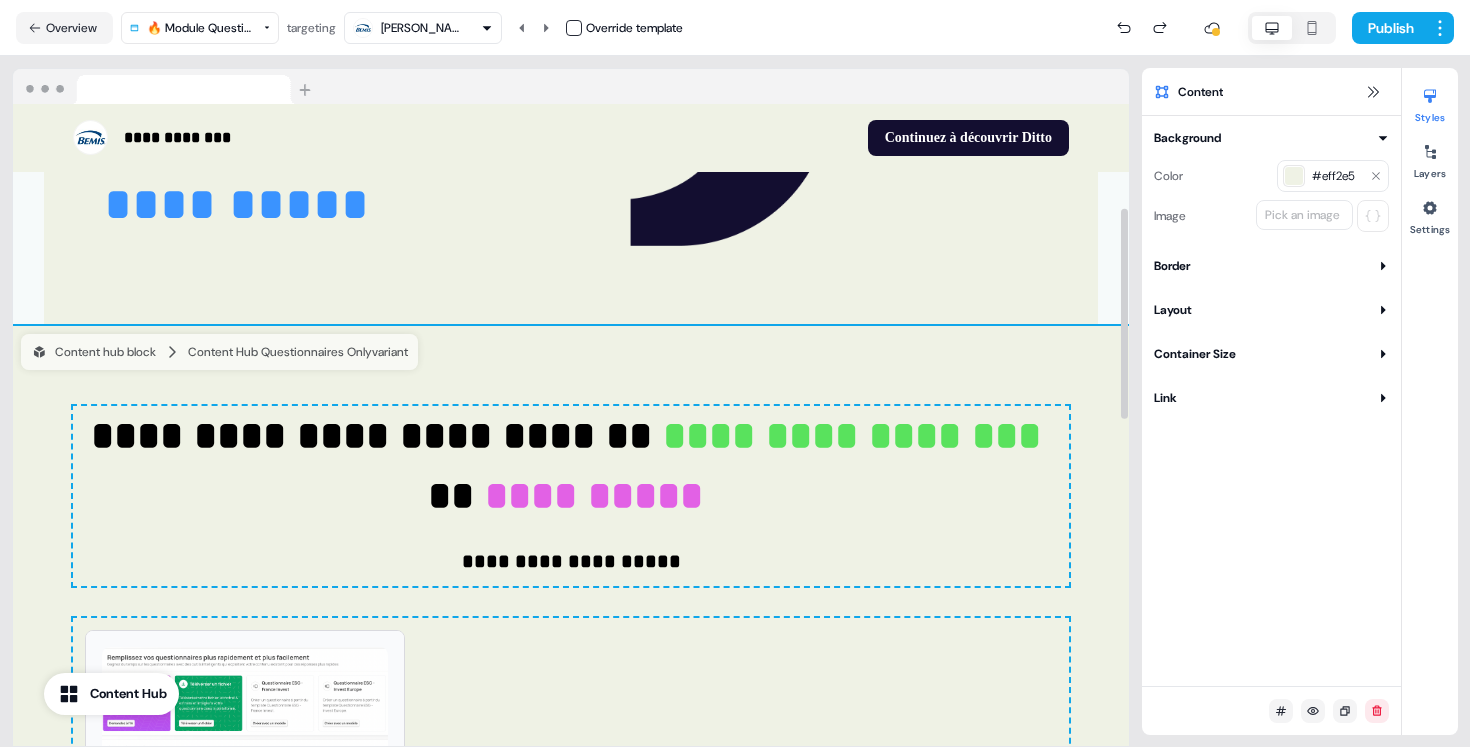 click on "**********" at bounding box center (571, 650) 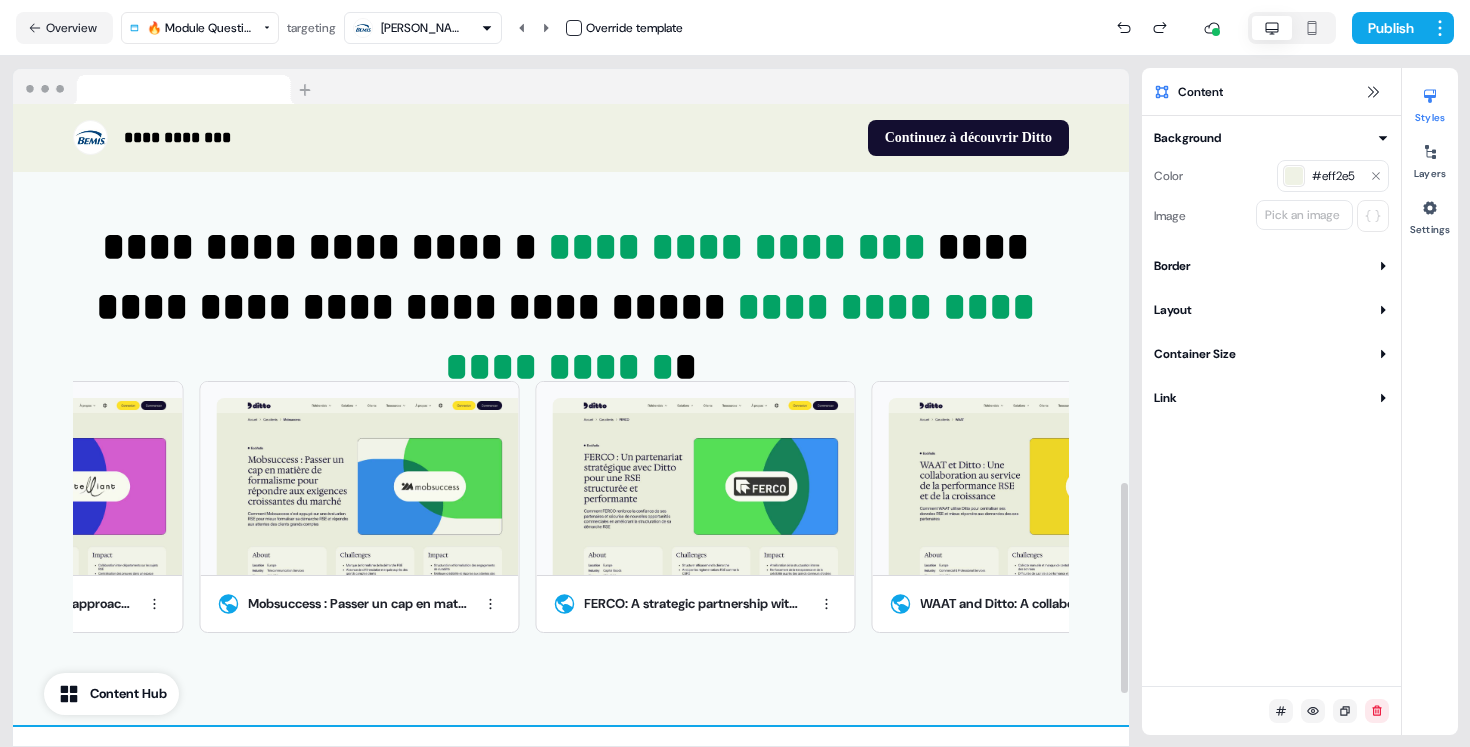 scroll, scrollTop: 1156, scrollLeft: 0, axis: vertical 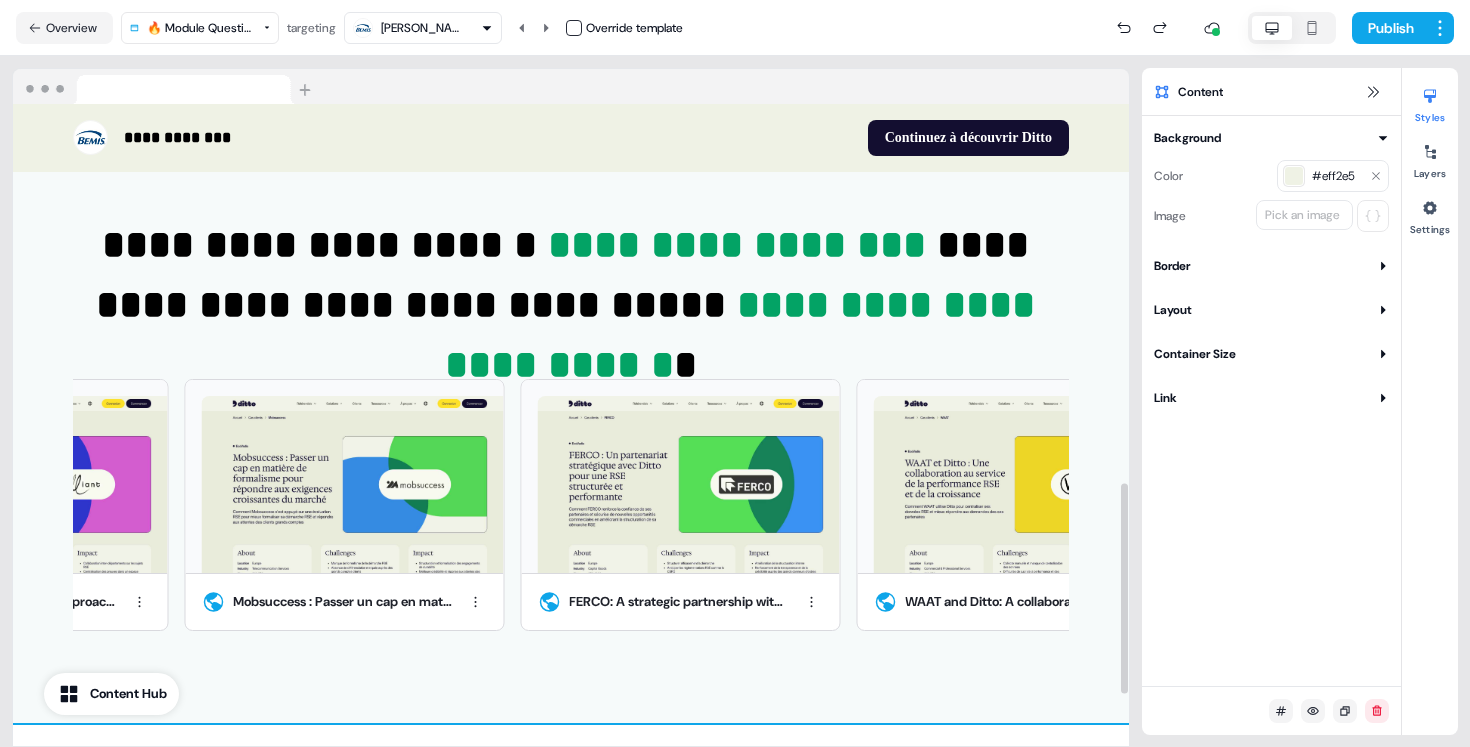 click on "**********" at bounding box center [571, 429] 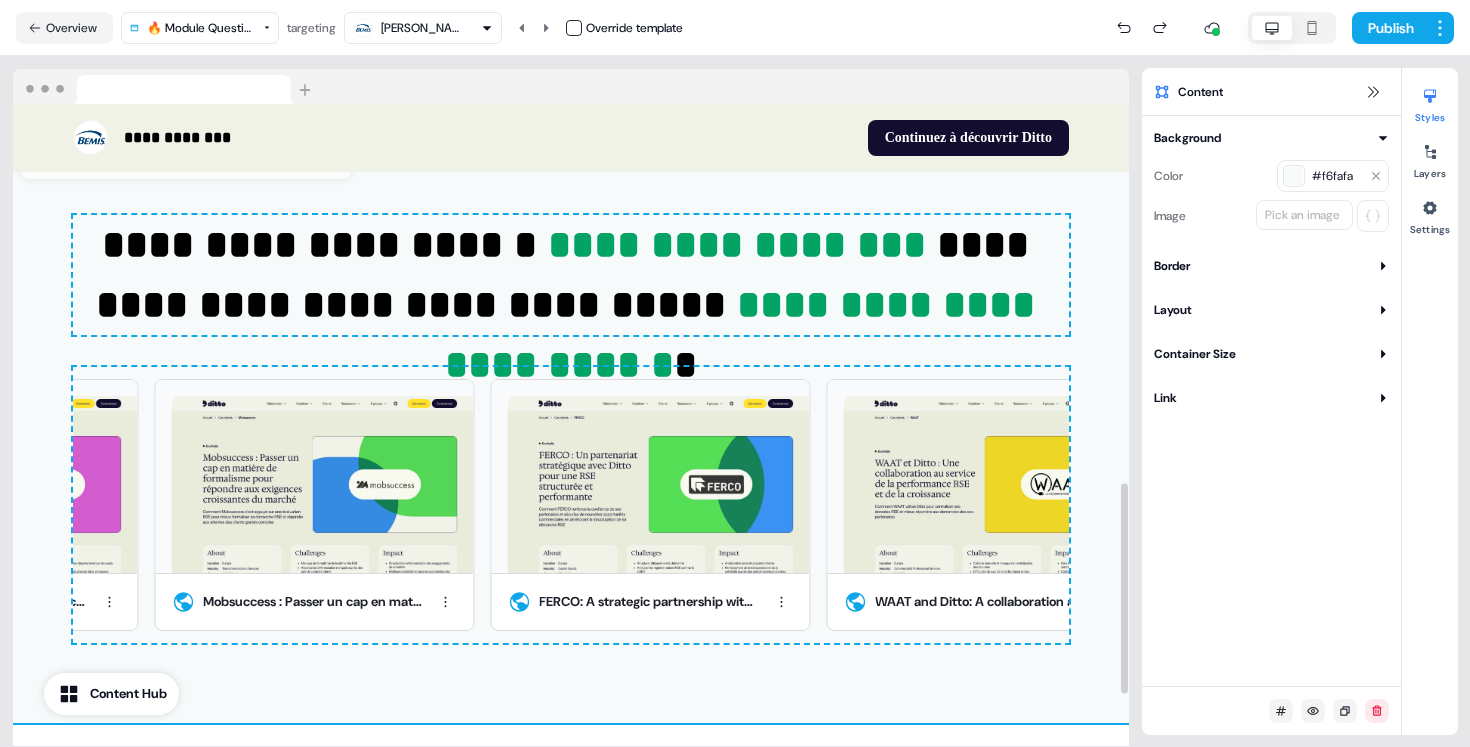 click on "**********" at bounding box center [571, 429] 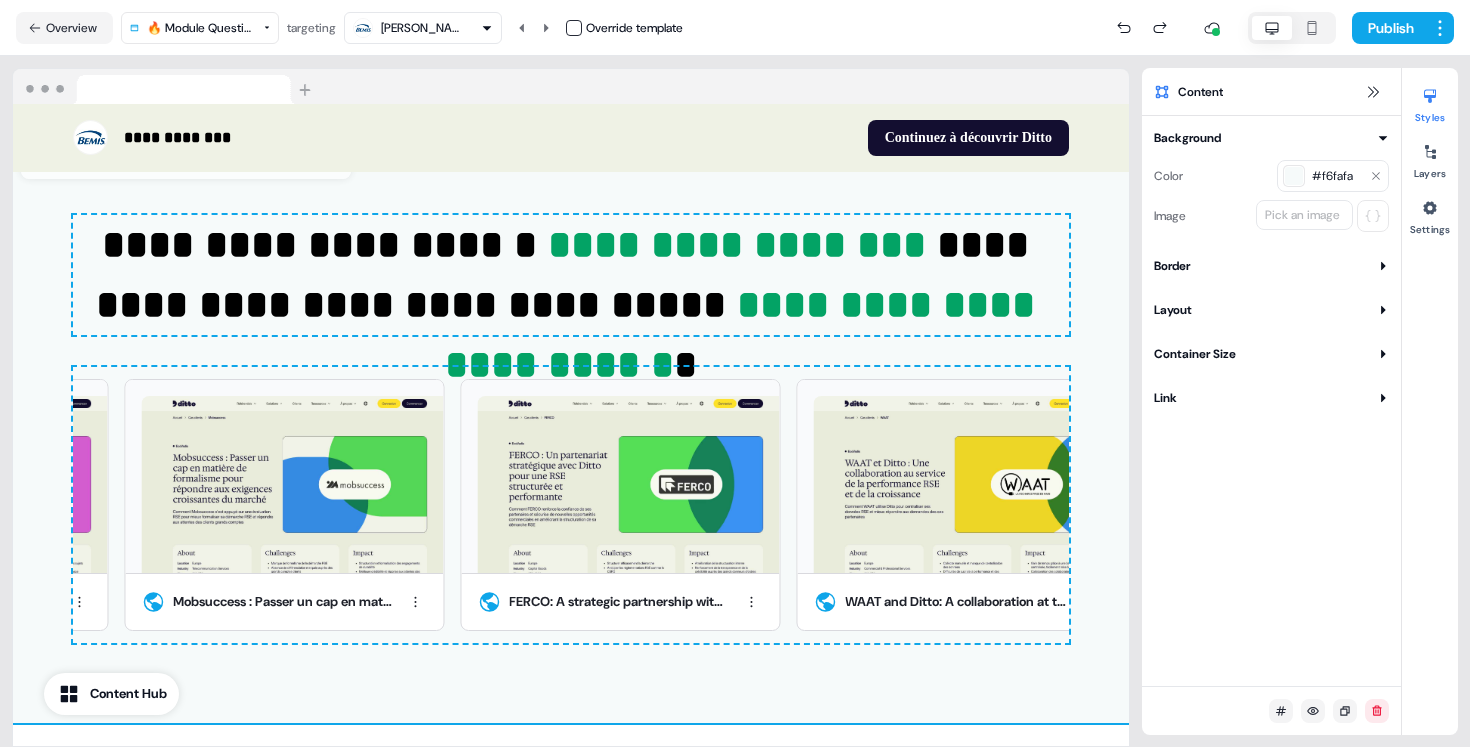 click at bounding box center (1294, 176) 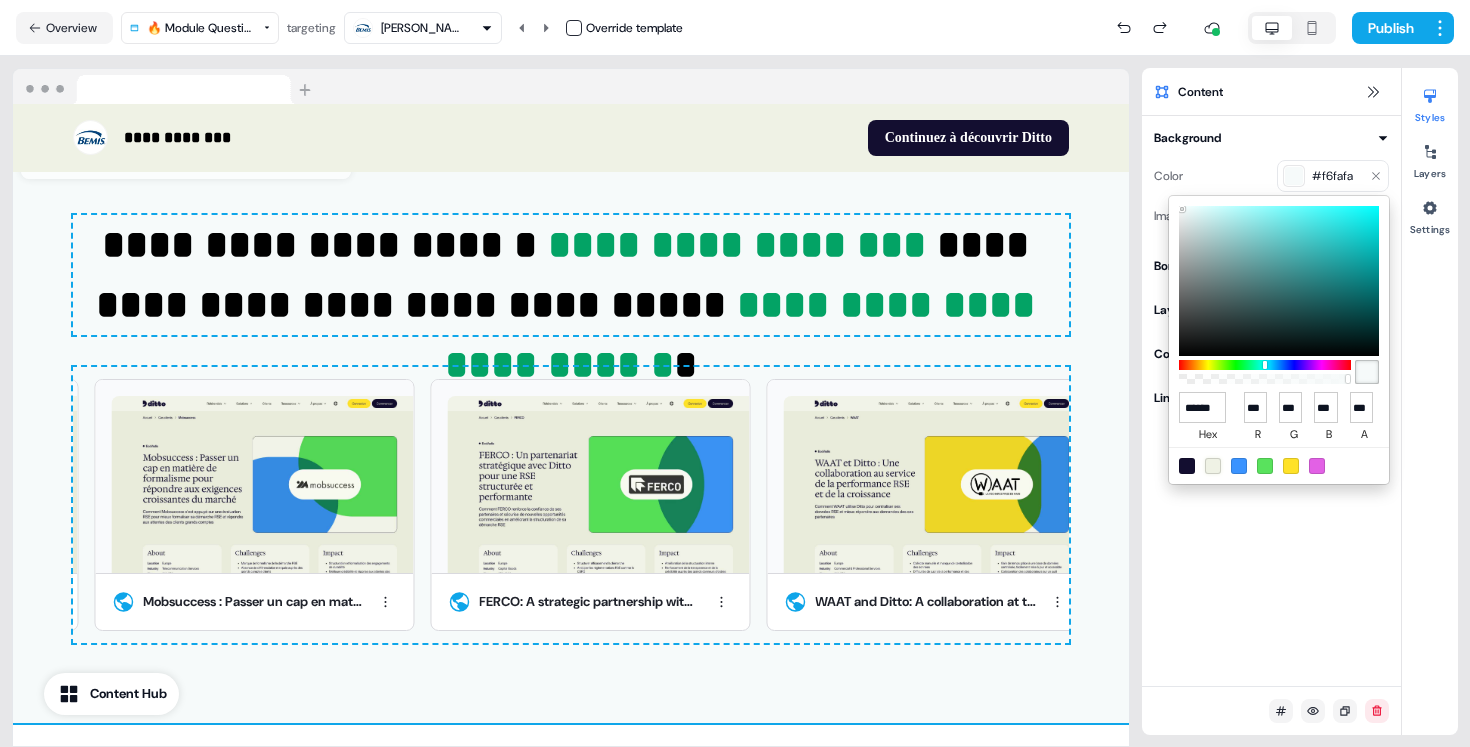click at bounding box center (1213, 466) 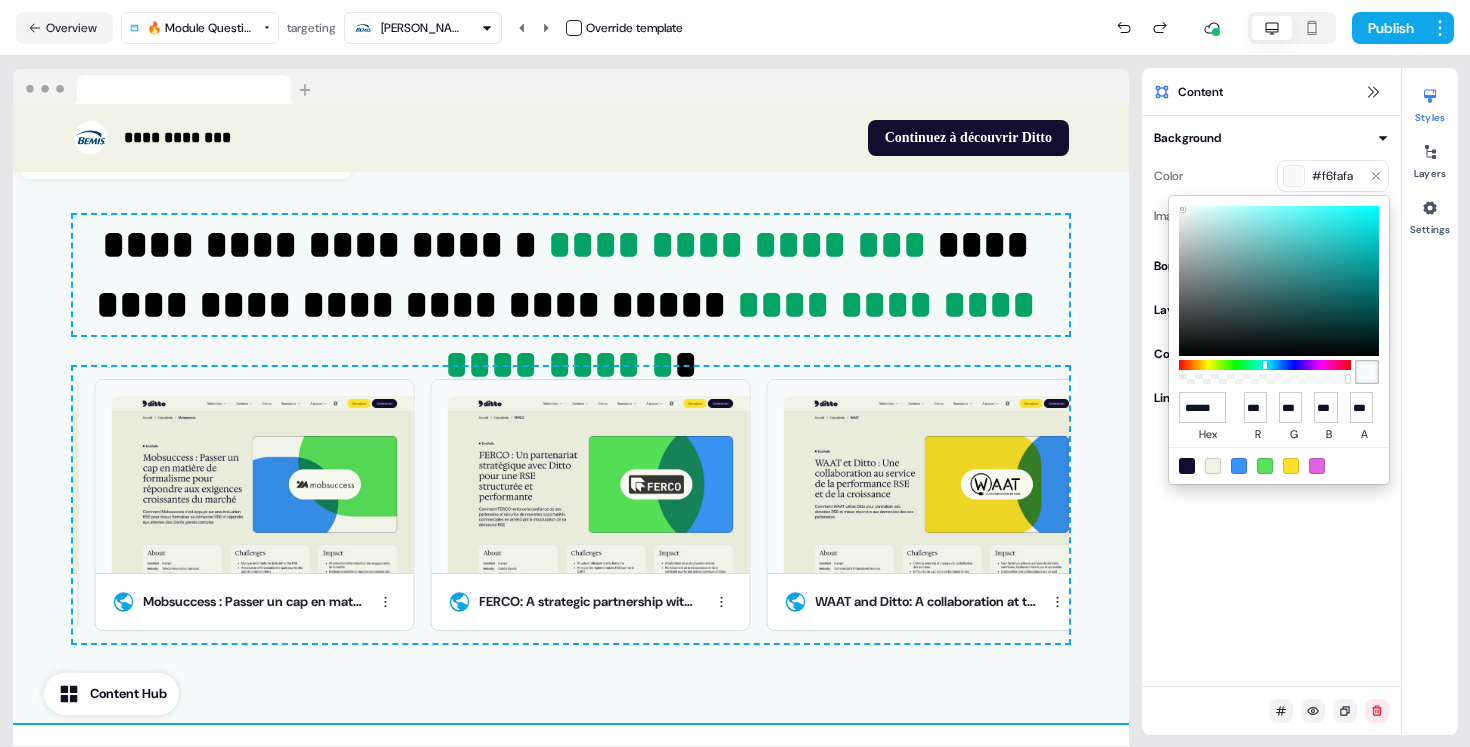 type on "******" 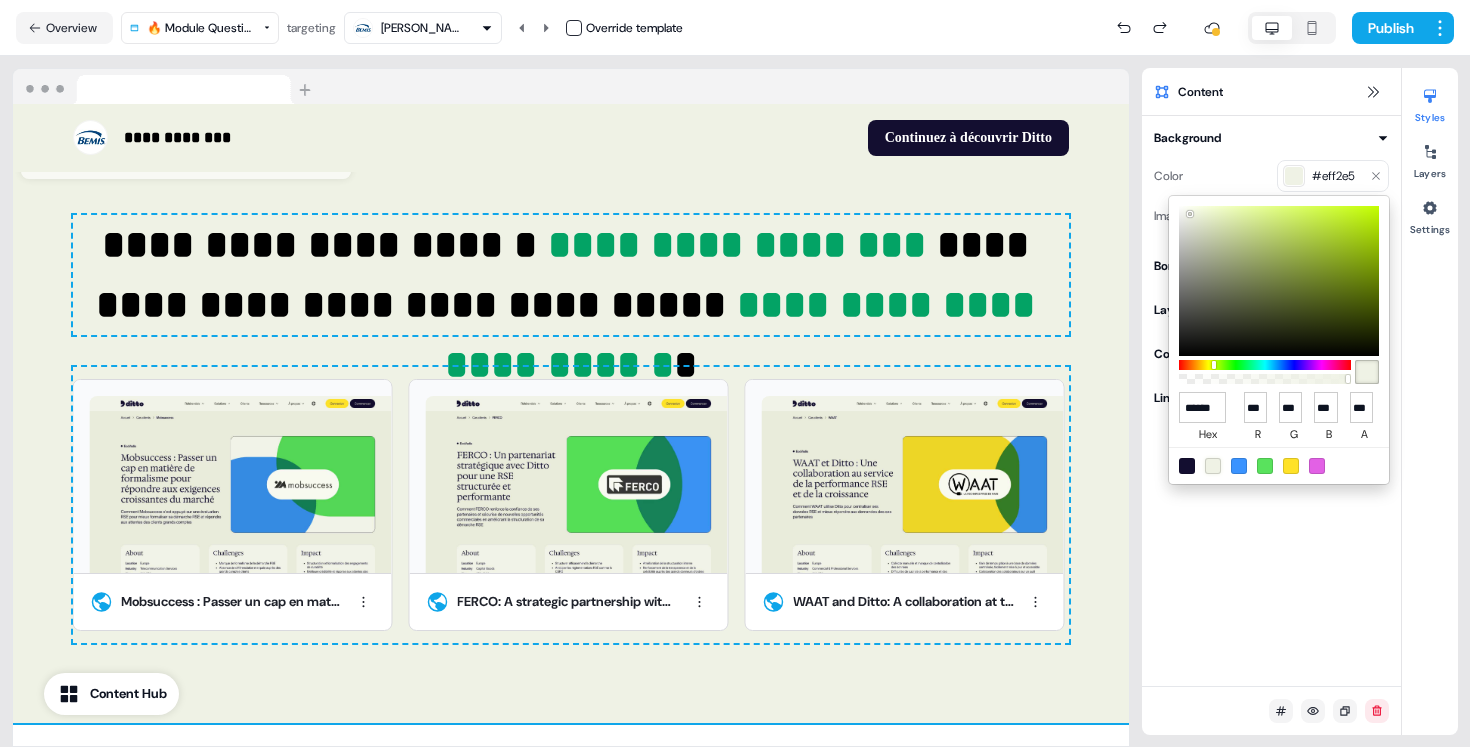 click on "**********" at bounding box center (735, 373) 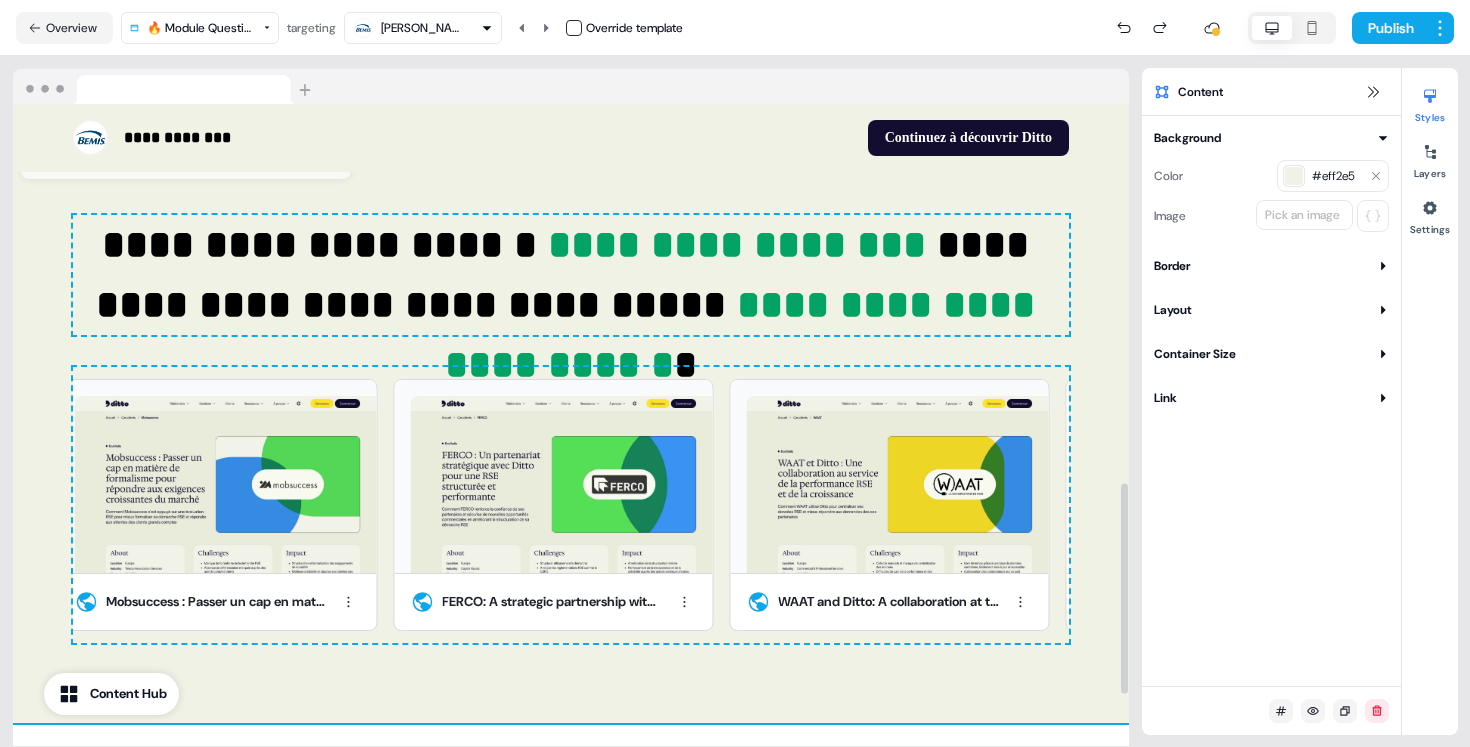 click on "**********" at bounding box center [737, 244] 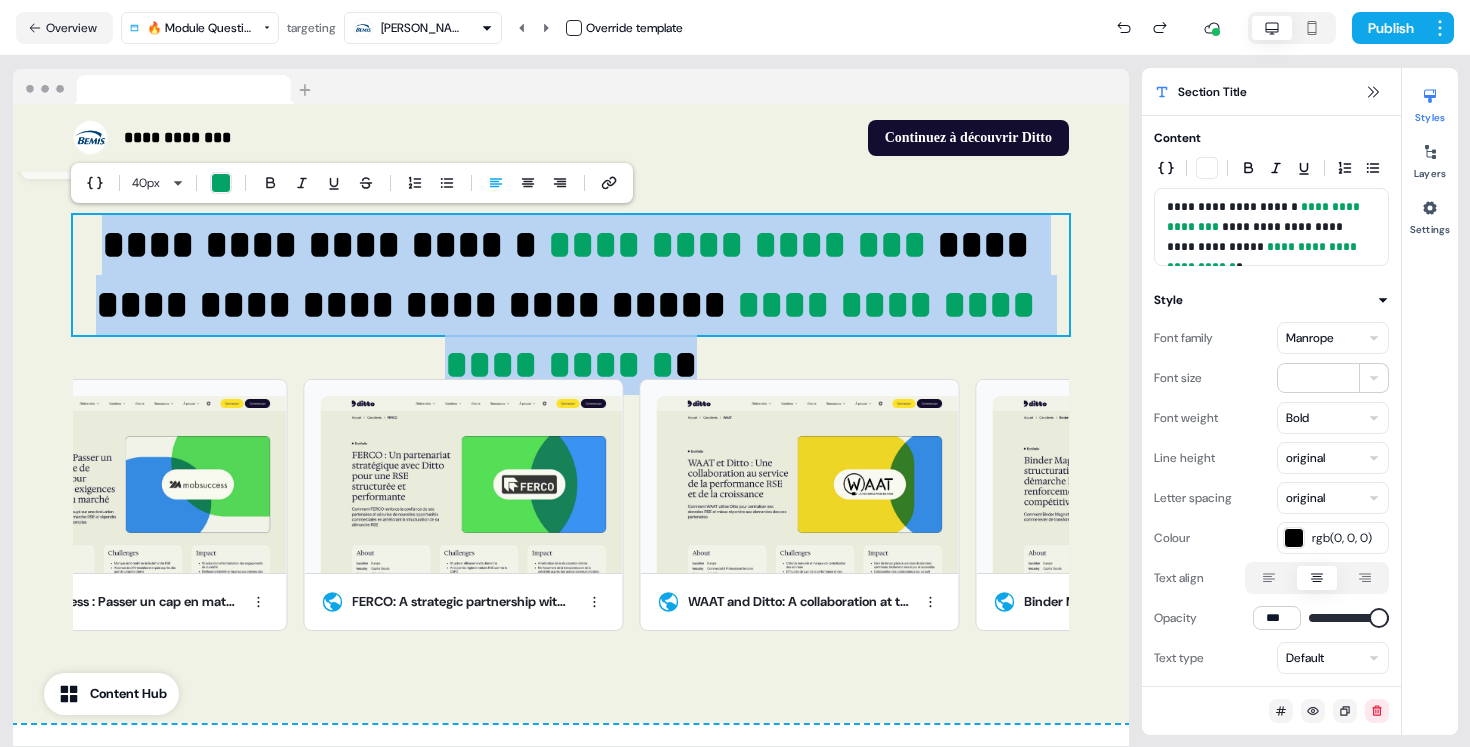 click on "Manrope" at bounding box center (1333, 338) 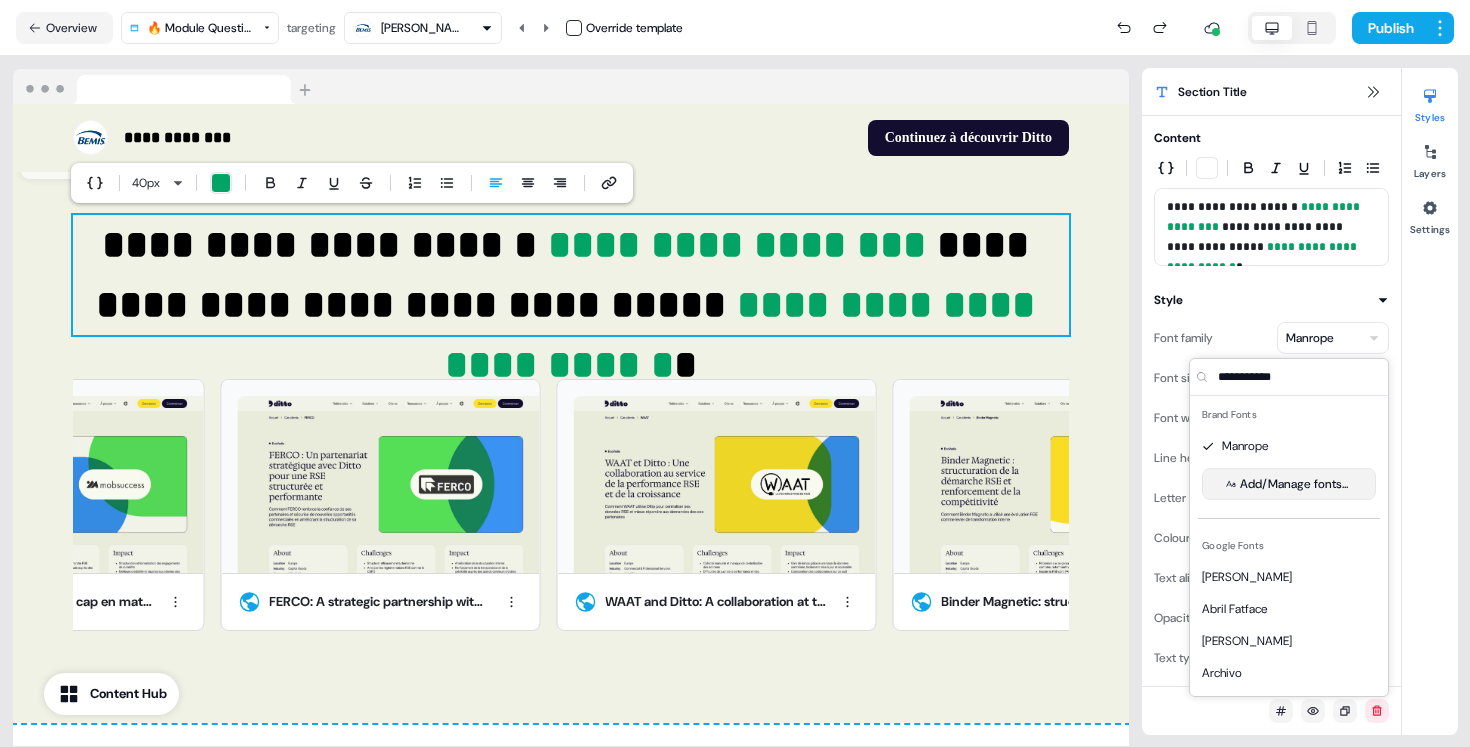 click on "Add/Manage fonts..." at bounding box center (1289, 484) 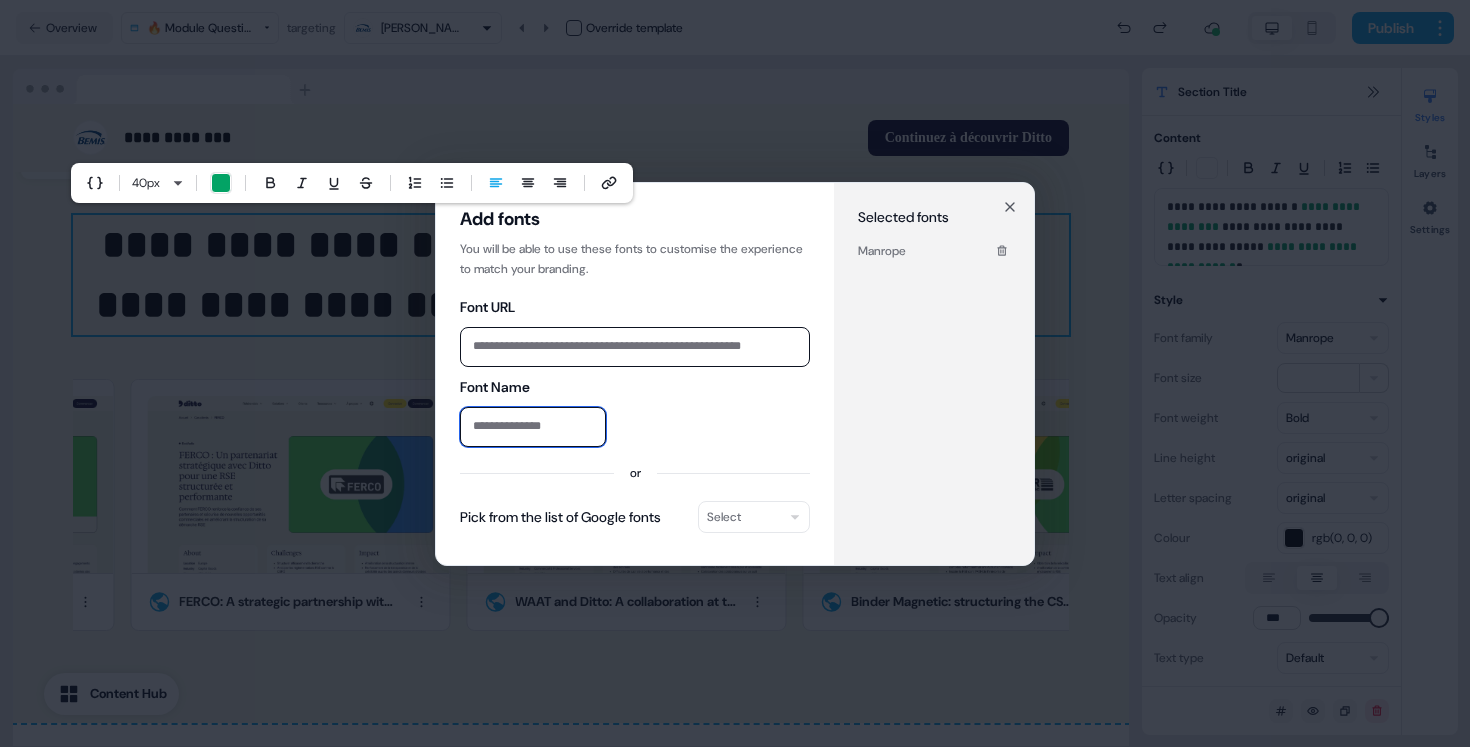 click on "Font Name" at bounding box center (533, 427) 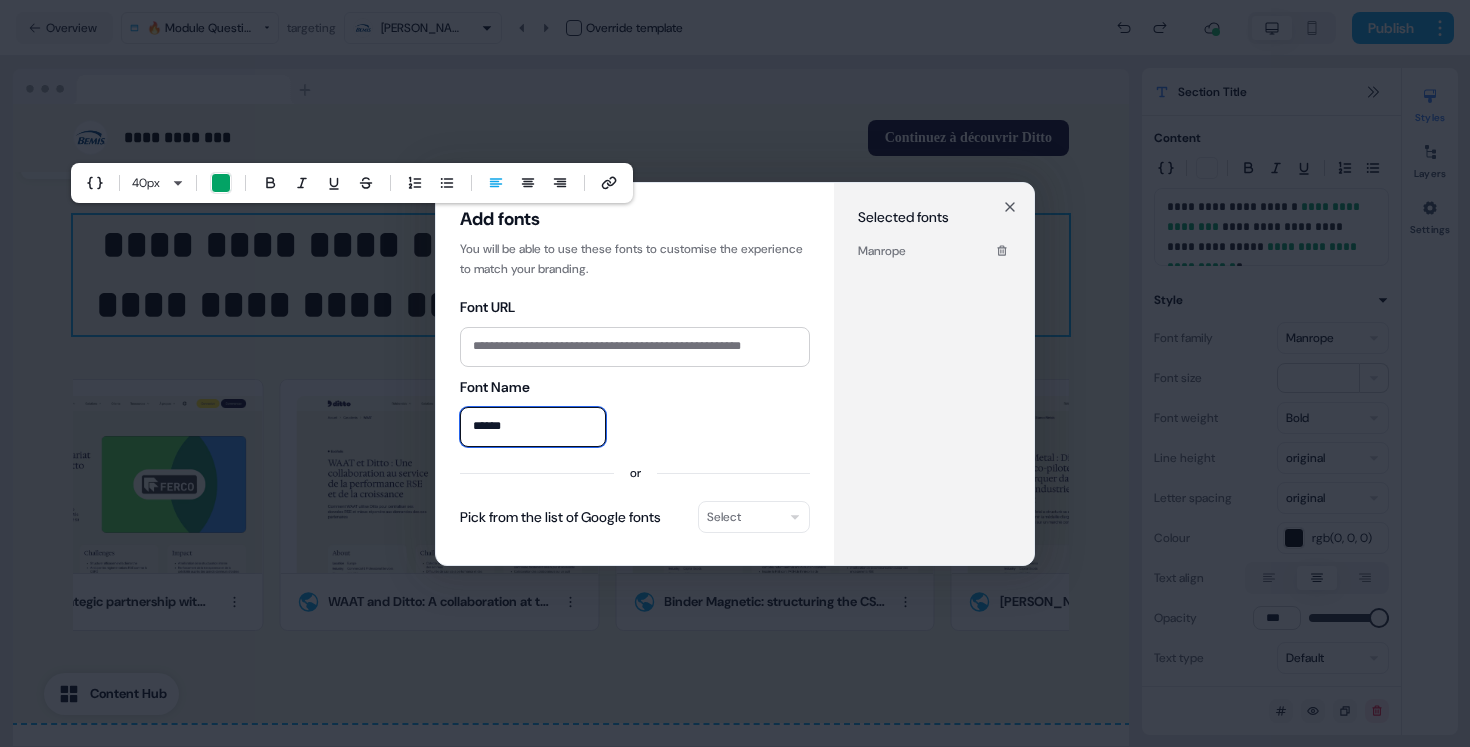 type on "******" 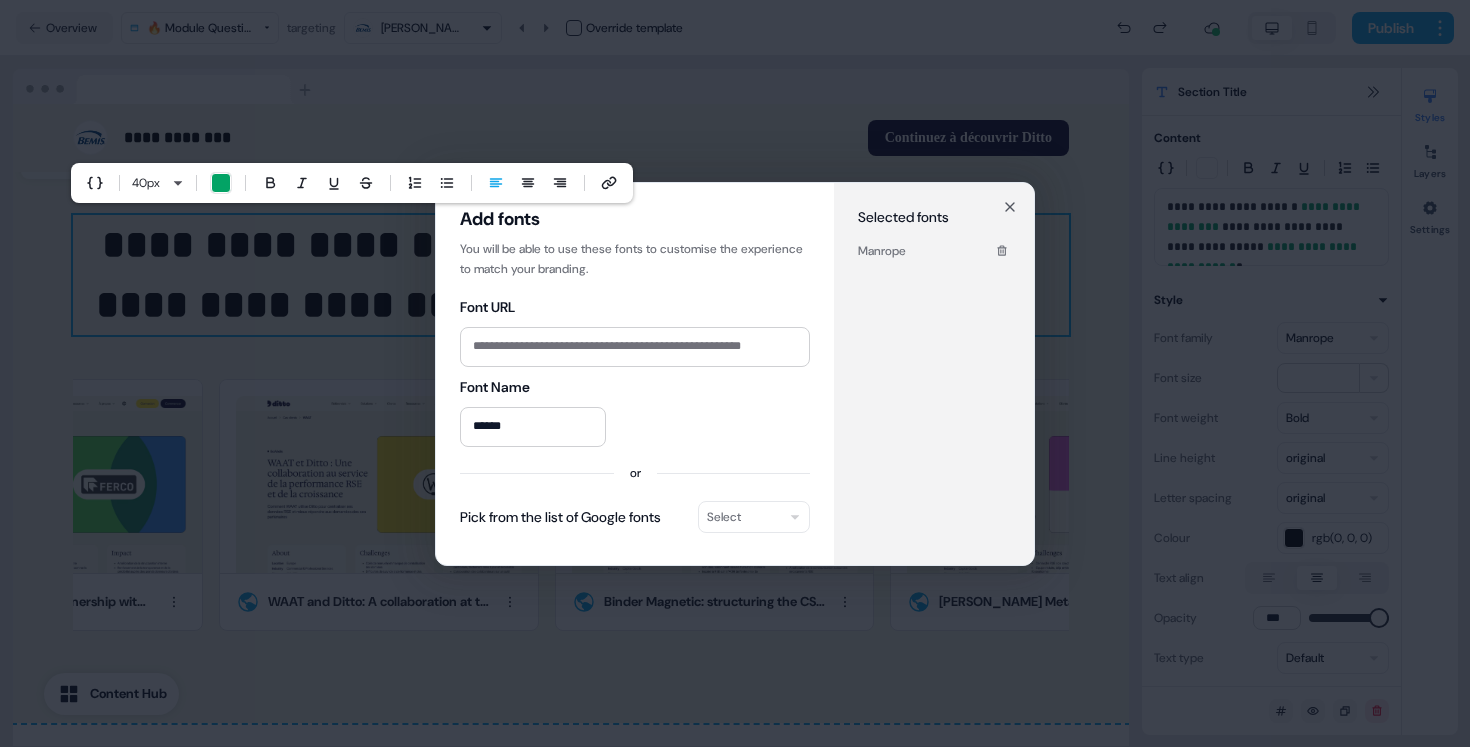 click on "Select" at bounding box center [754, 517] 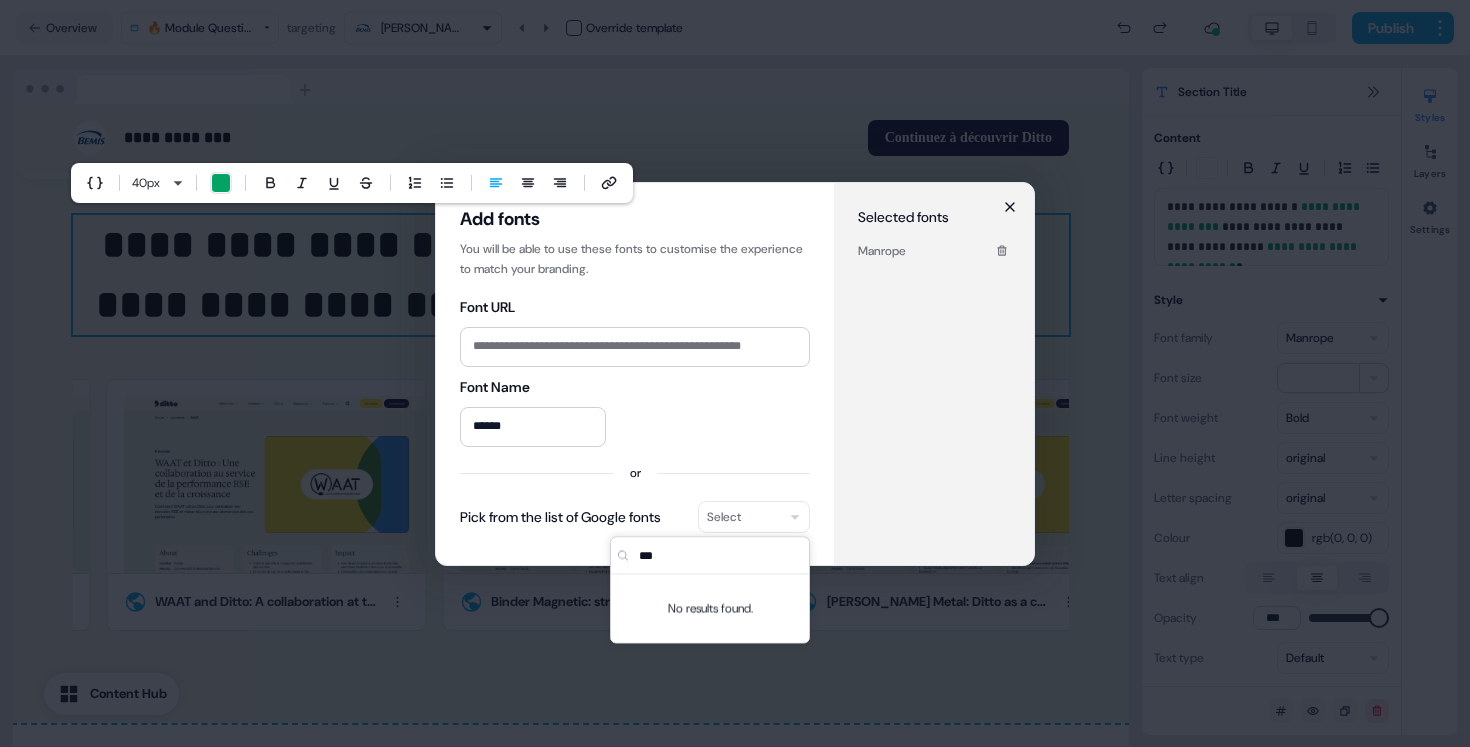 type on "***" 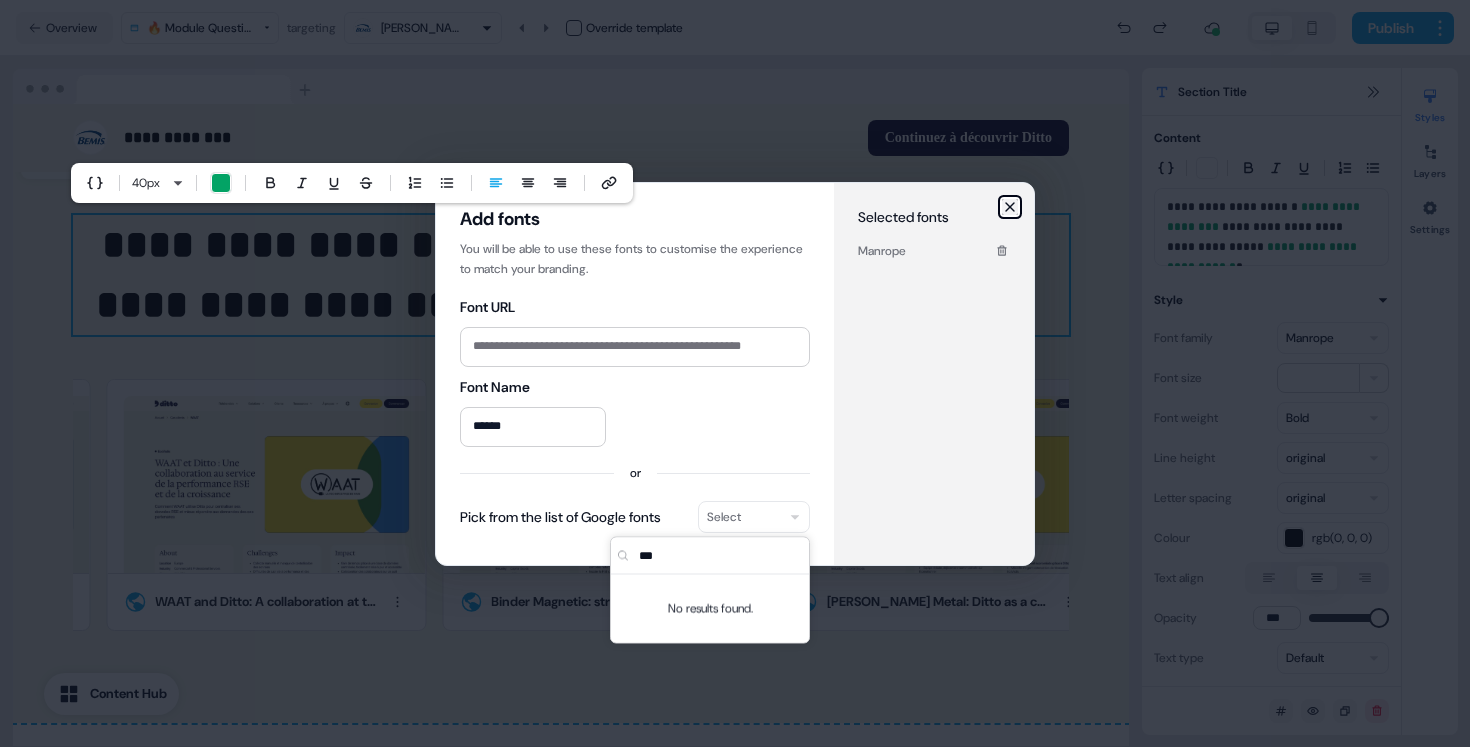 click 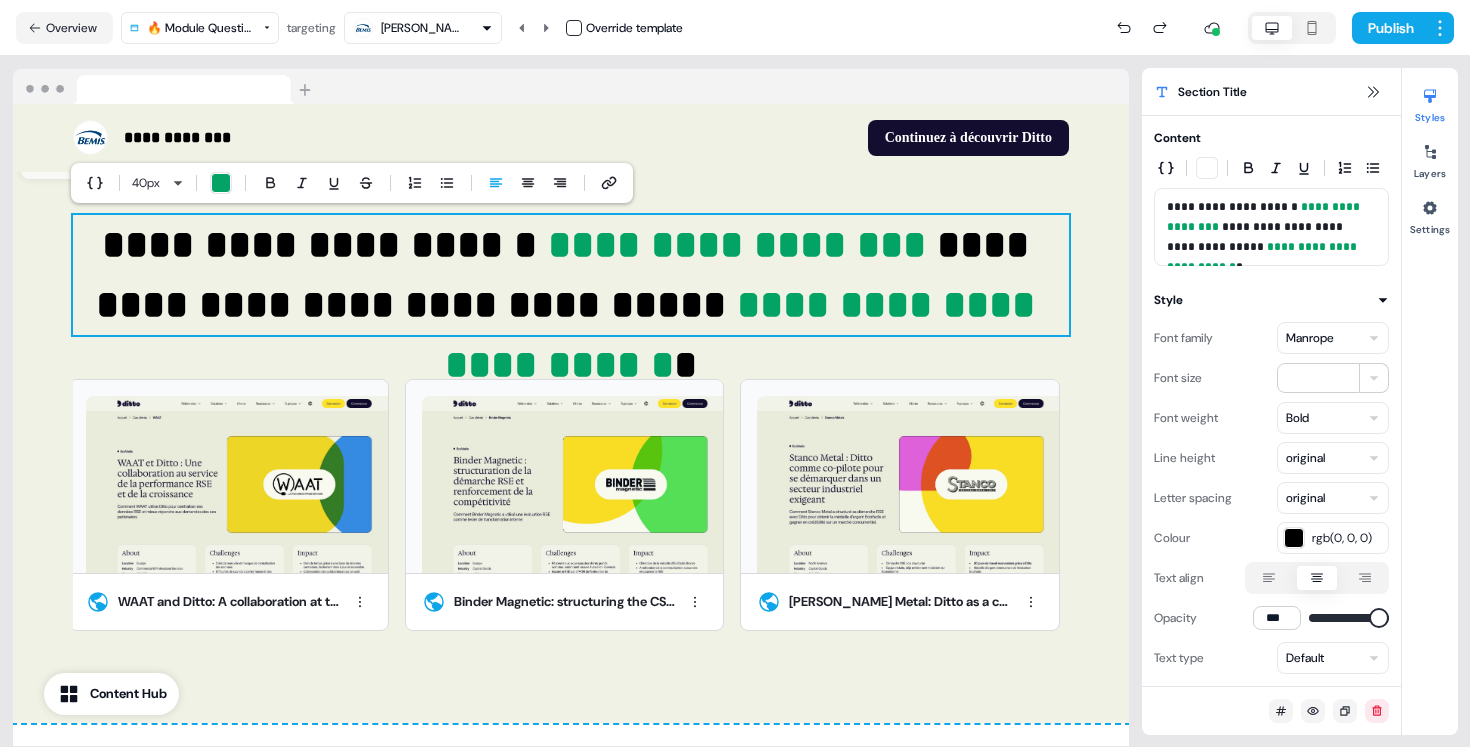 click on "Manrope" at bounding box center (1333, 338) 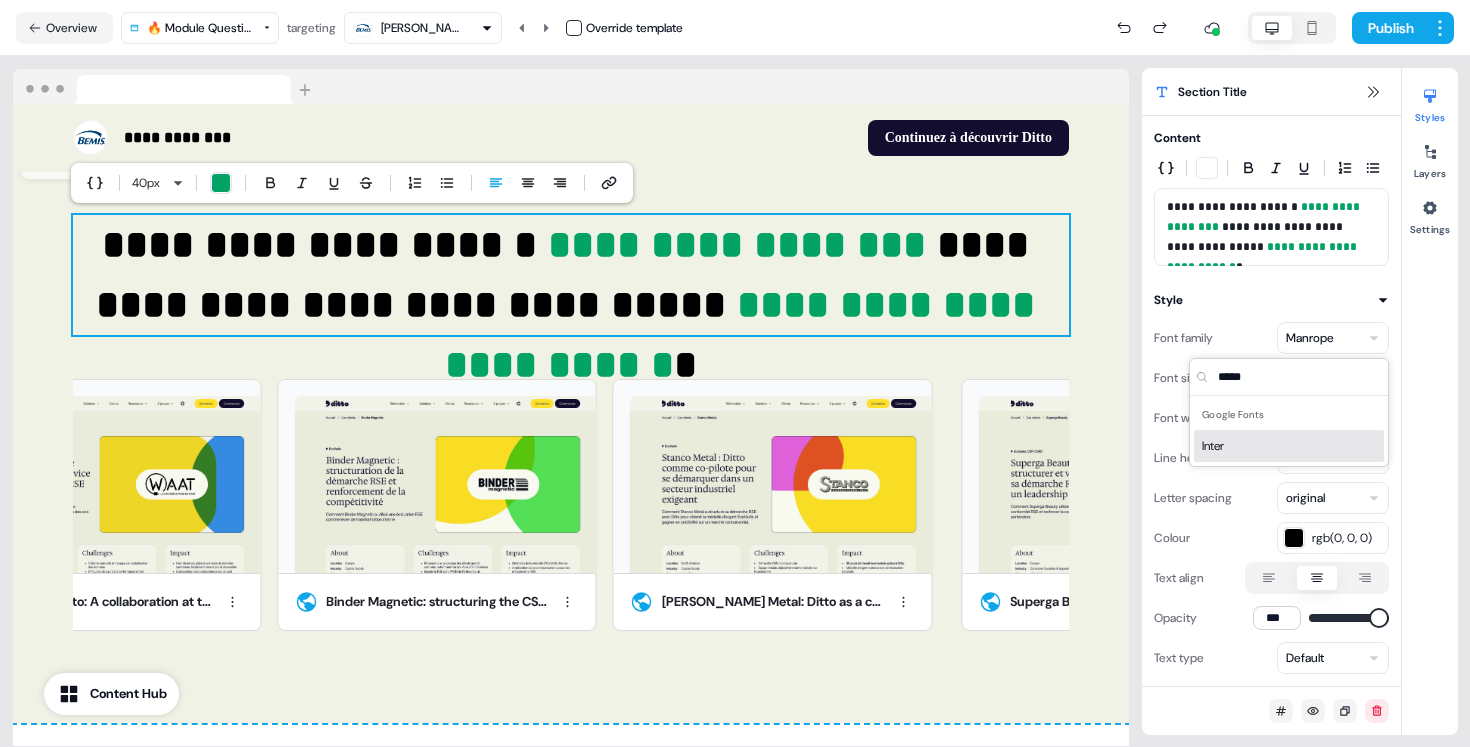type on "*****" 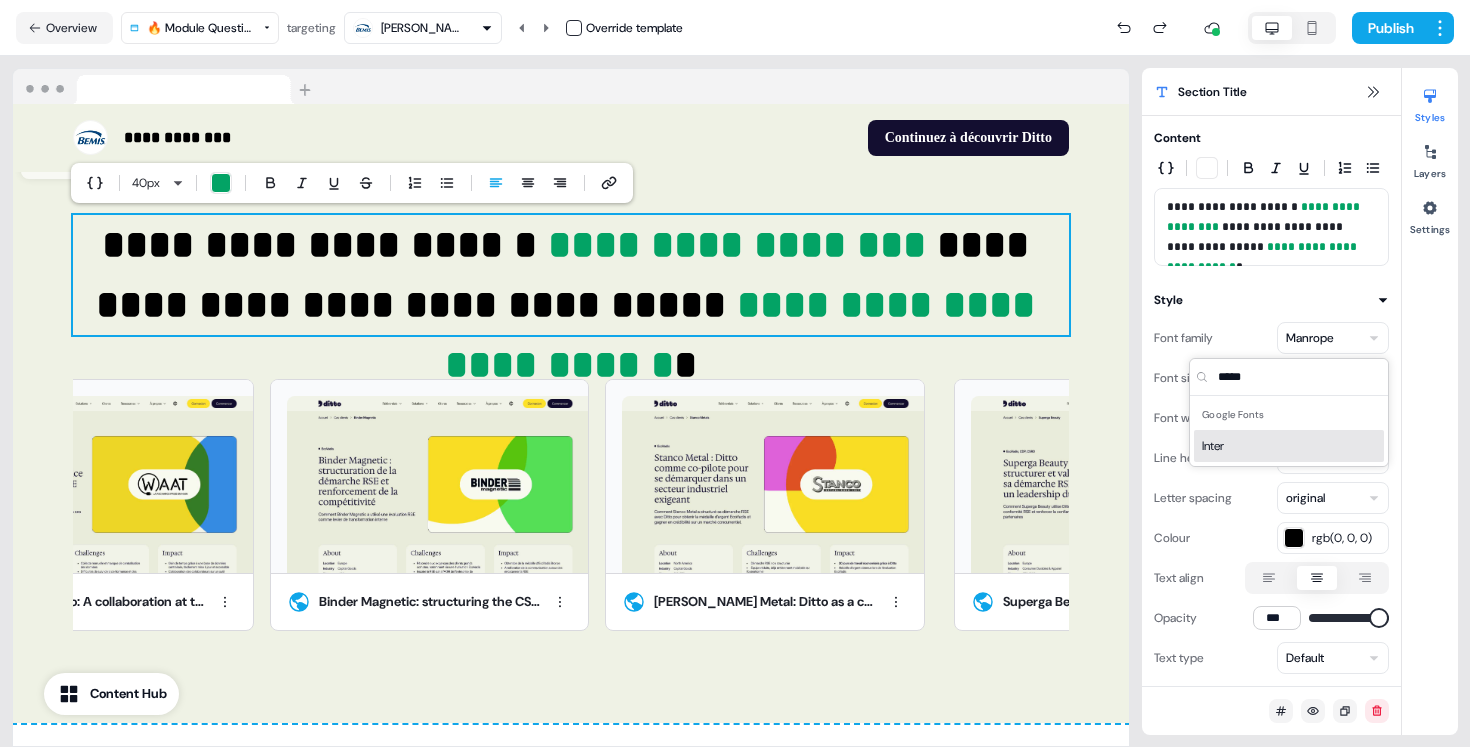 click on "Inter" at bounding box center [1289, 446] 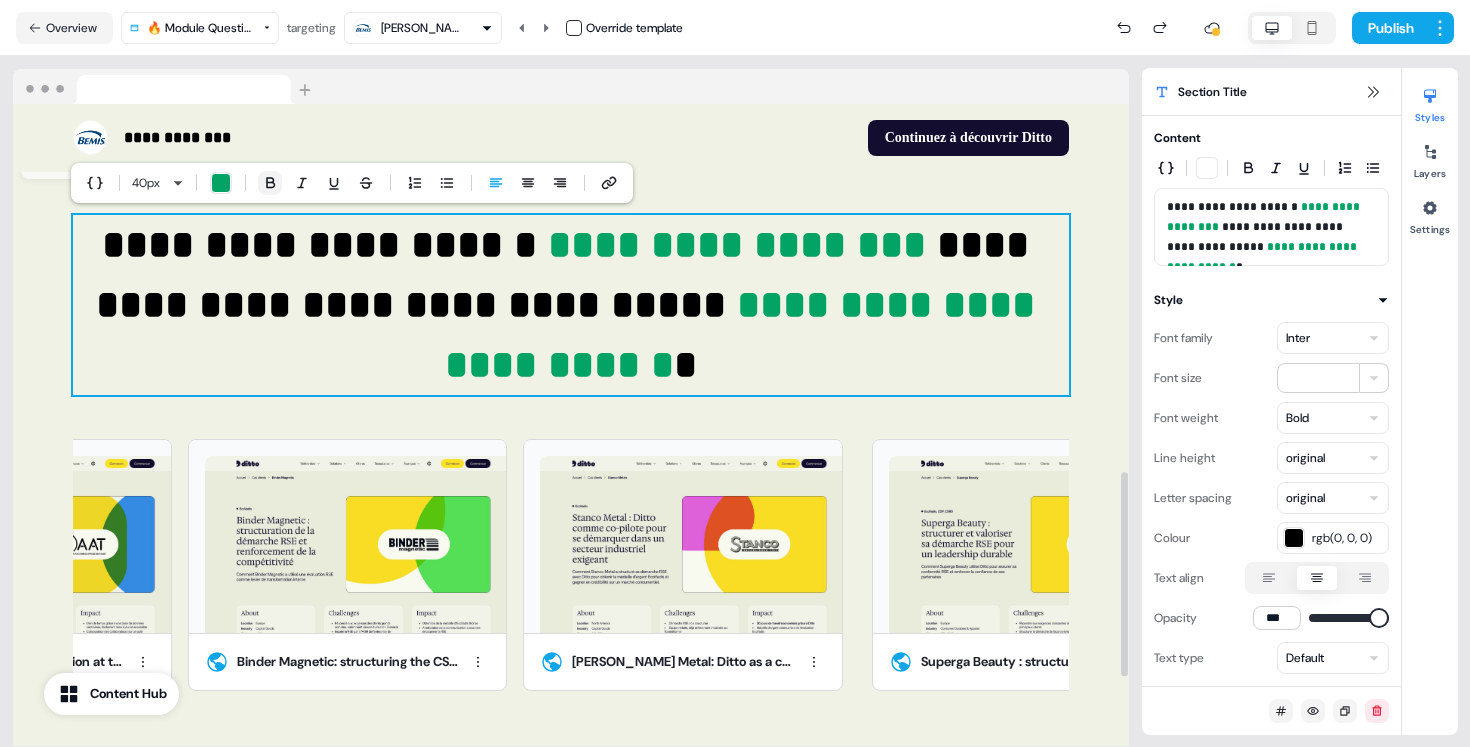 click at bounding box center [270, 183] 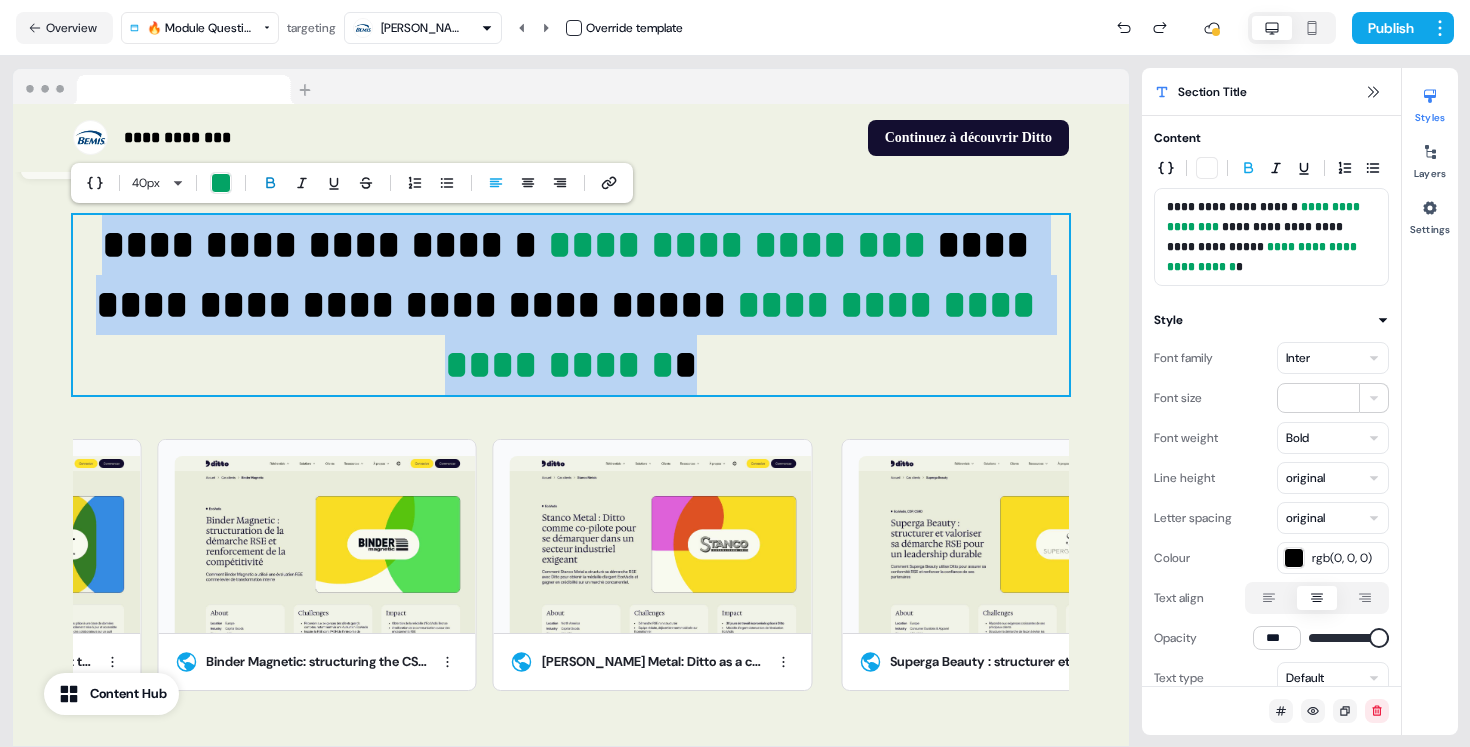 click 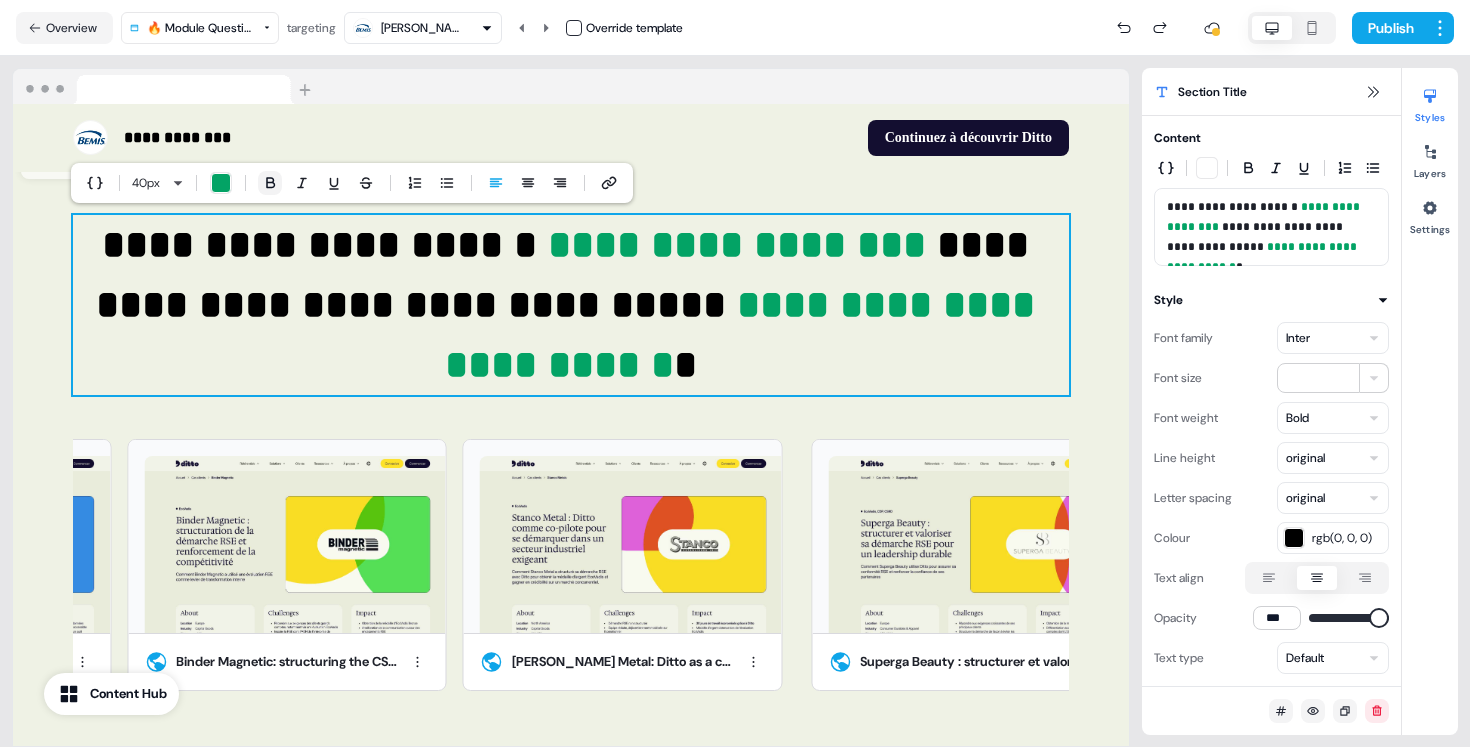 click 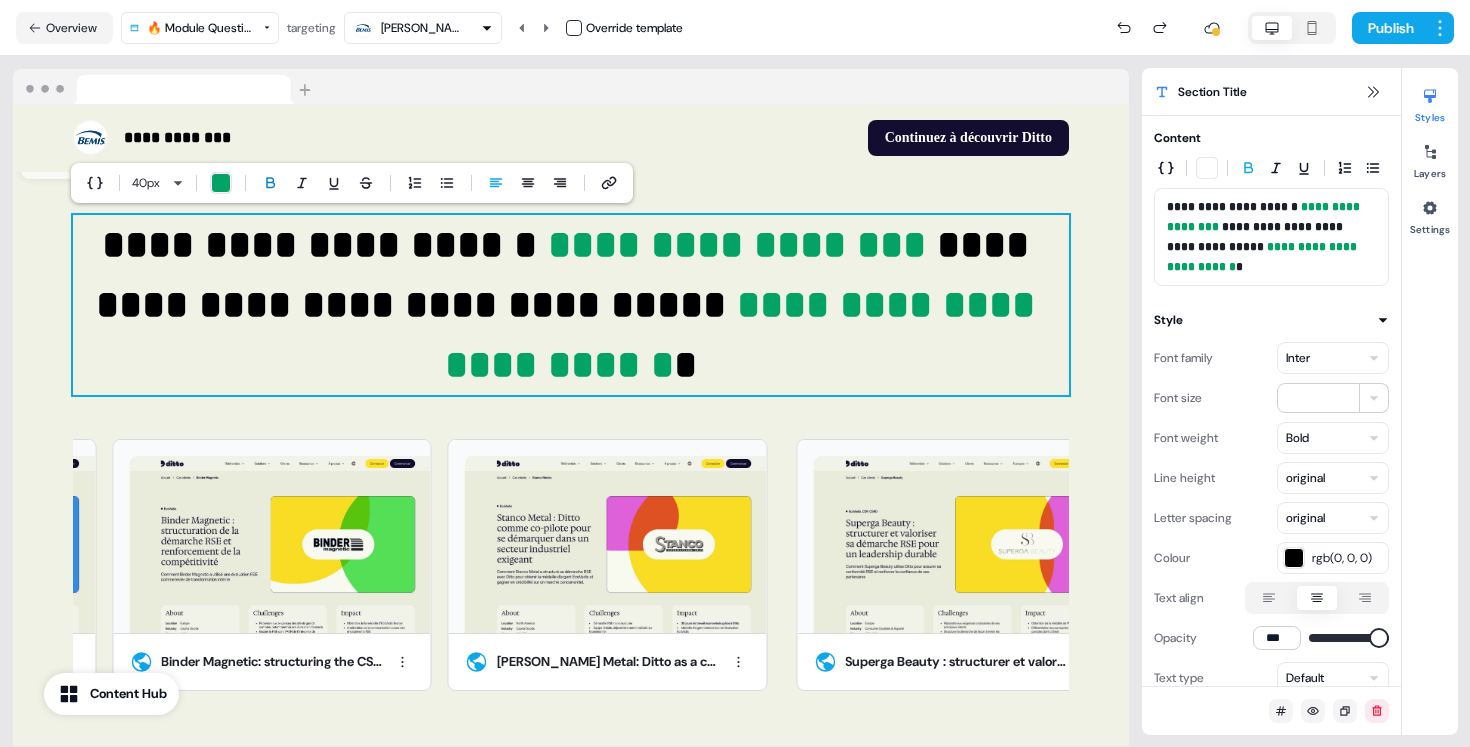 click 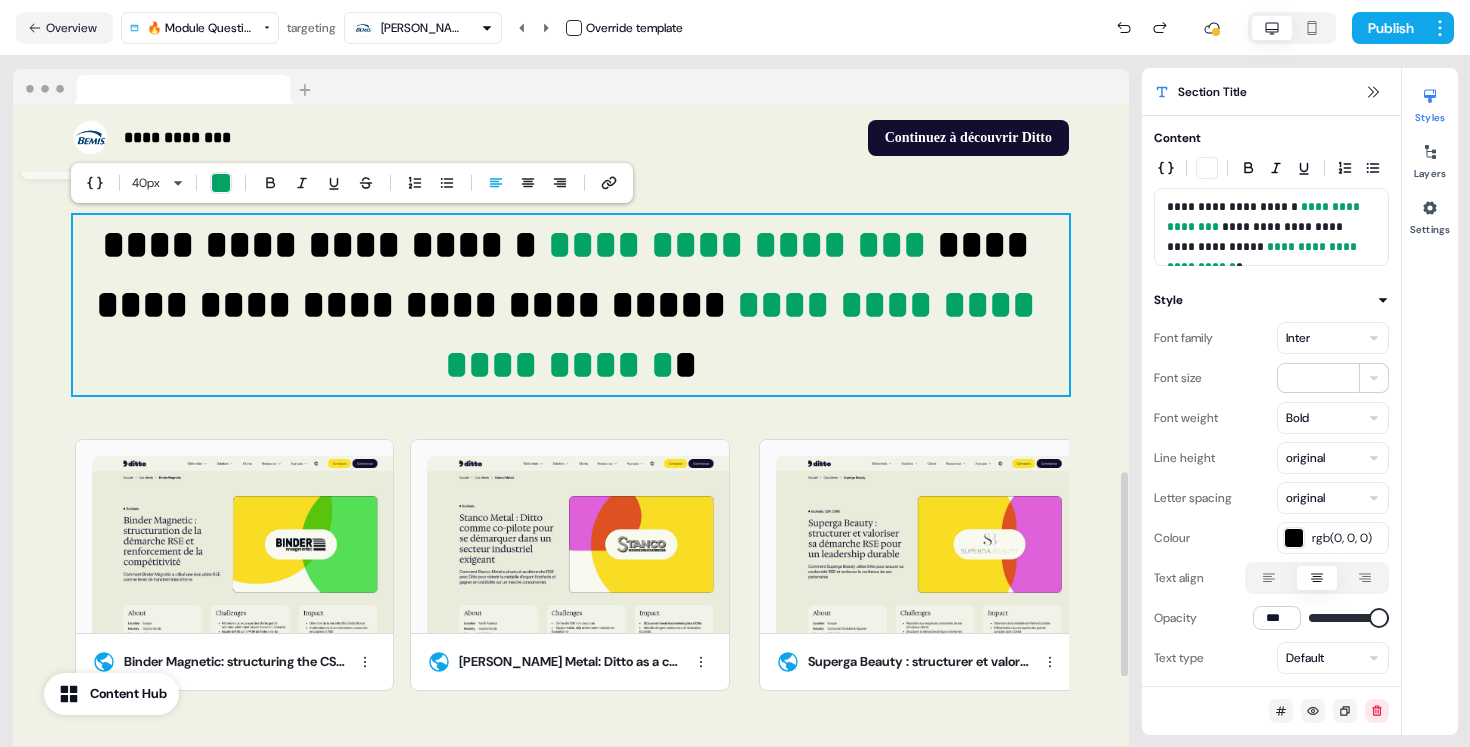 click on "**********" at bounding box center [571, 305] 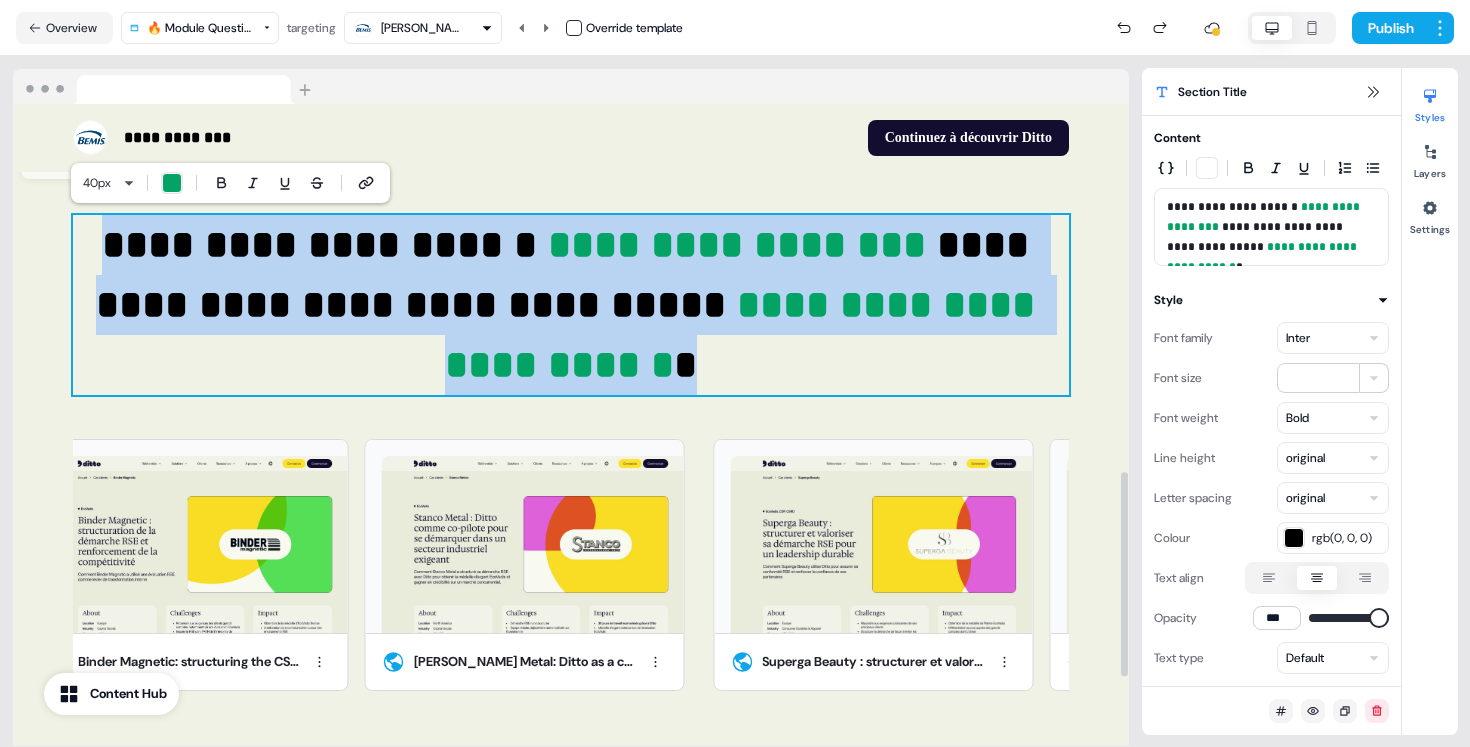 drag, startPoint x: 699, startPoint y: 365, endPoint x: 88, endPoint y: 244, distance: 622.86597 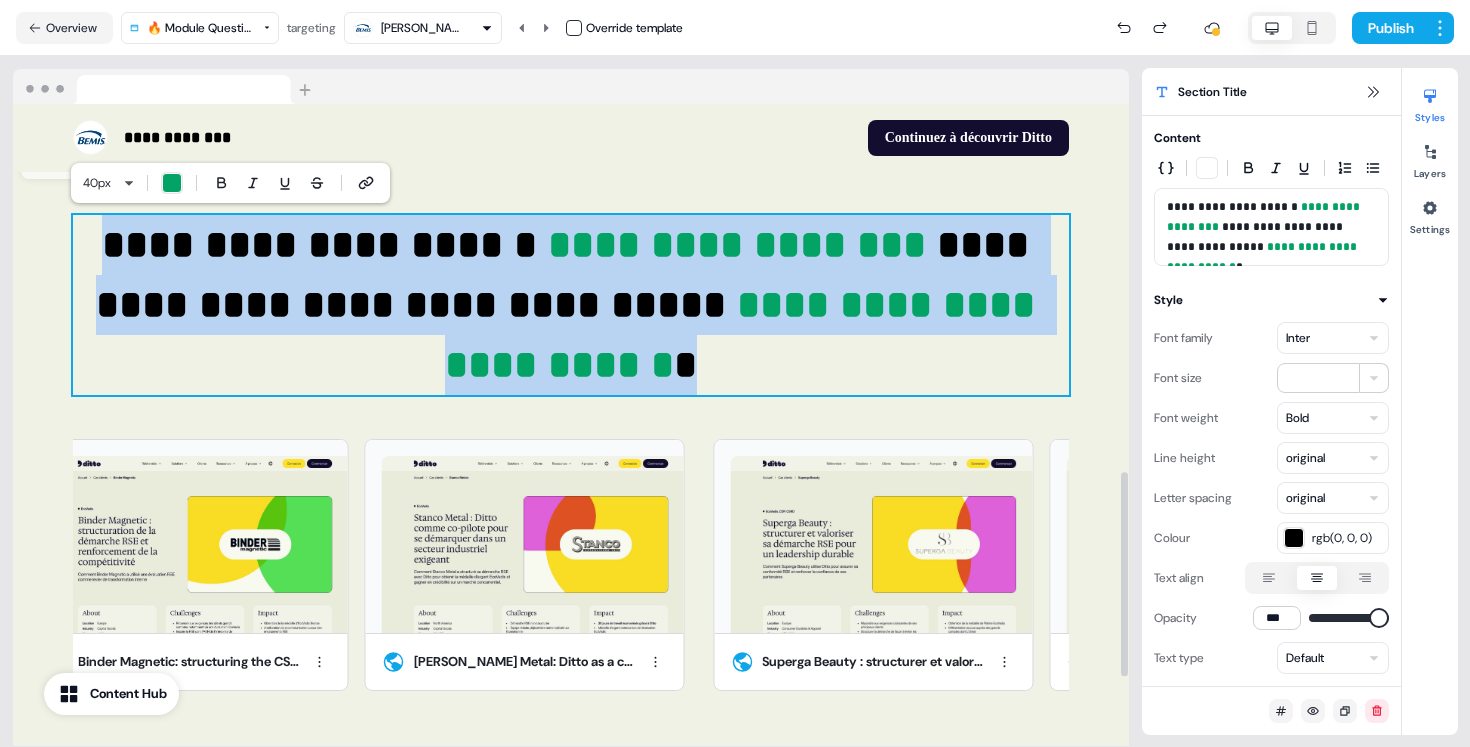 click on "**********" at bounding box center [571, 305] 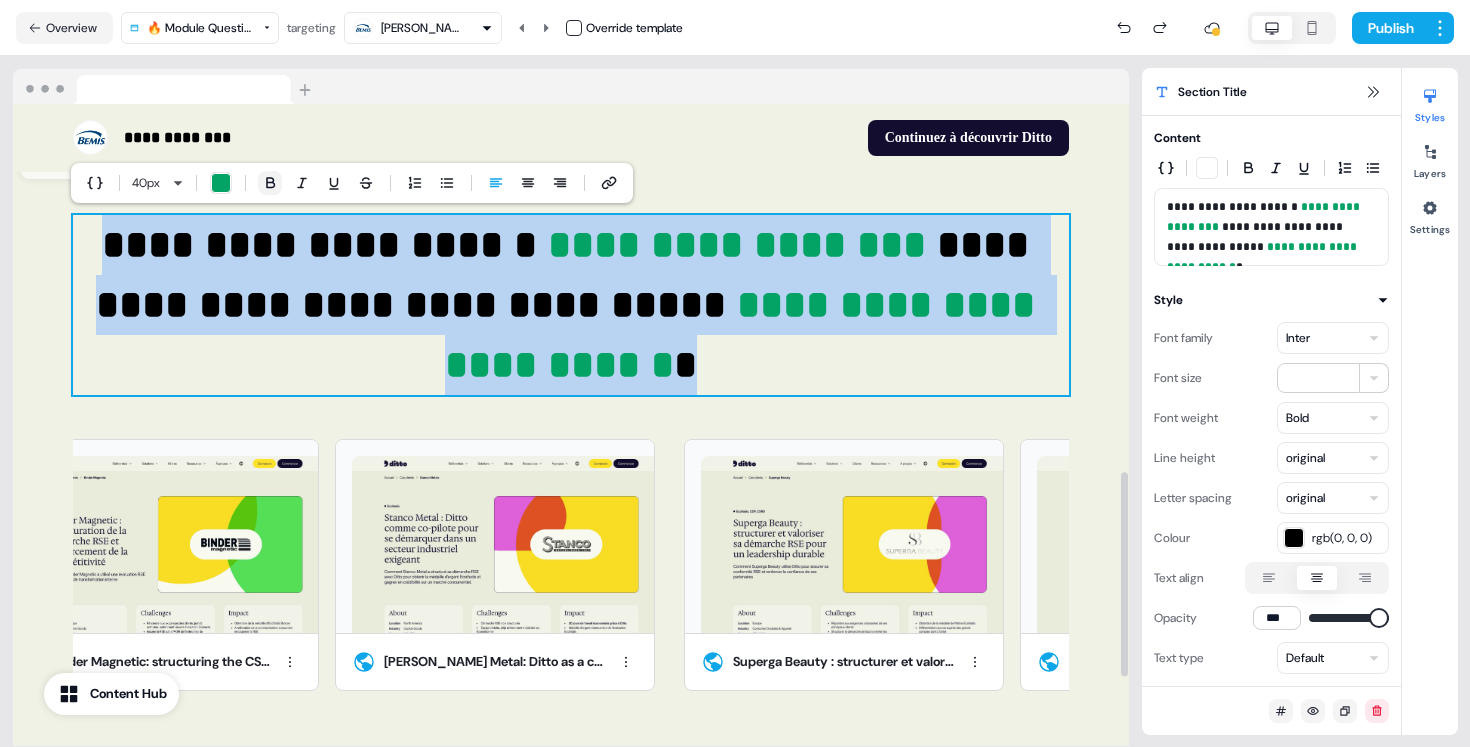 click 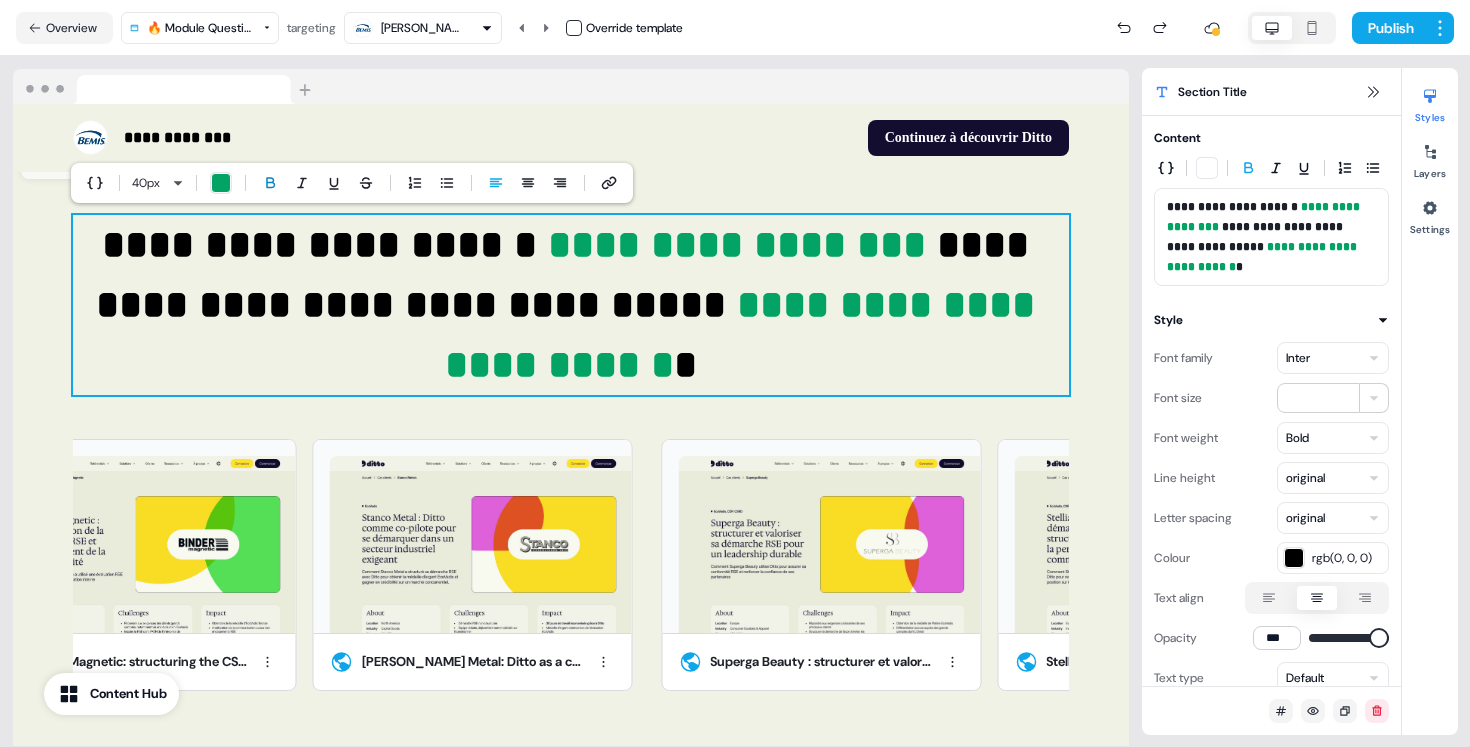click 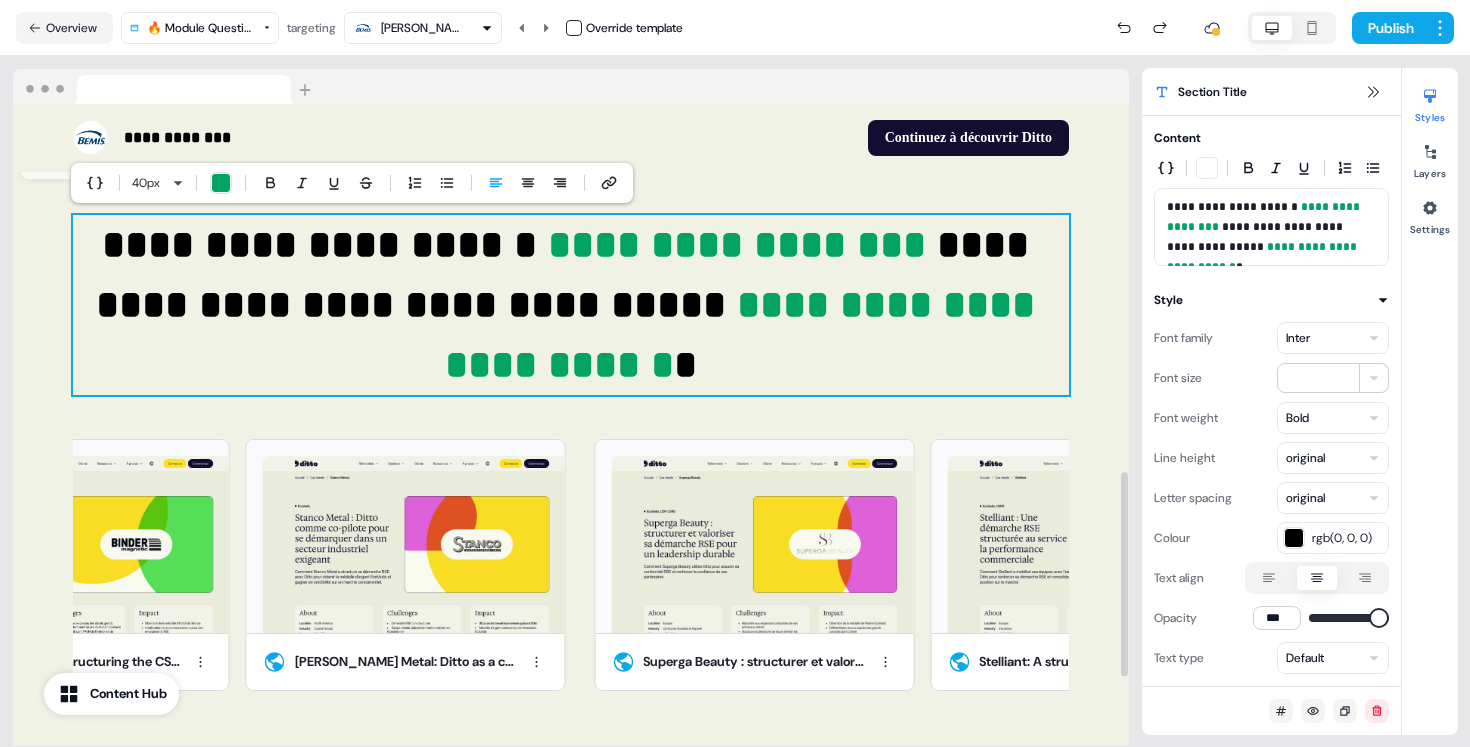 click on "**********" at bounding box center (571, 459) 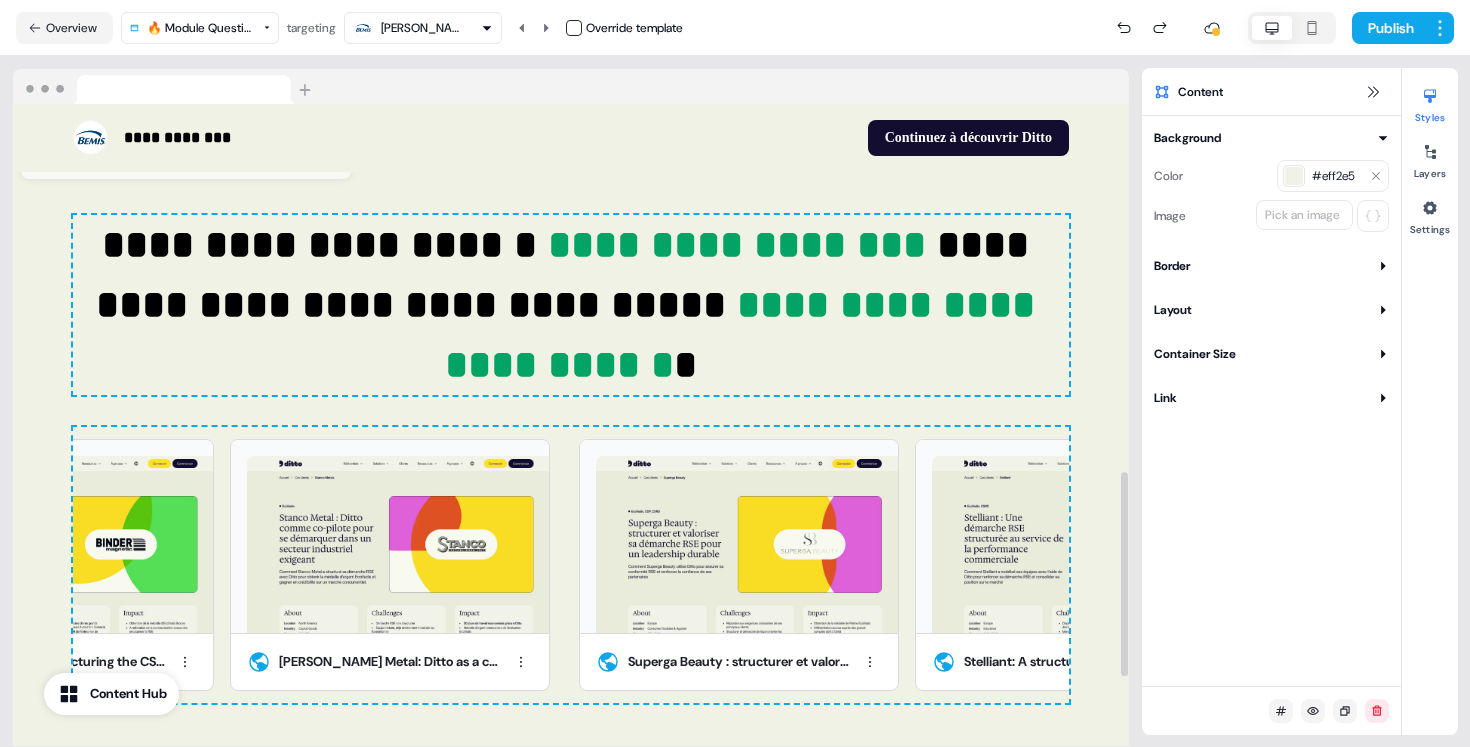 click on "**********" at bounding box center [745, 334] 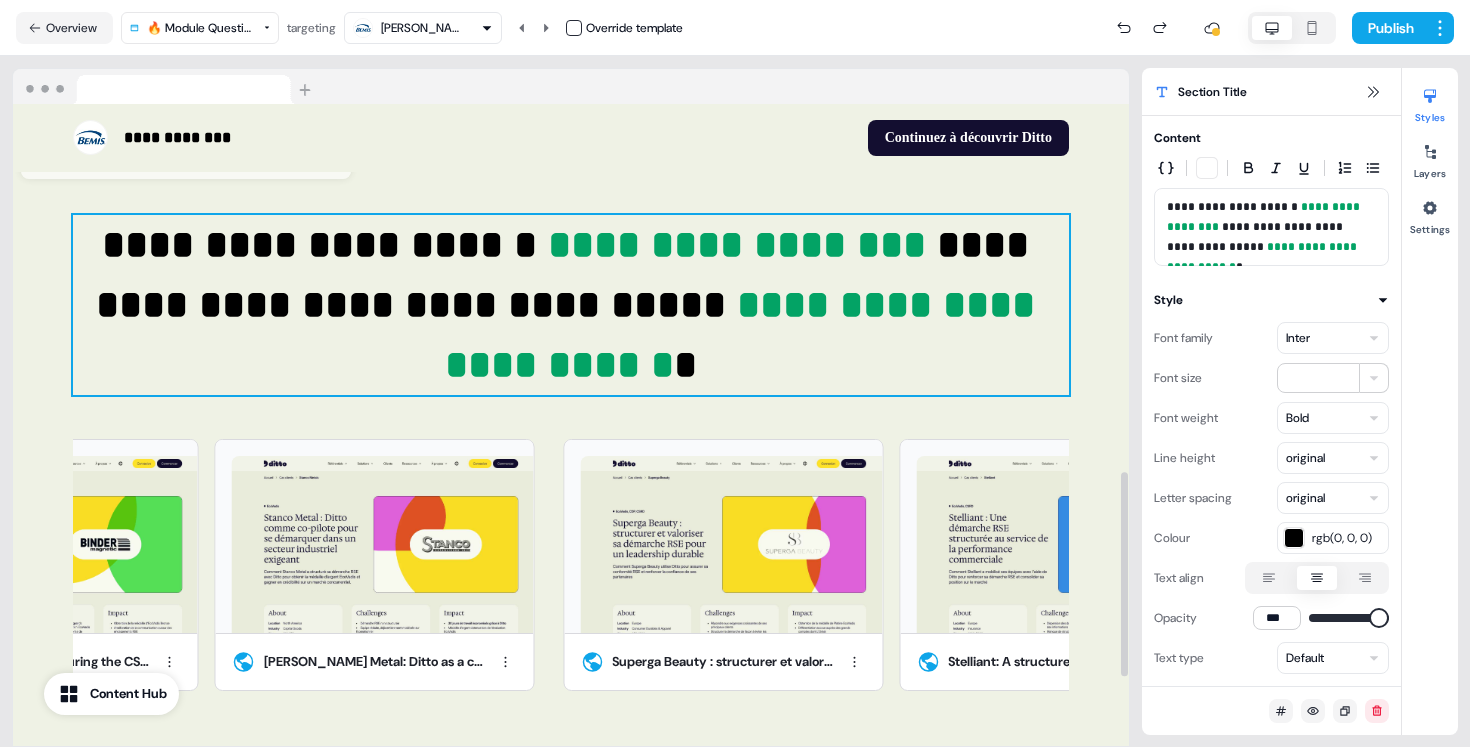 click on "**********" at bounding box center [571, 305] 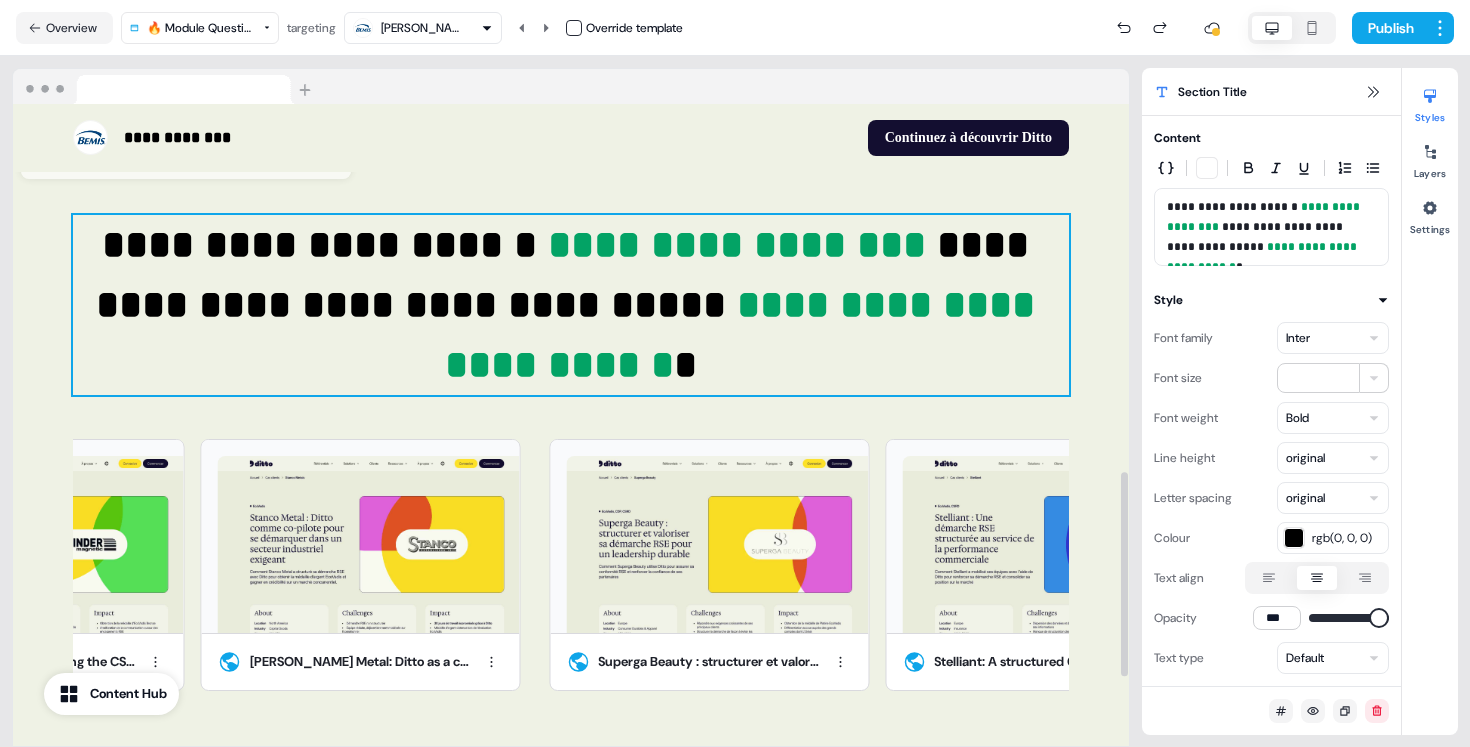 click on "**********" at bounding box center [737, 244] 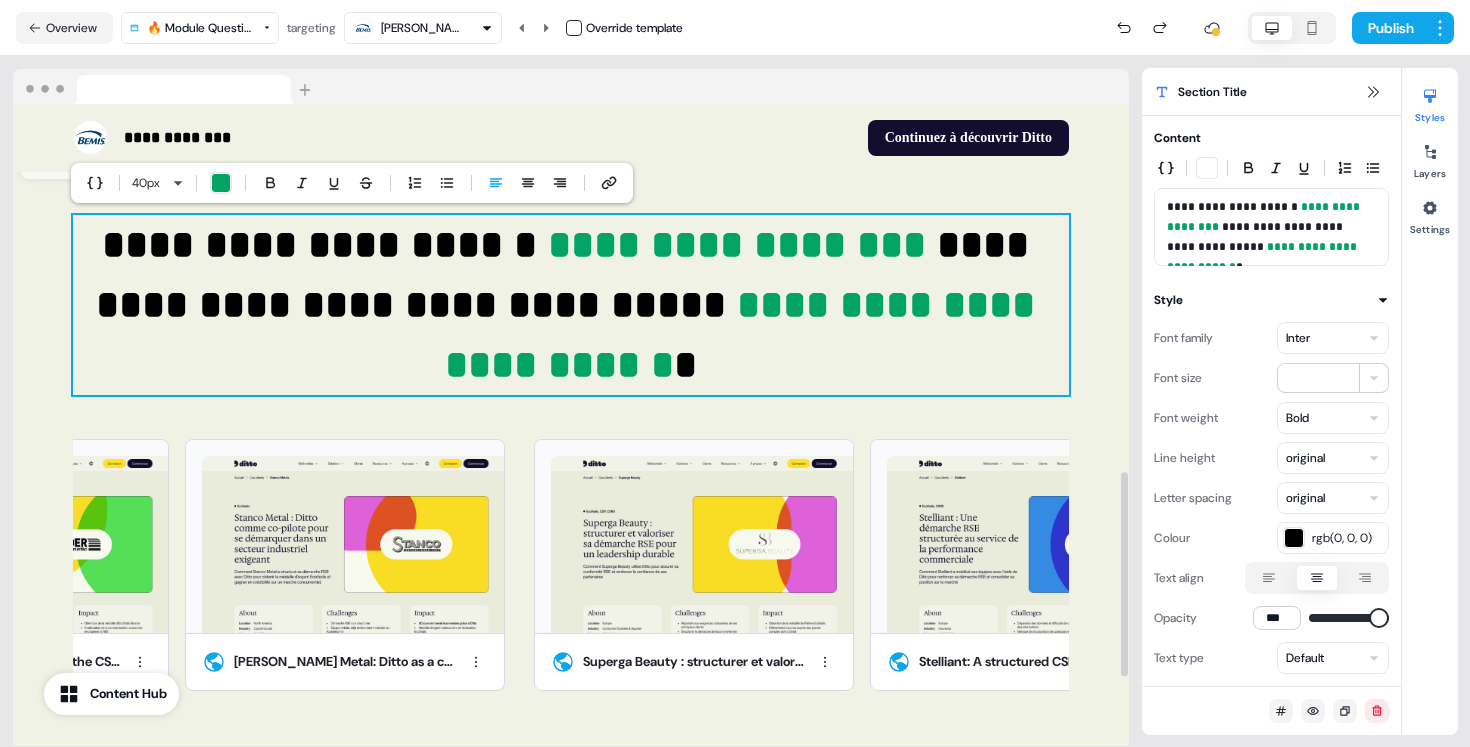 click on "**********" at bounding box center [737, 244] 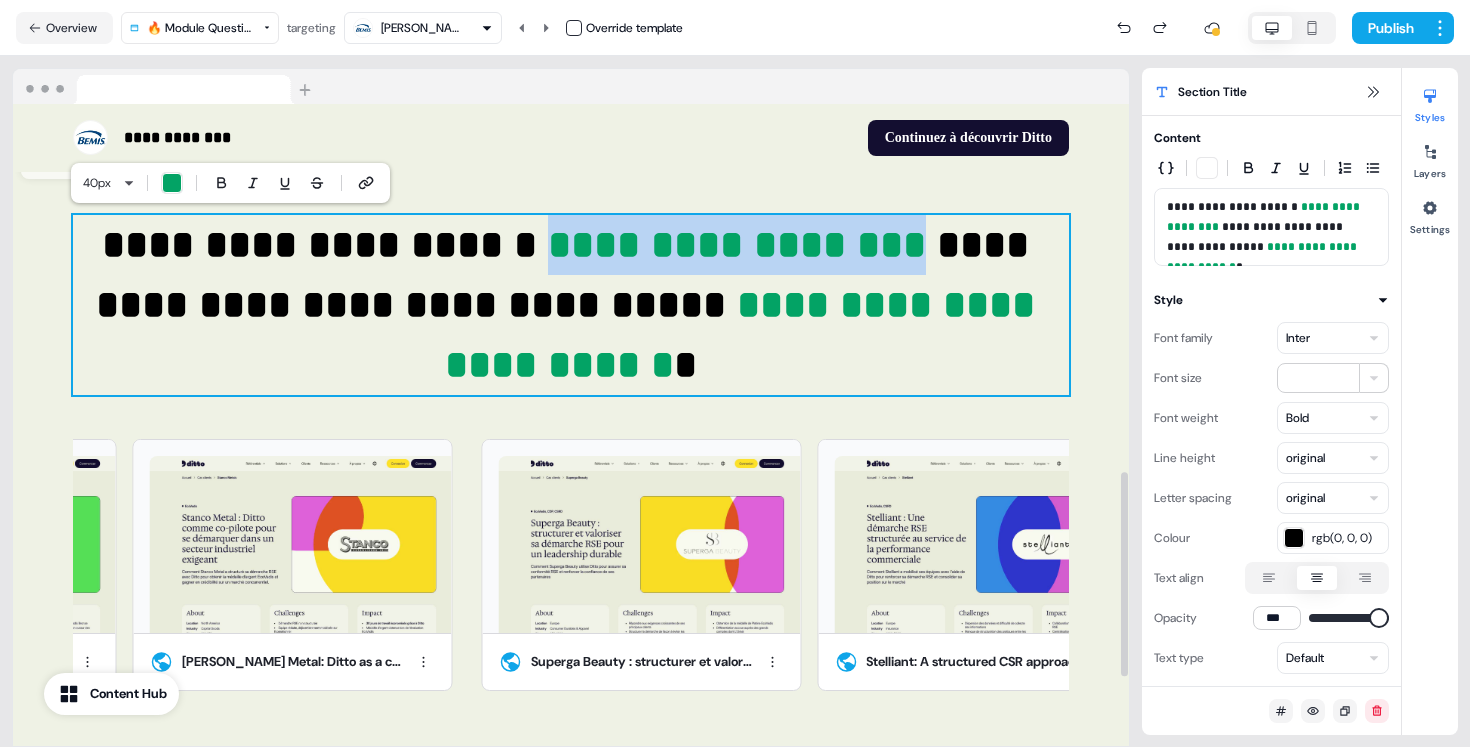 drag, startPoint x: 912, startPoint y: 249, endPoint x: 552, endPoint y: 248, distance: 360.0014 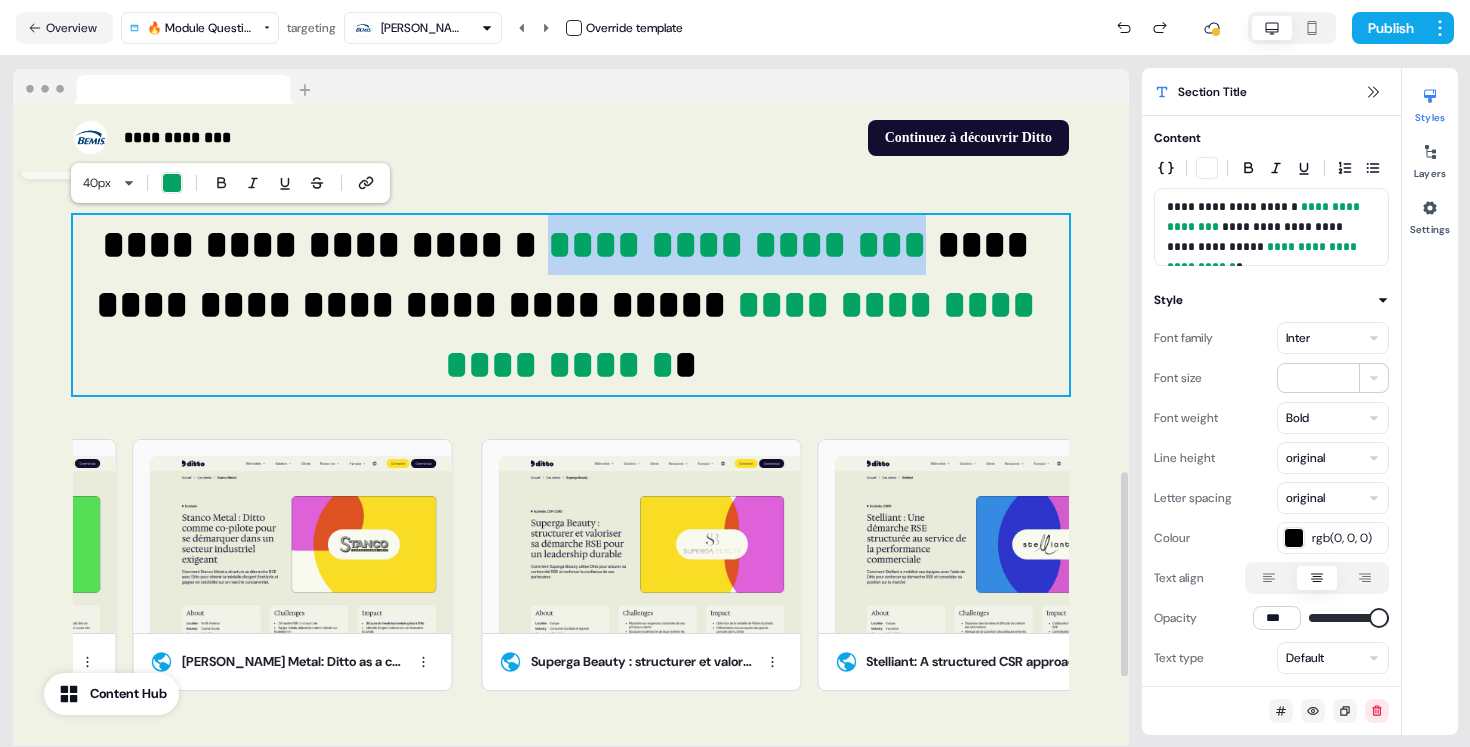click on "**********" at bounding box center [571, 305] 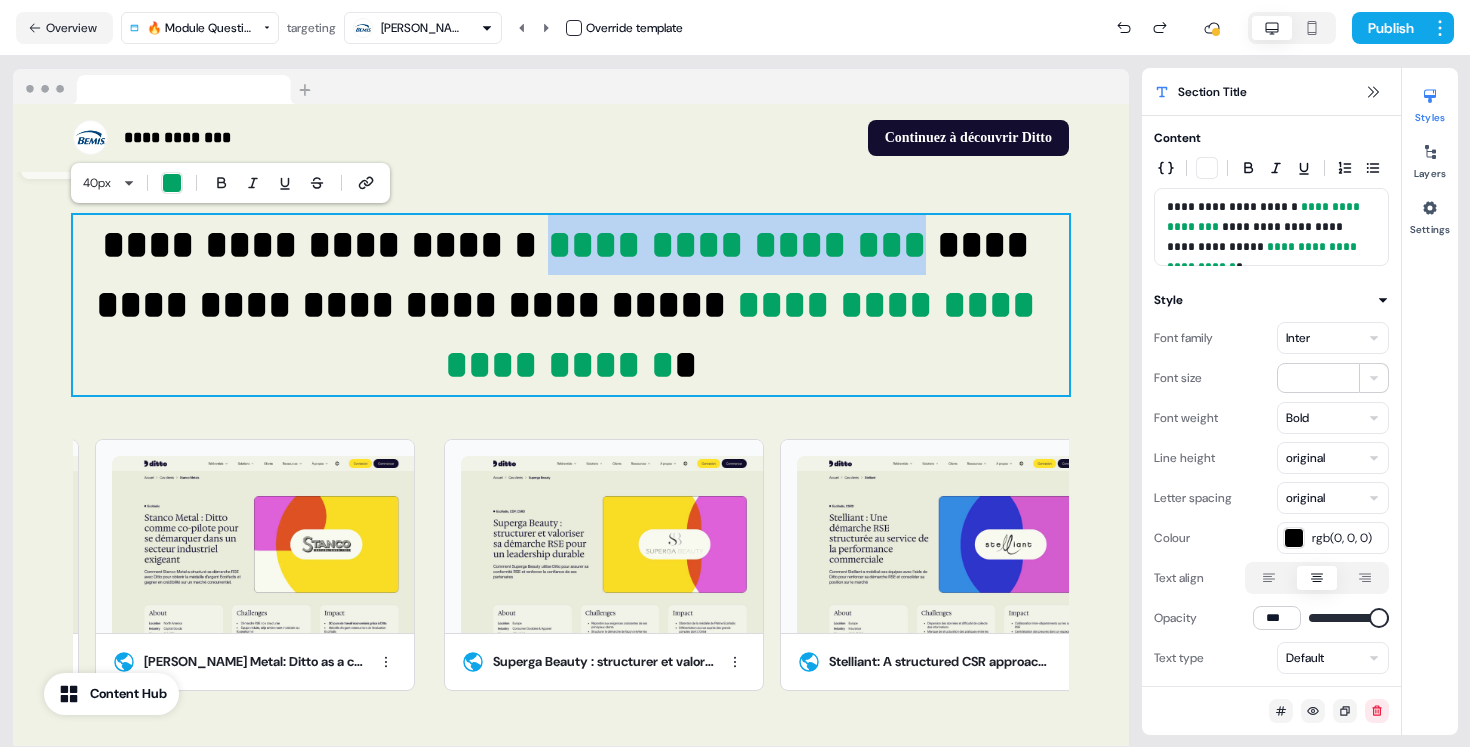 click at bounding box center [172, 183] 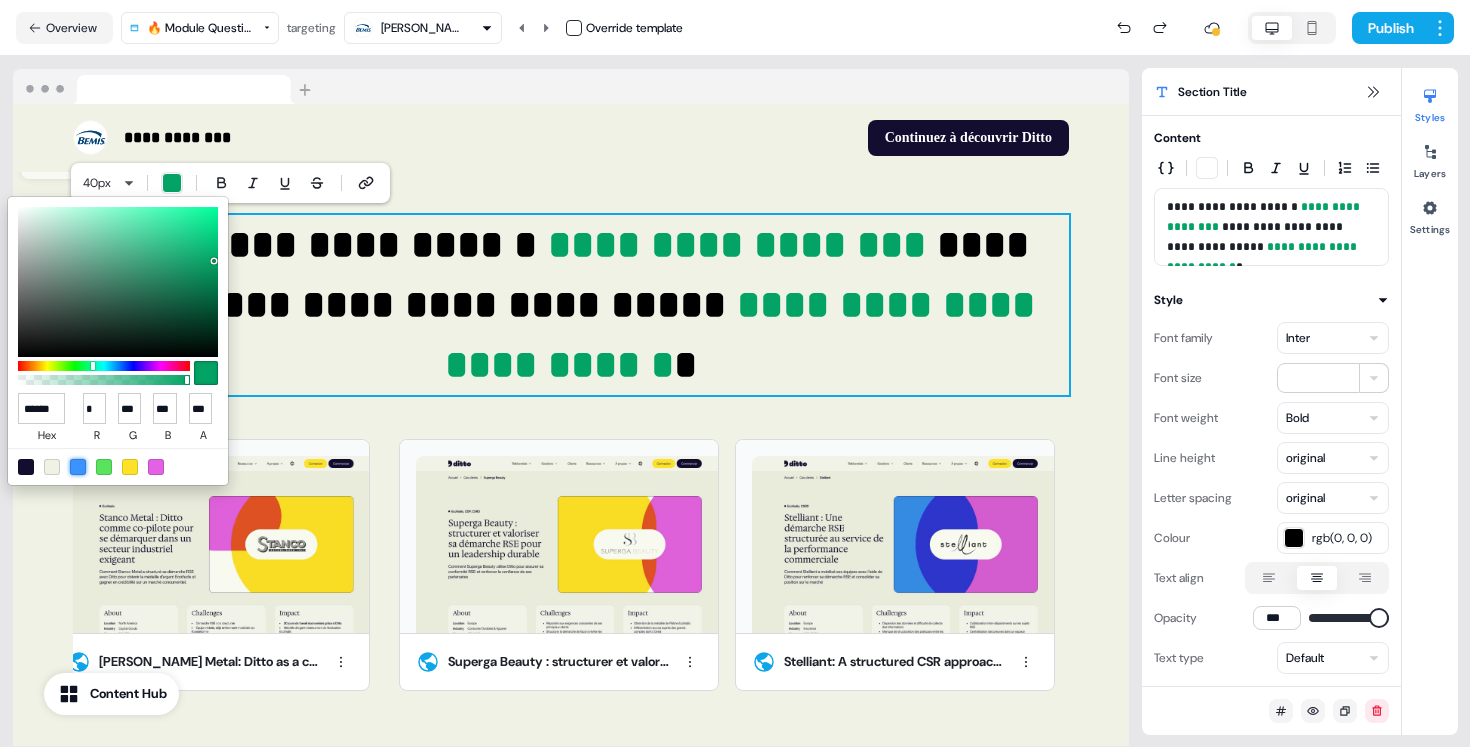 click at bounding box center (78, 467) 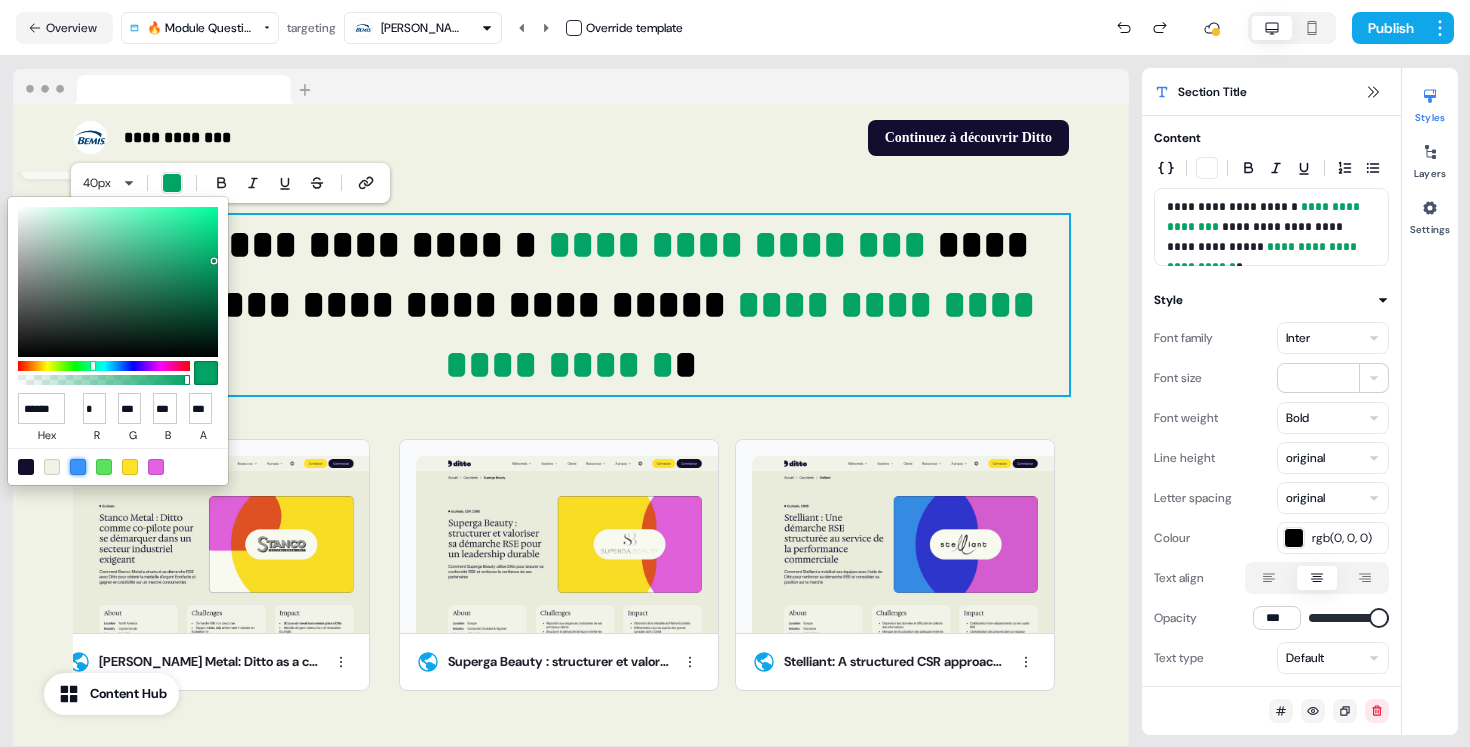 type on "******" 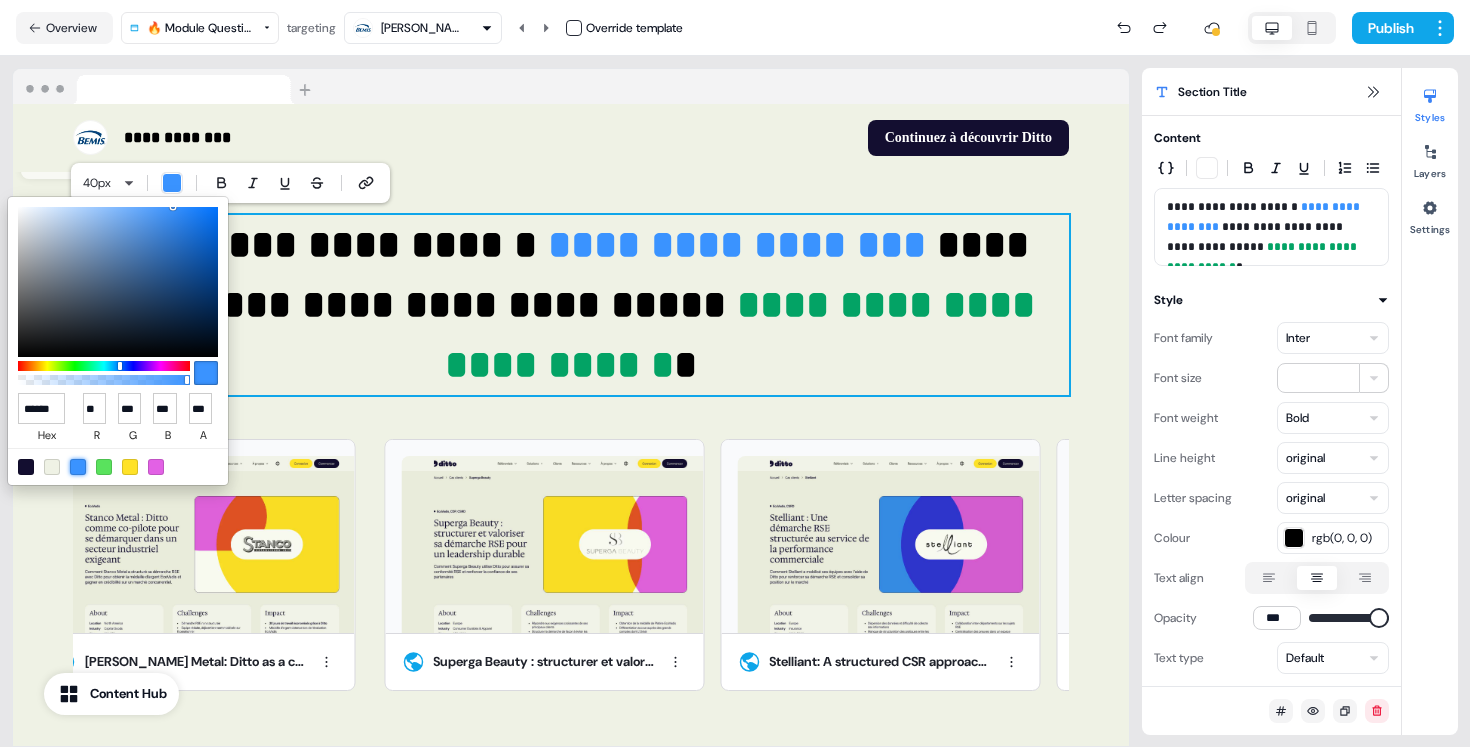 click on "**********" at bounding box center [735, 373] 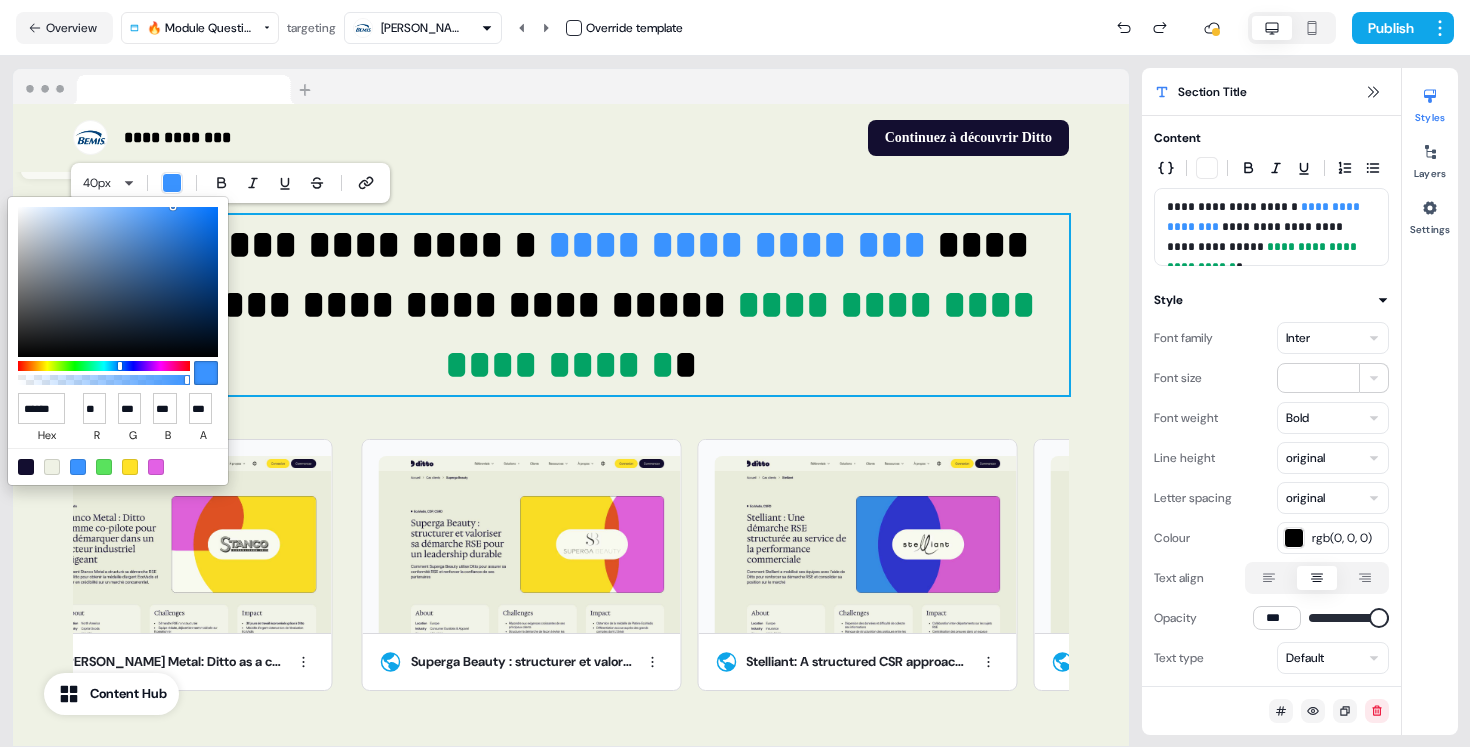 click on "**********" at bounding box center (735, 373) 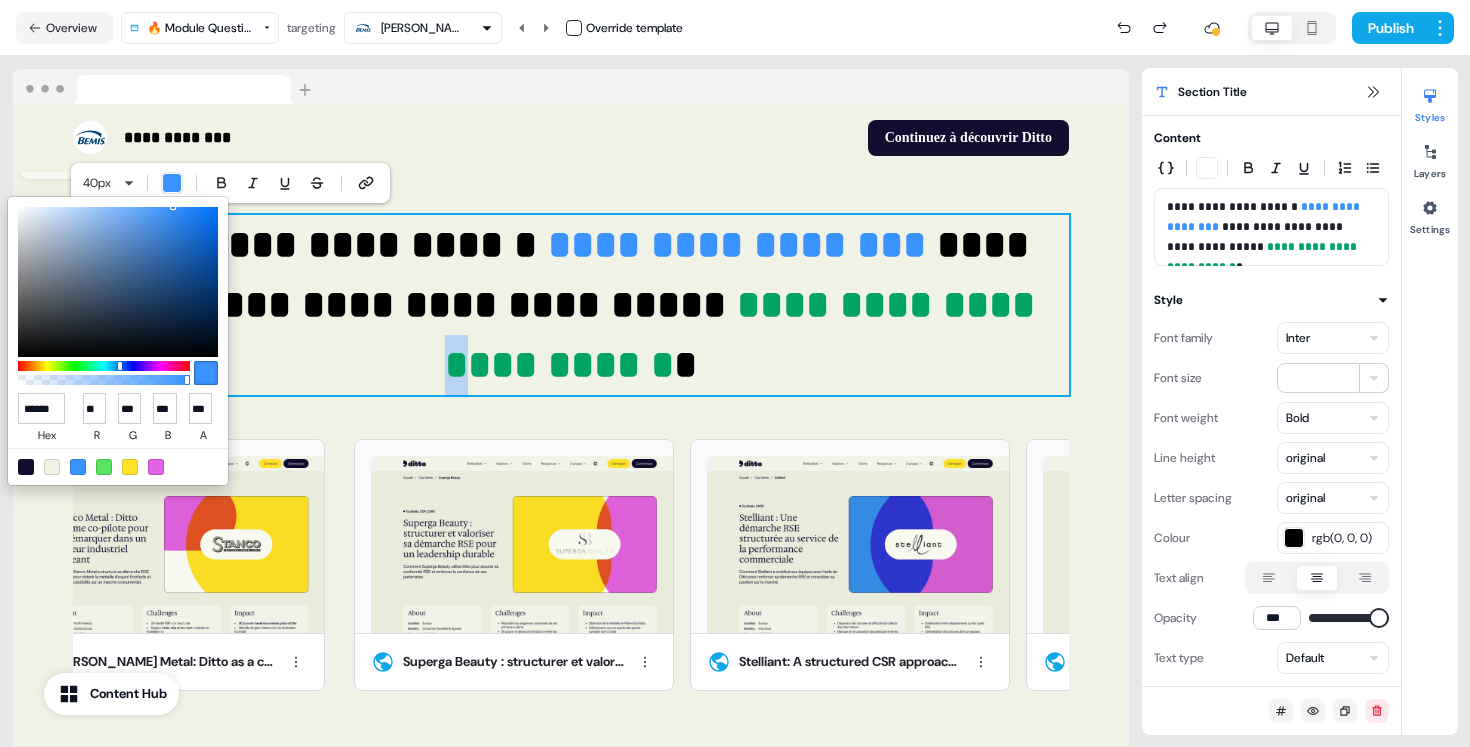 click on "**********" at bounding box center [745, 334] 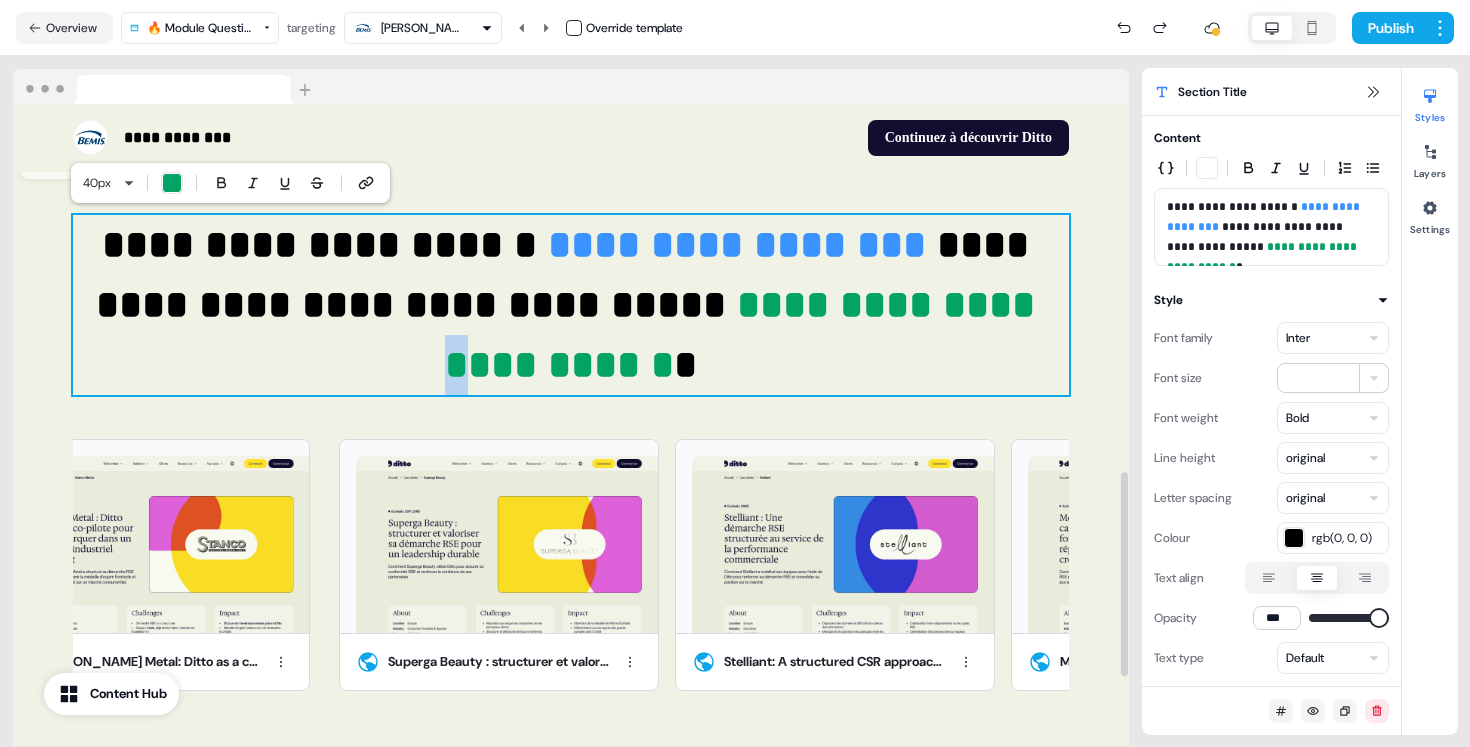 click on "**********" at bounding box center (745, 334) 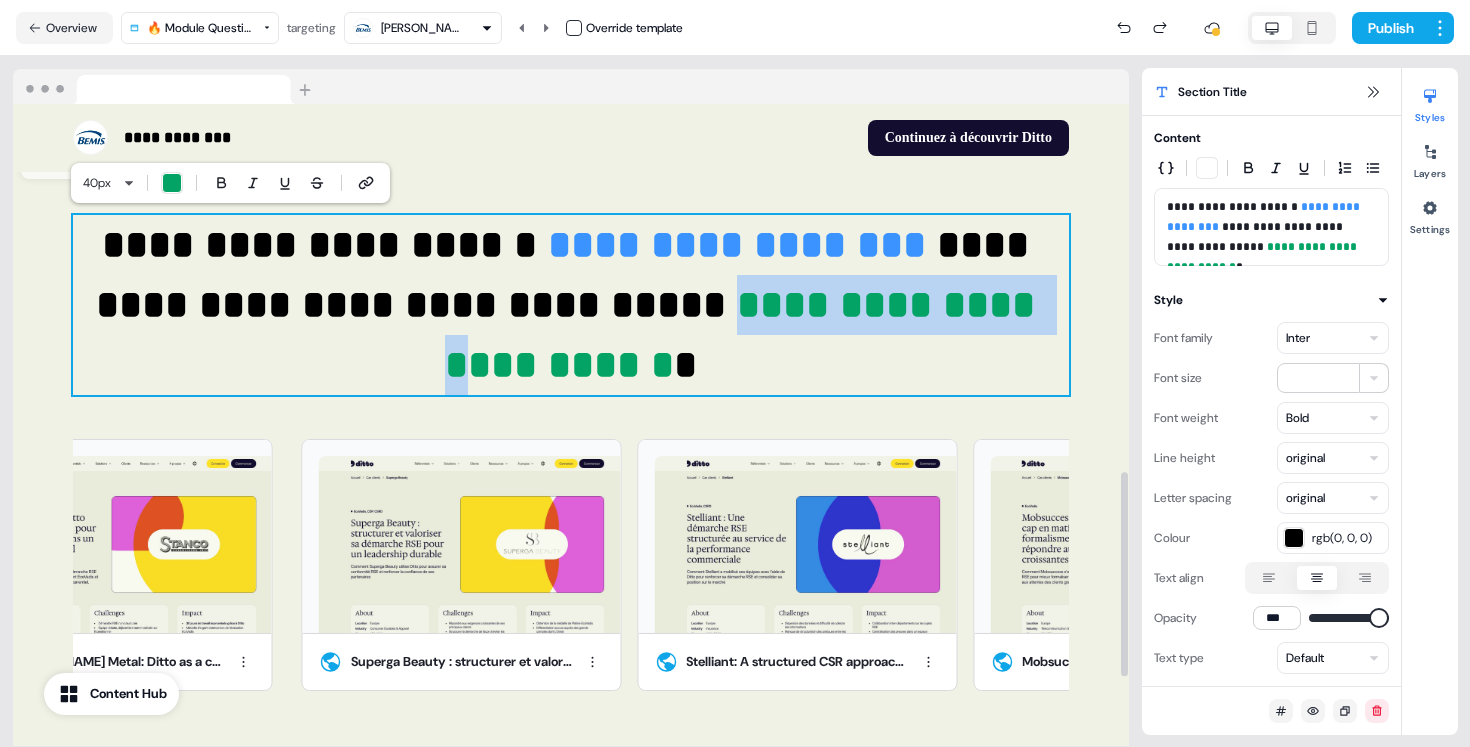drag, startPoint x: 978, startPoint y: 305, endPoint x: 693, endPoint y: 320, distance: 285.39447 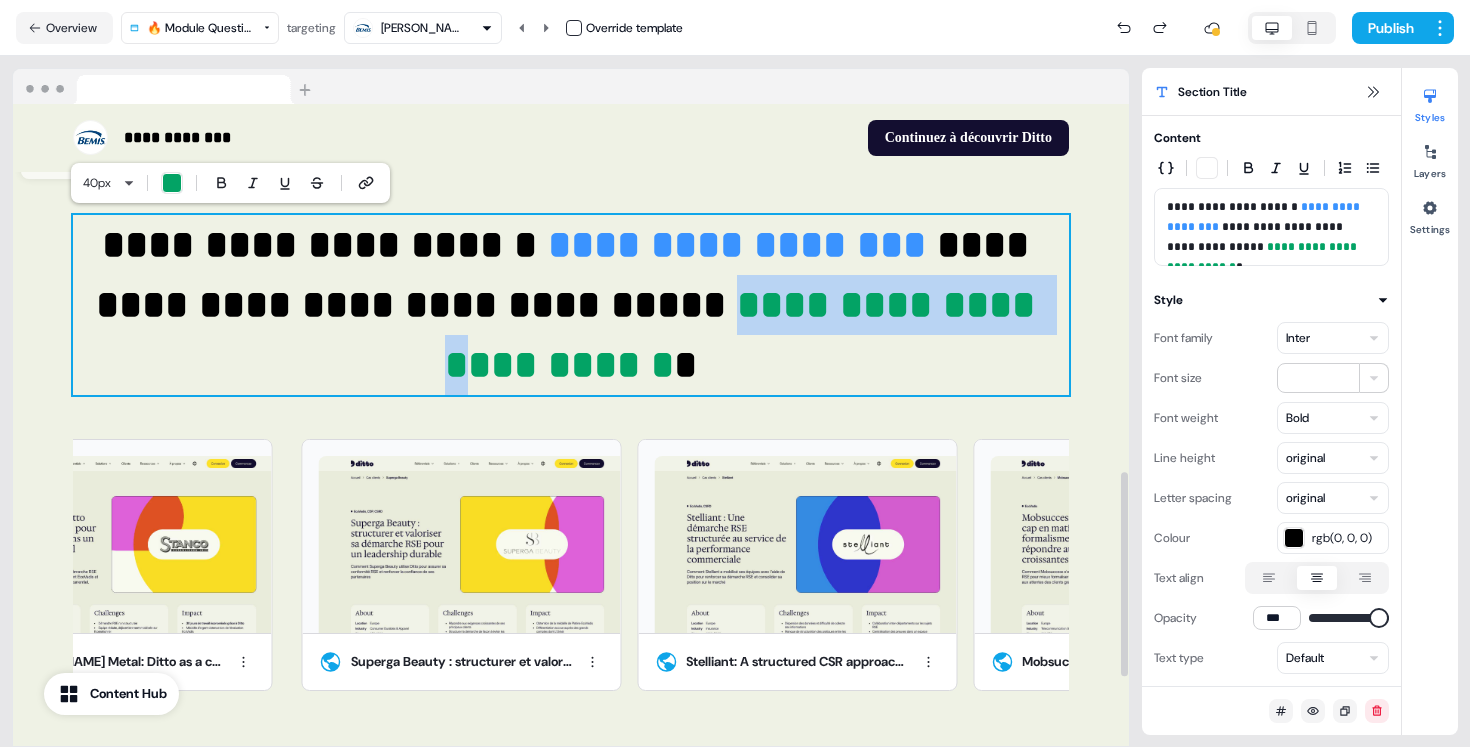 click on "**********" at bounding box center (745, 334) 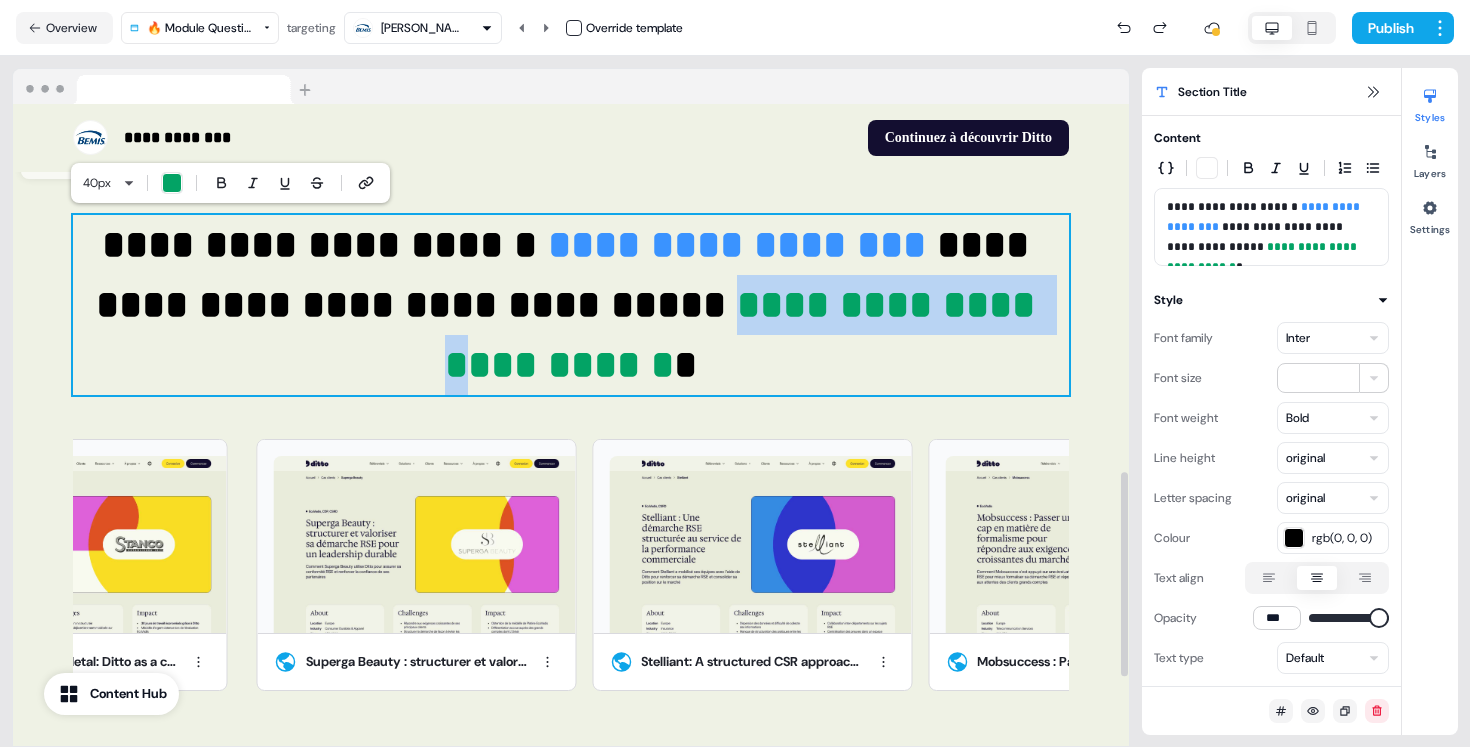 click at bounding box center [172, 183] 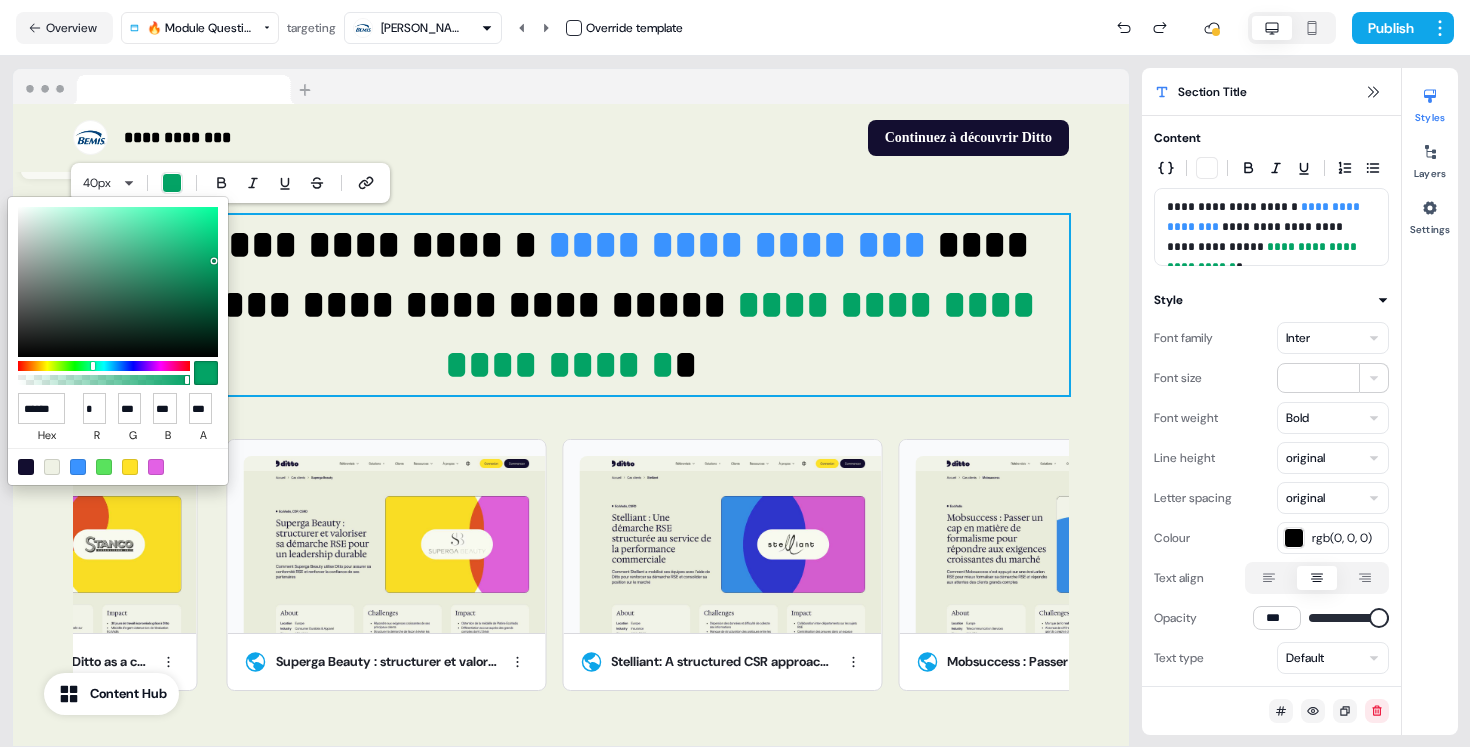 click at bounding box center [78, 467] 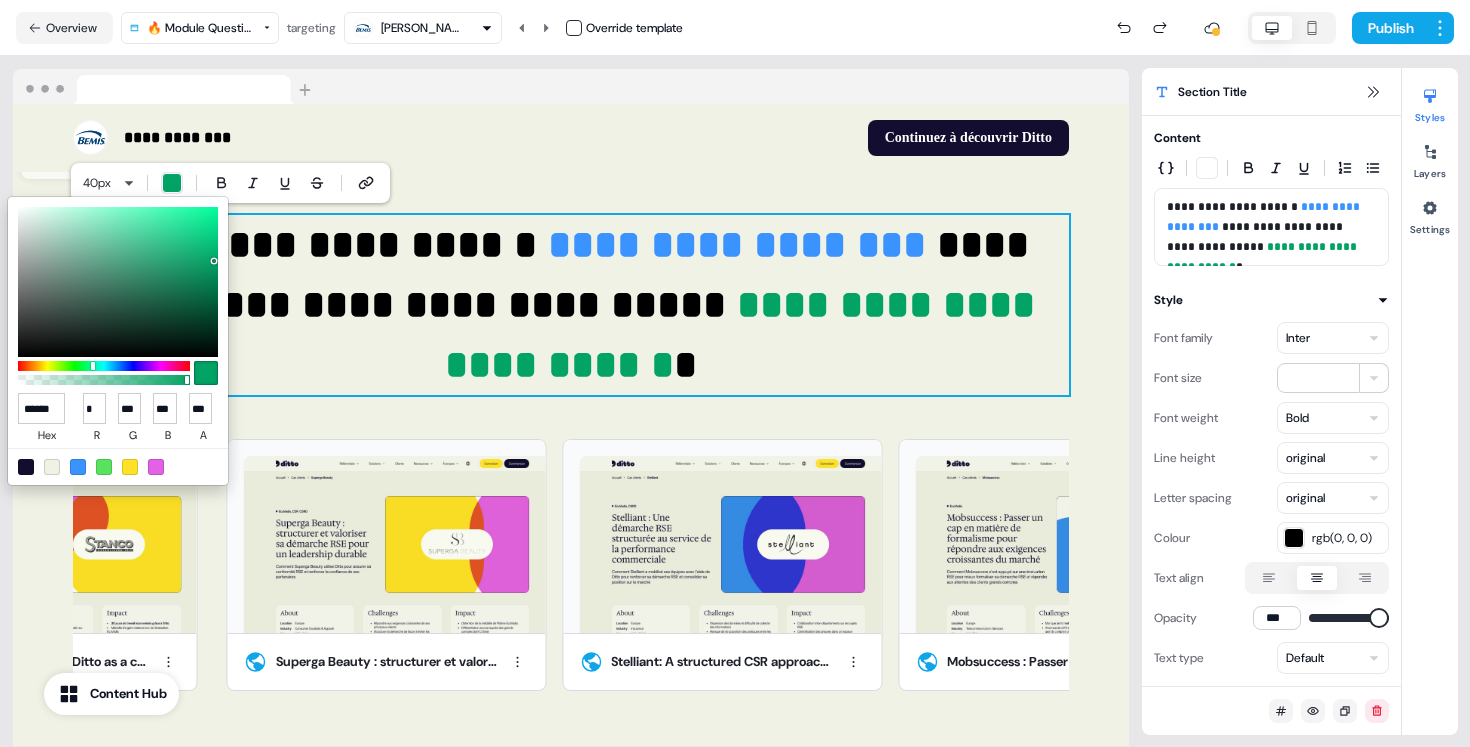 type on "******" 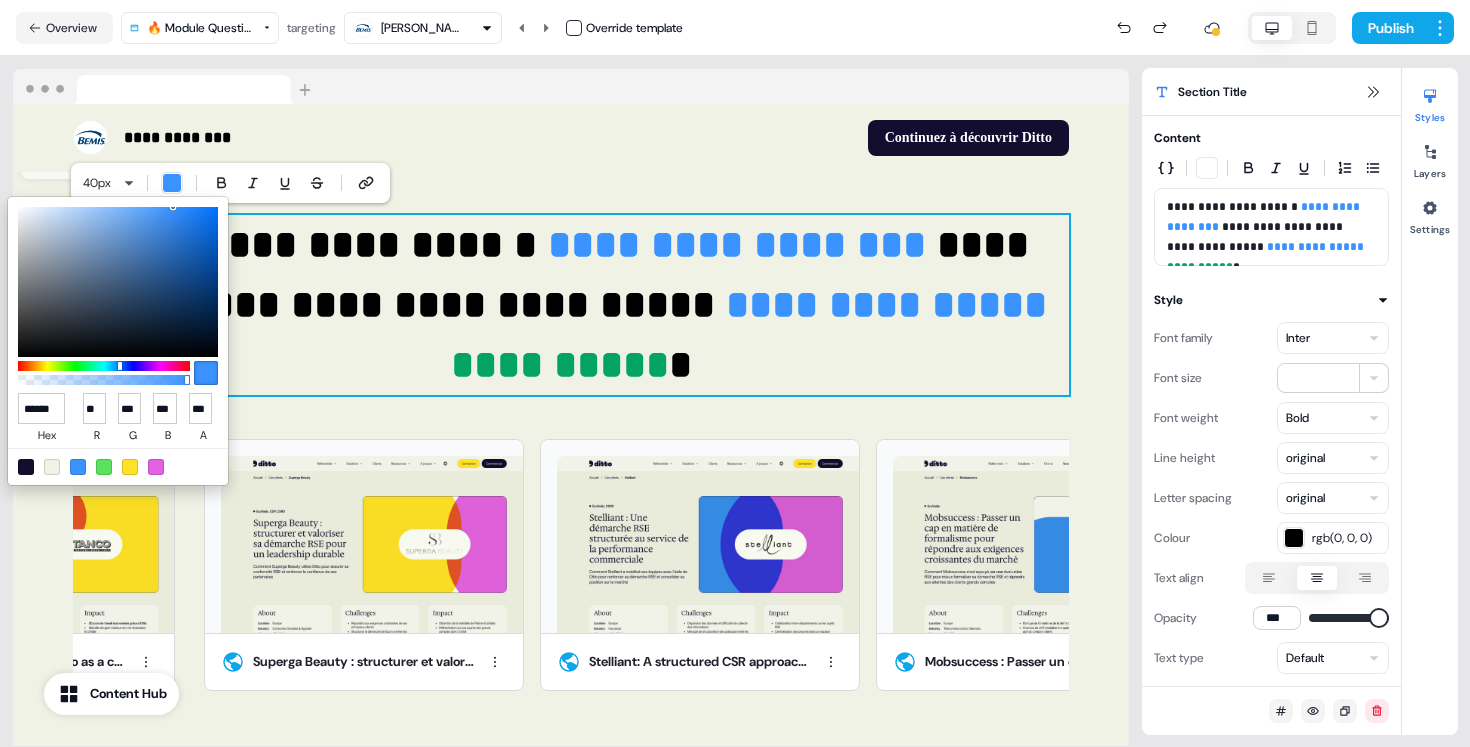 click on "**********" at bounding box center (735, 373) 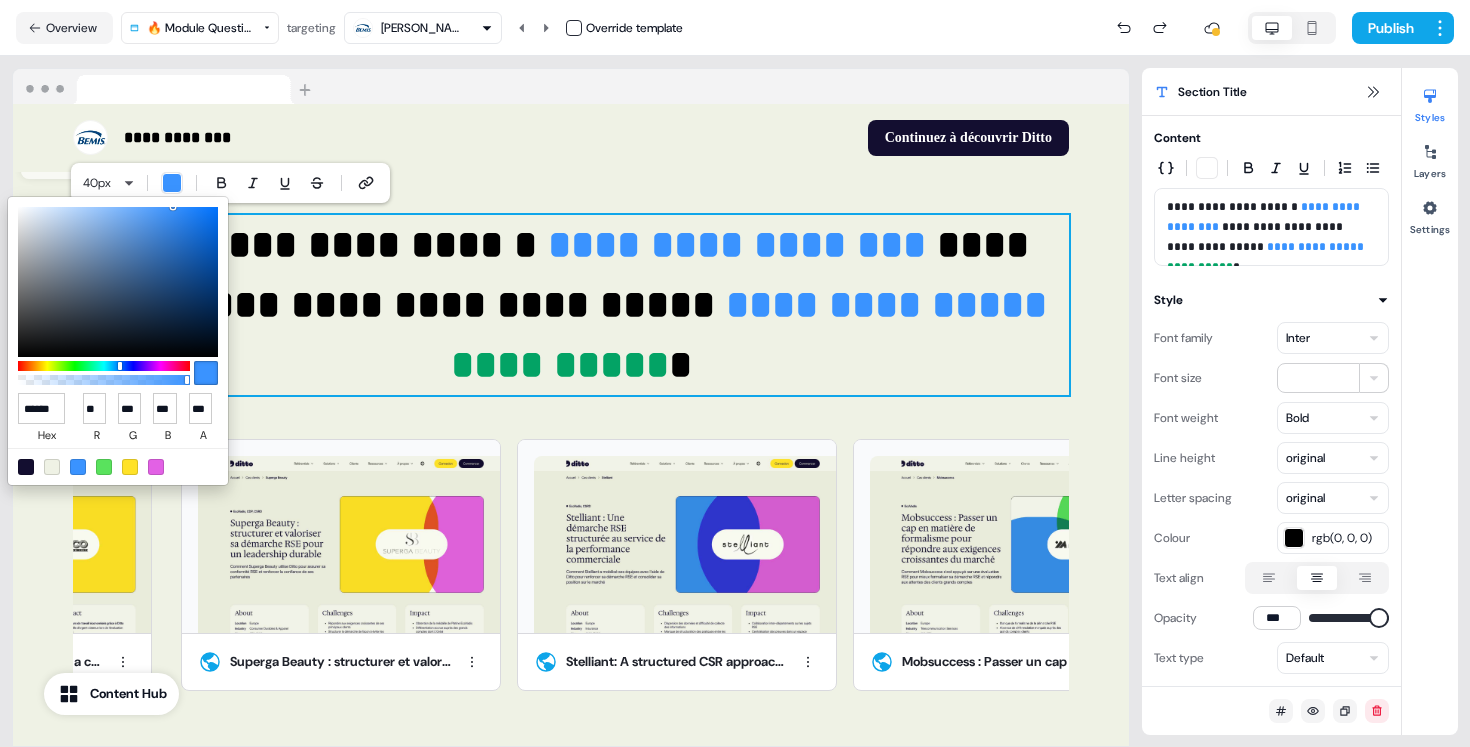 click on "**********" at bounding box center (735, 373) 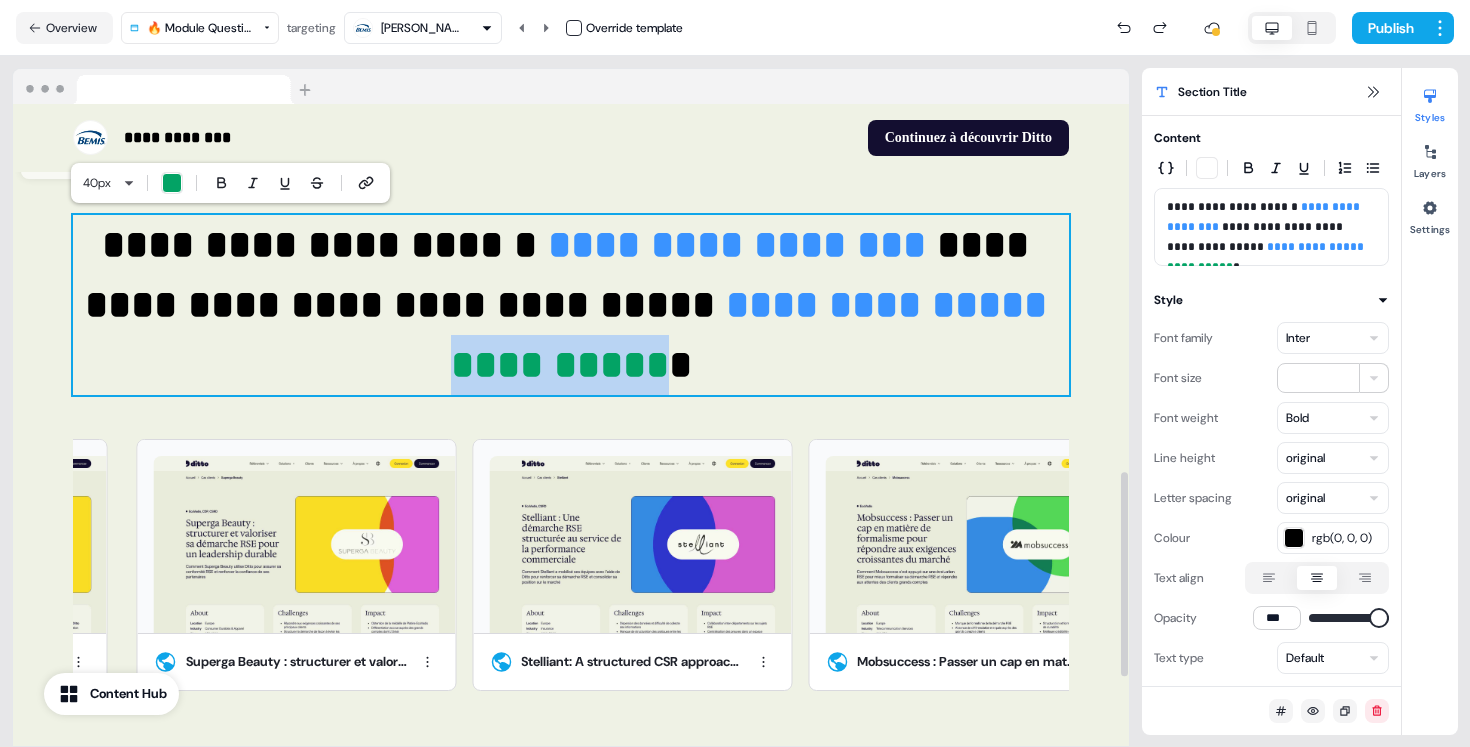 drag, startPoint x: 674, startPoint y: 366, endPoint x: 464, endPoint y: 387, distance: 211.0474 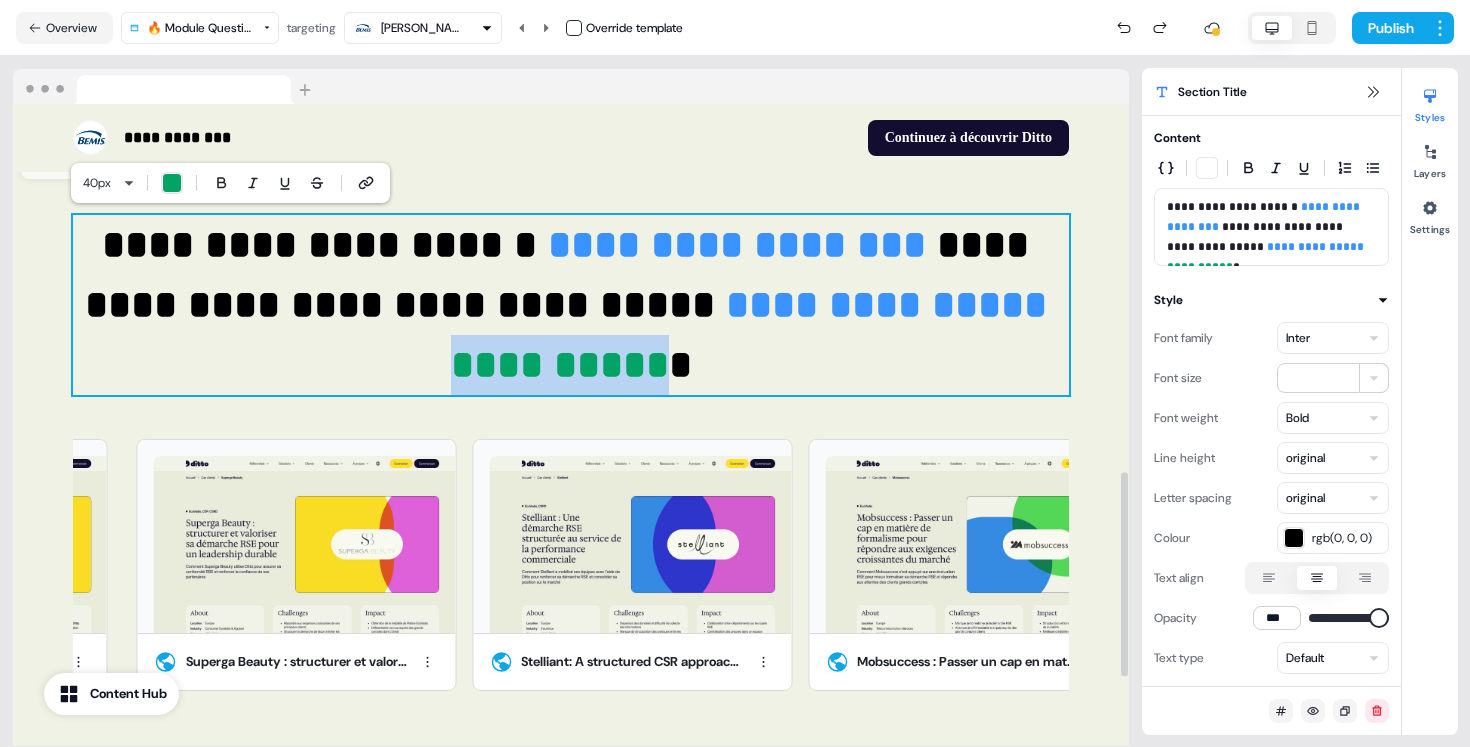click on "**********" at bounding box center (571, 305) 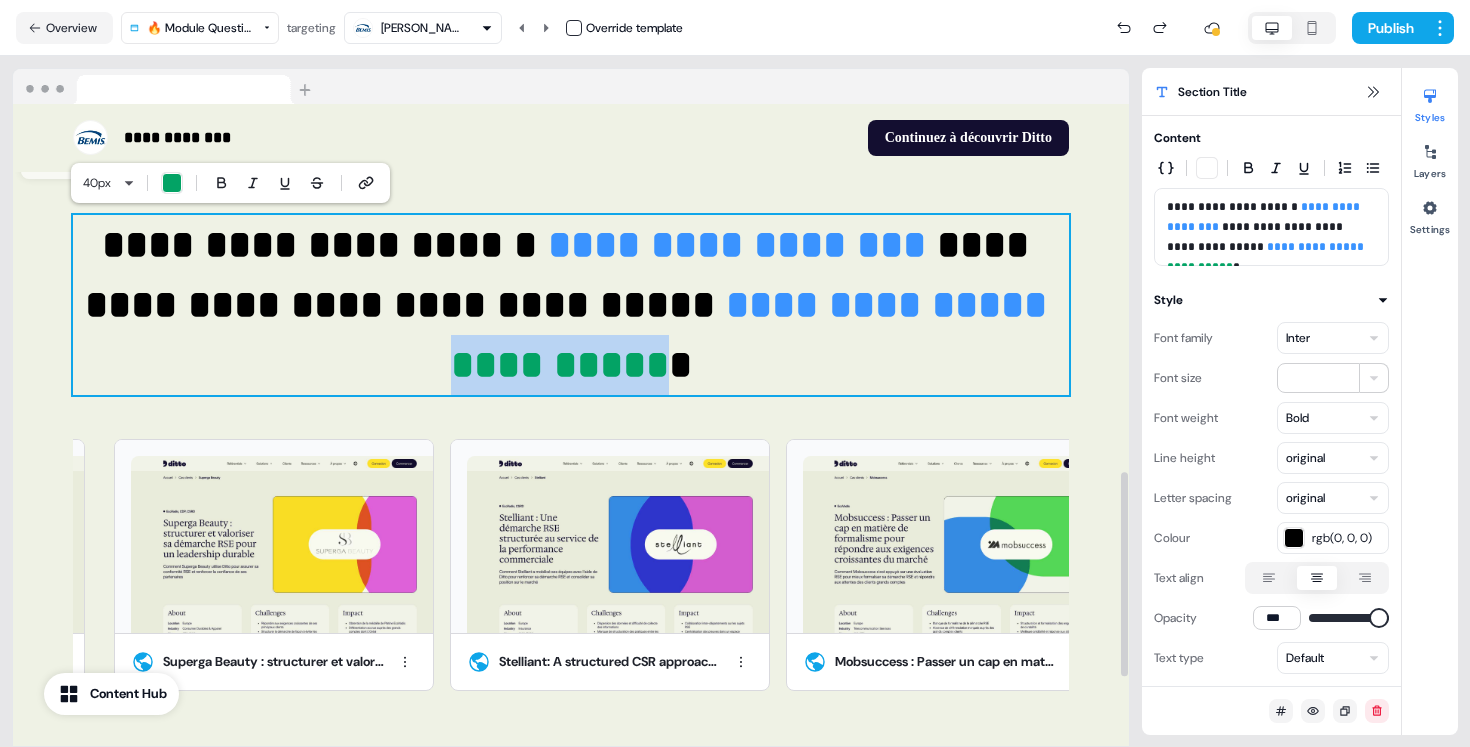click at bounding box center [172, 183] 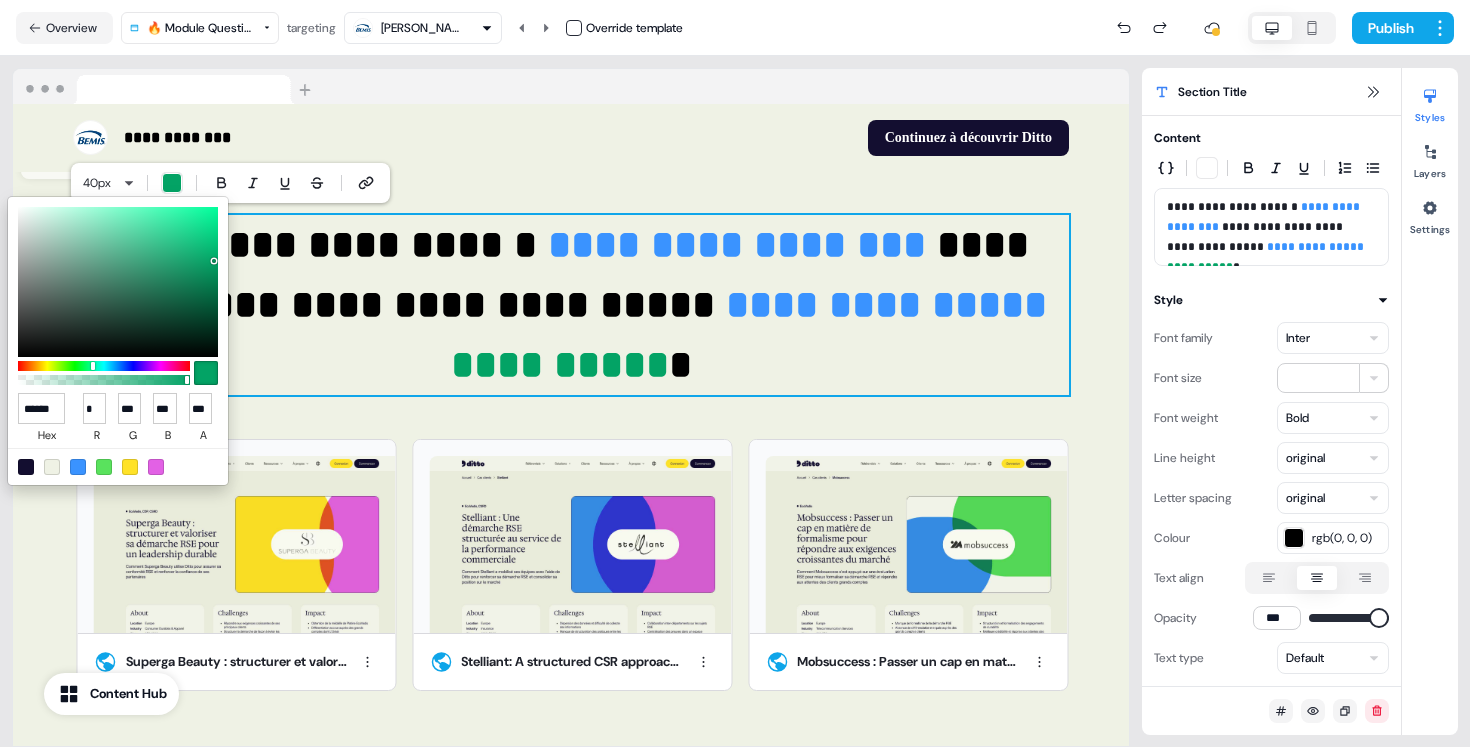 click at bounding box center [156, 467] 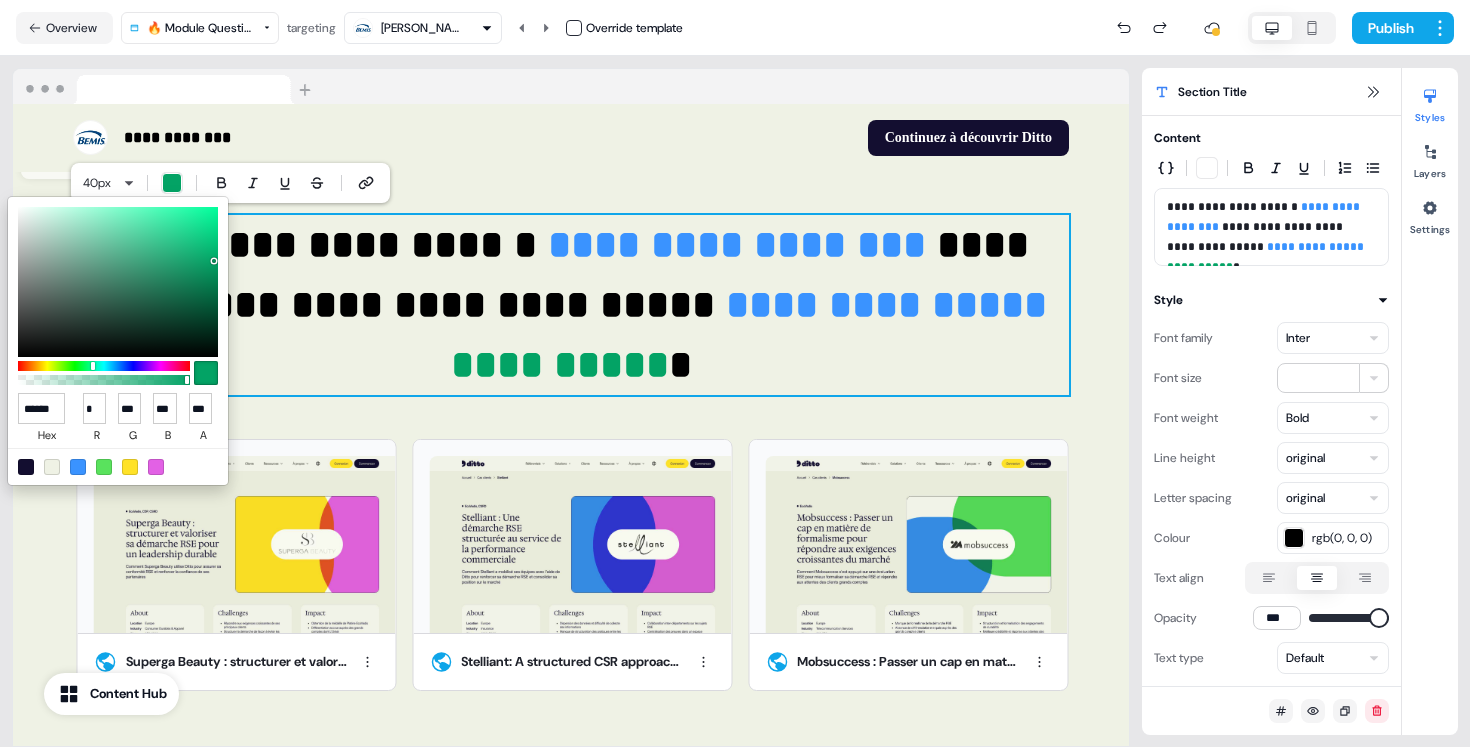 type on "******" 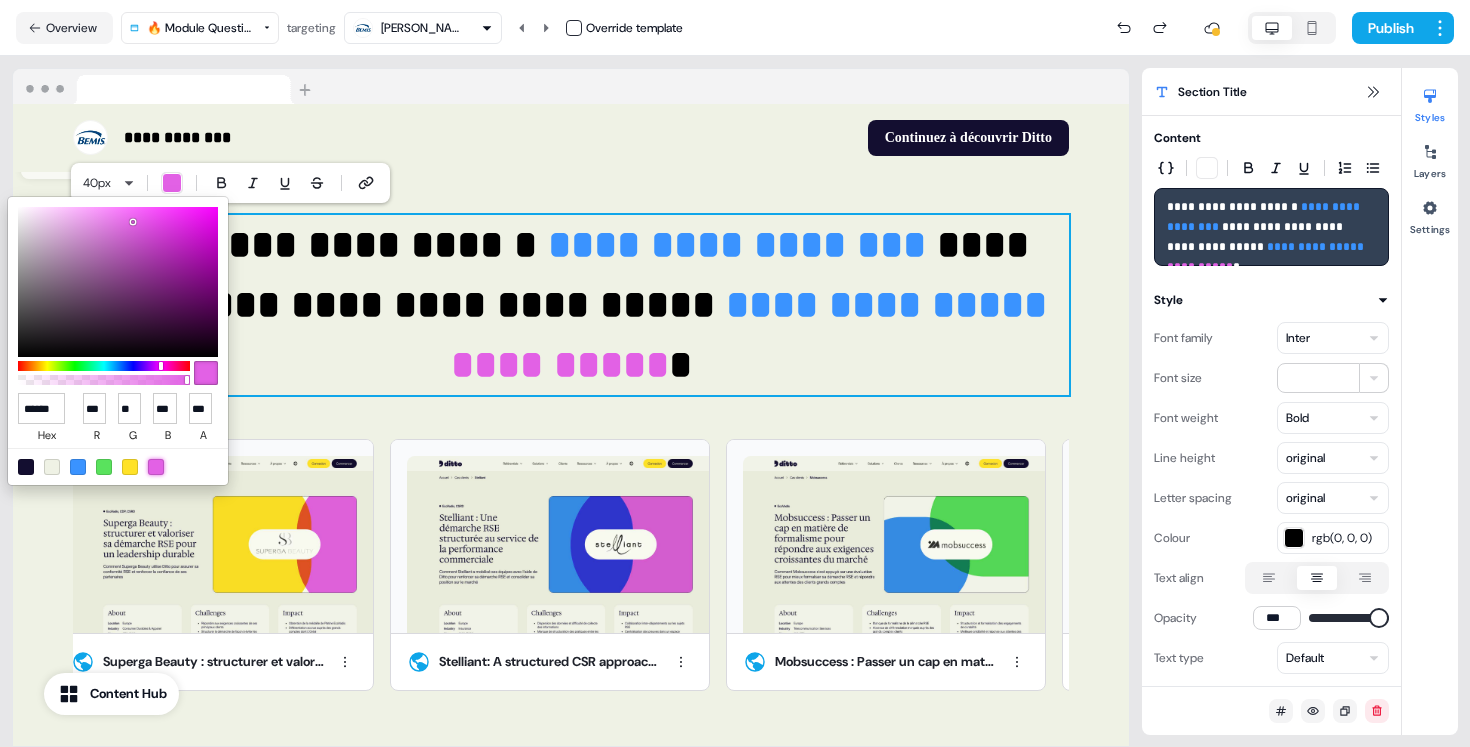 click on "**********" at bounding box center [735, 373] 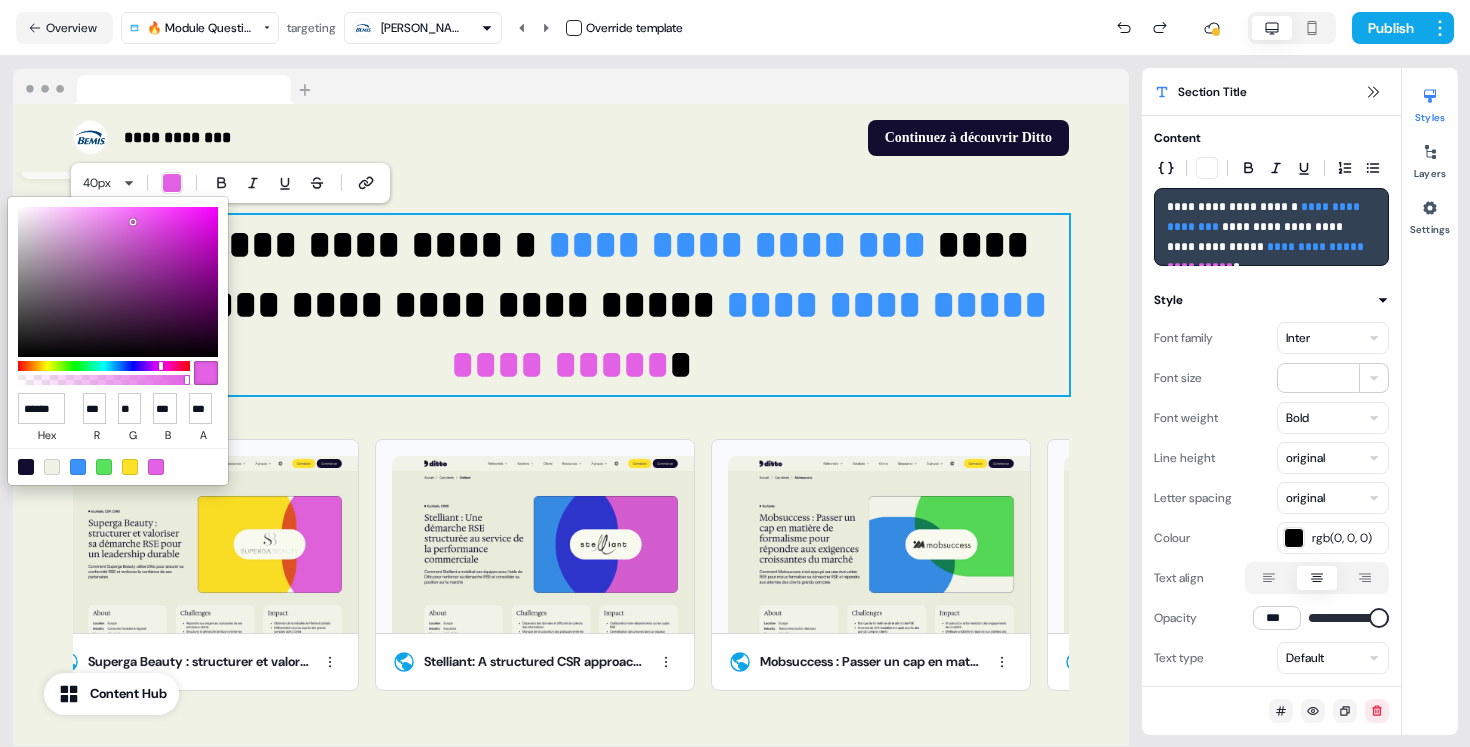 click on "**********" at bounding box center (735, 373) 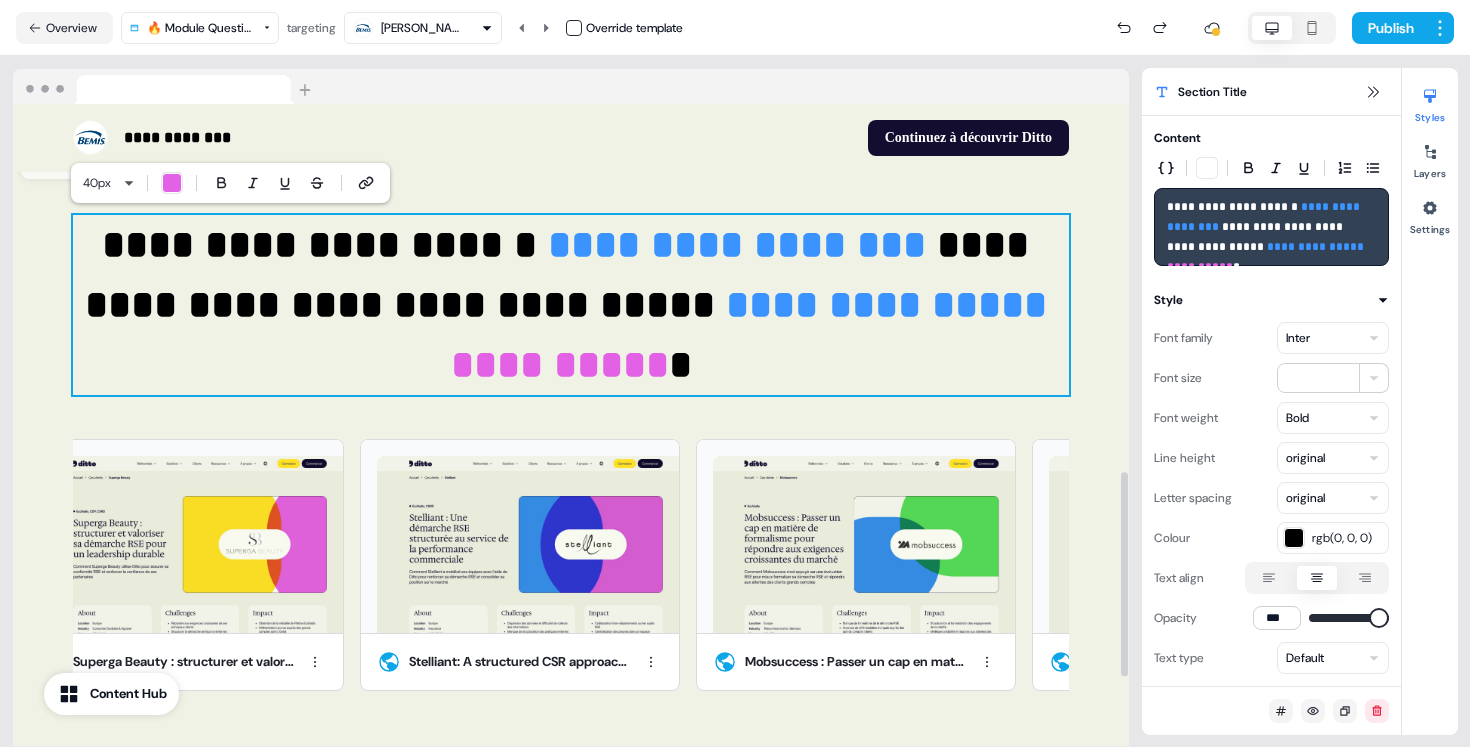 click on "**********" at bounding box center (892, 304) 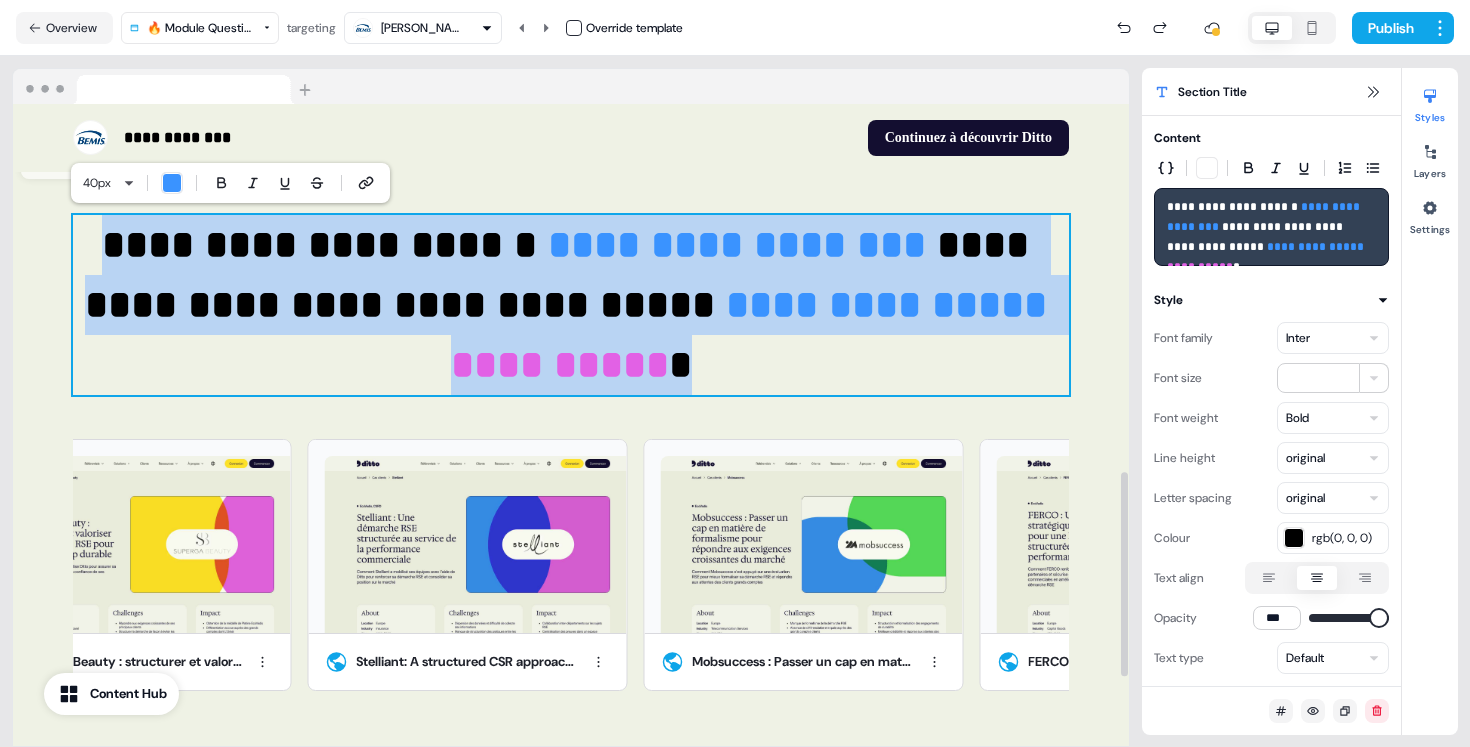 drag, startPoint x: 738, startPoint y: 364, endPoint x: 85, endPoint y: 245, distance: 663.75446 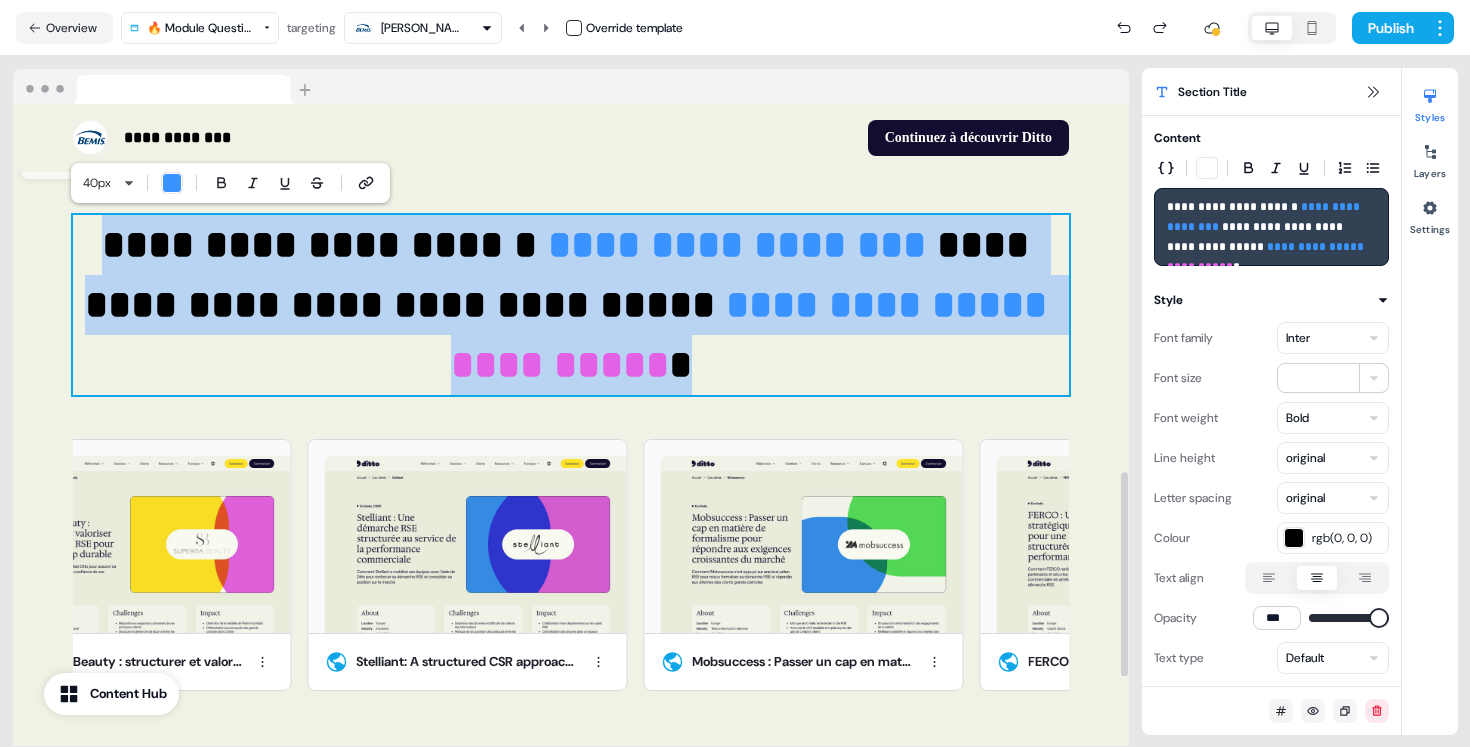 click on "**********" at bounding box center (571, 305) 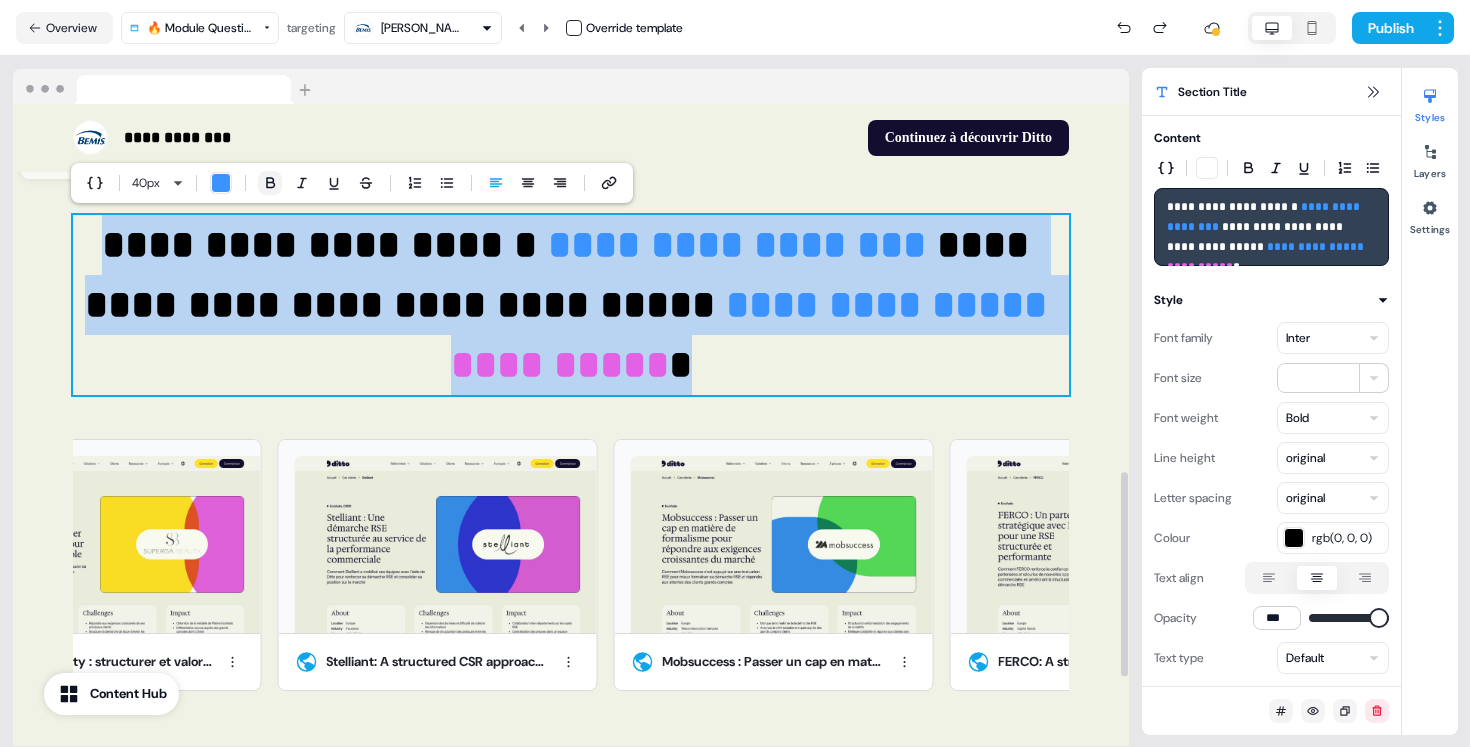 click 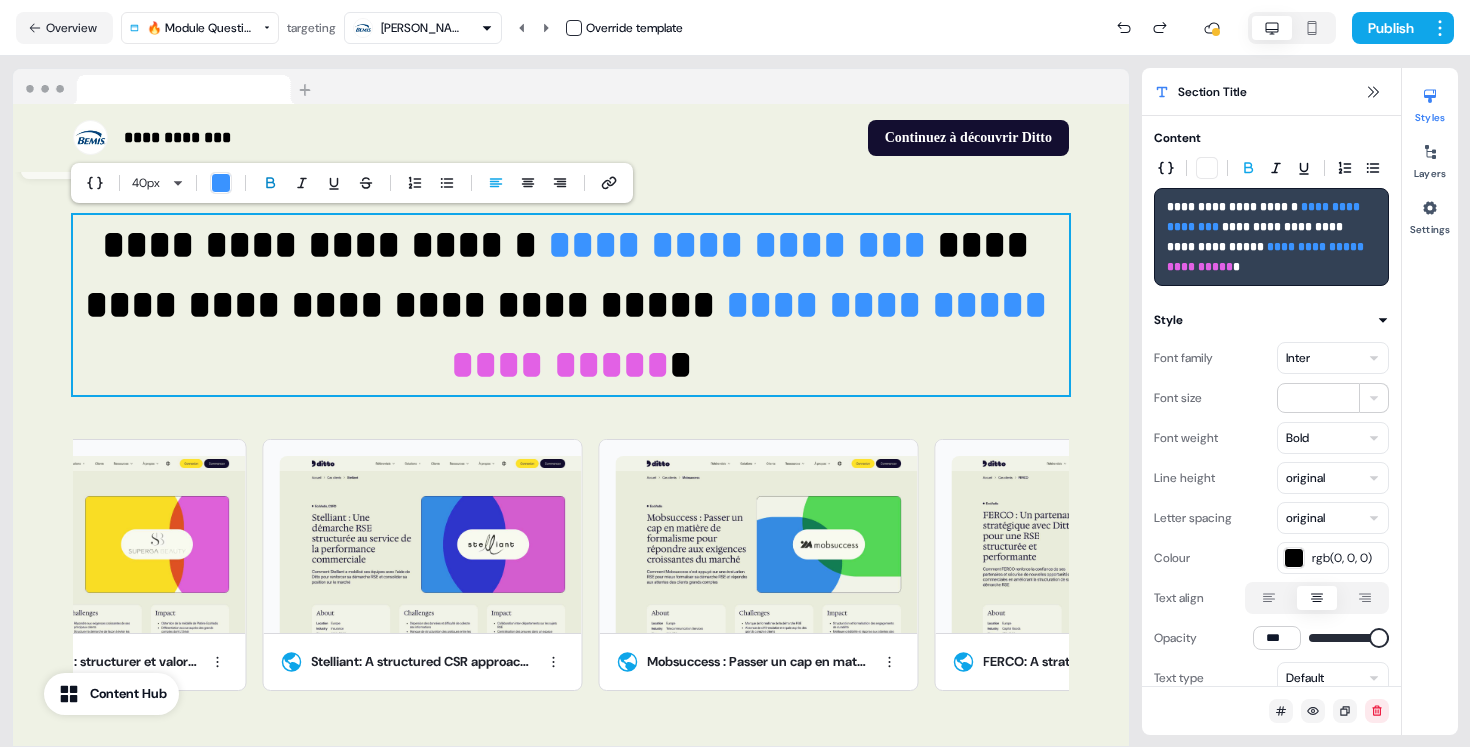 click 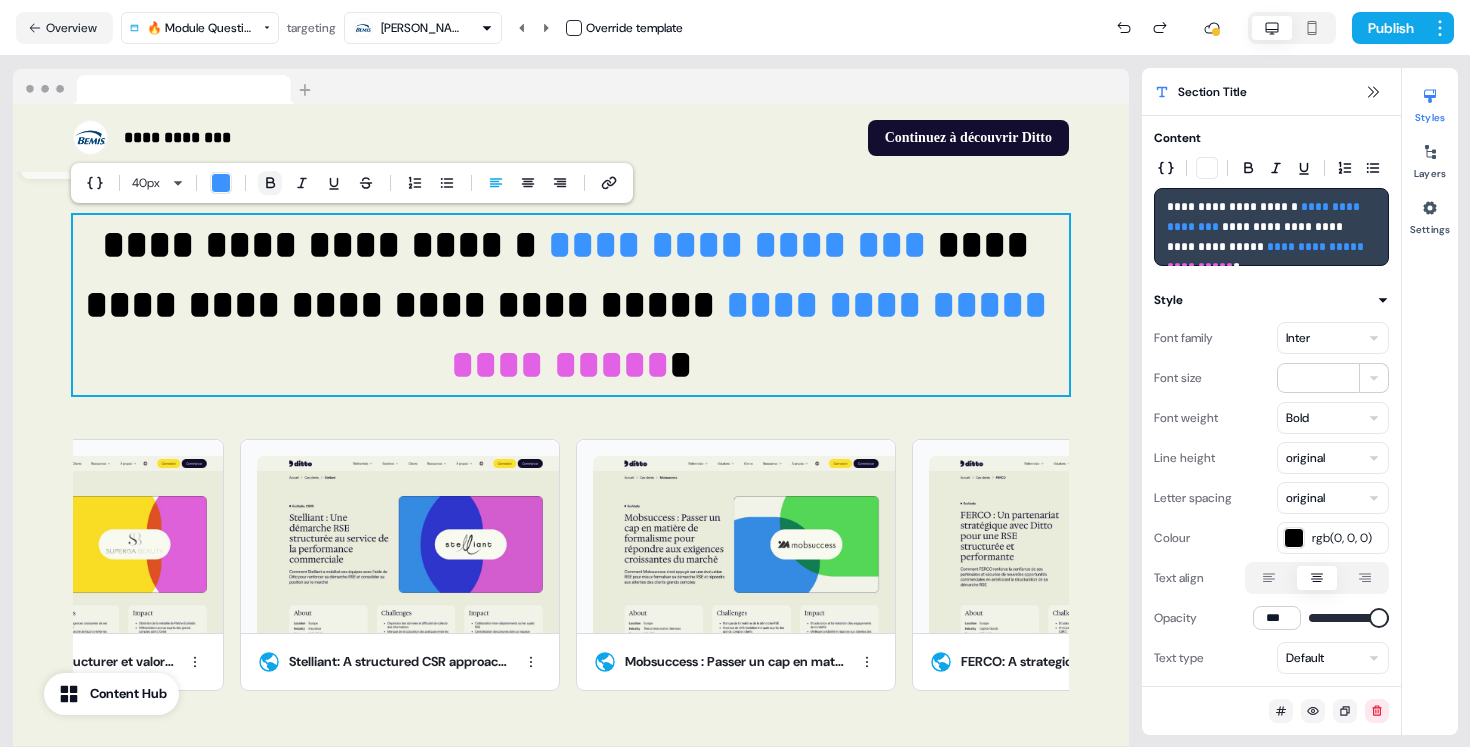 click 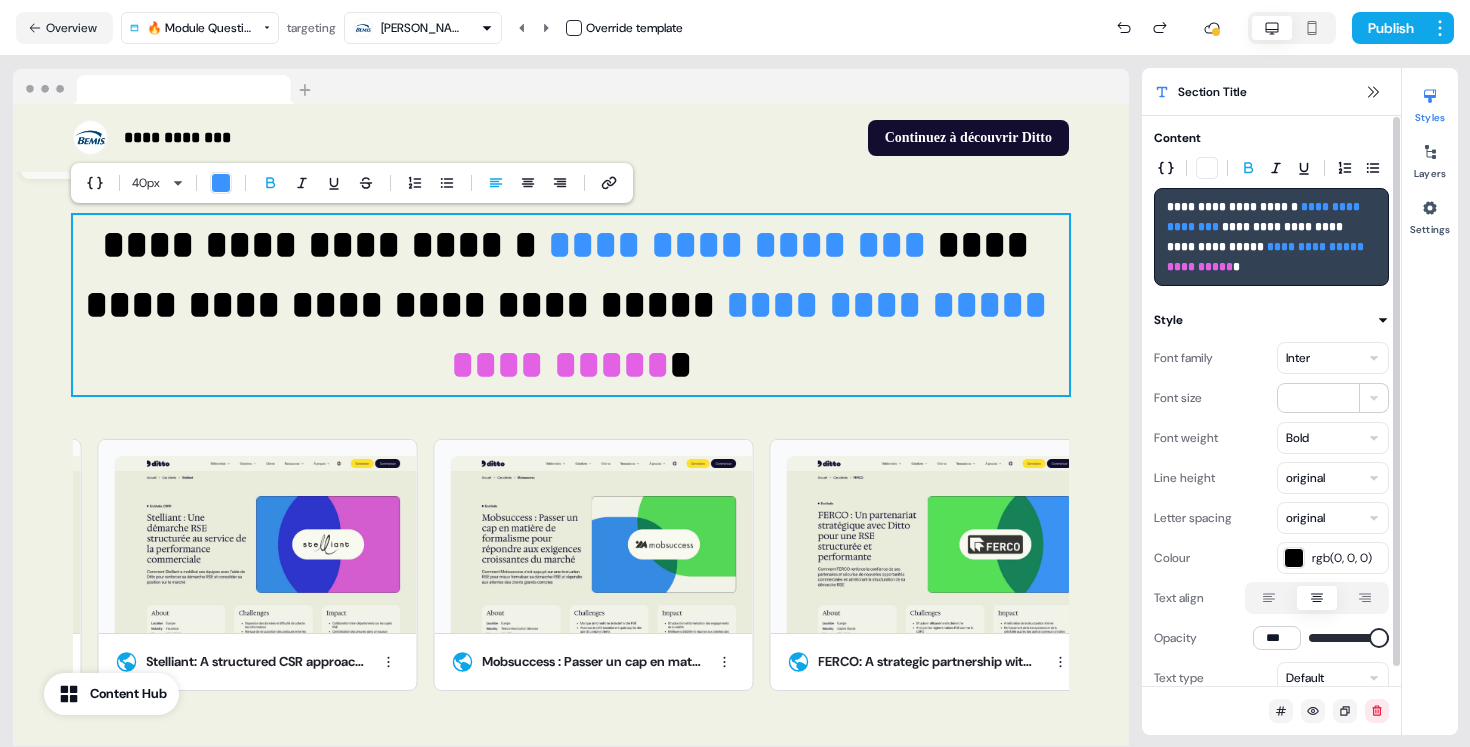 click on "**********" at bounding box center (735, 373) 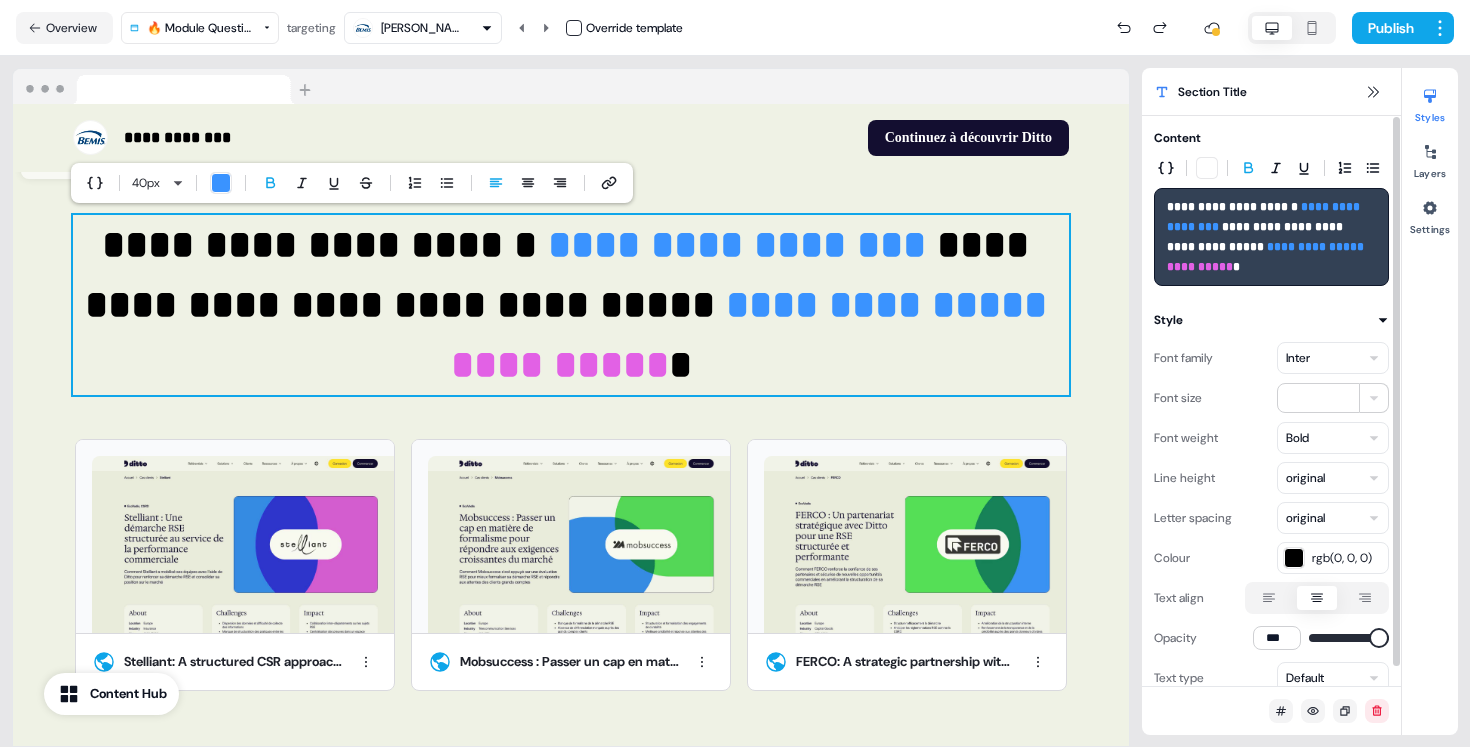click on "**********" at bounding box center [735, 373] 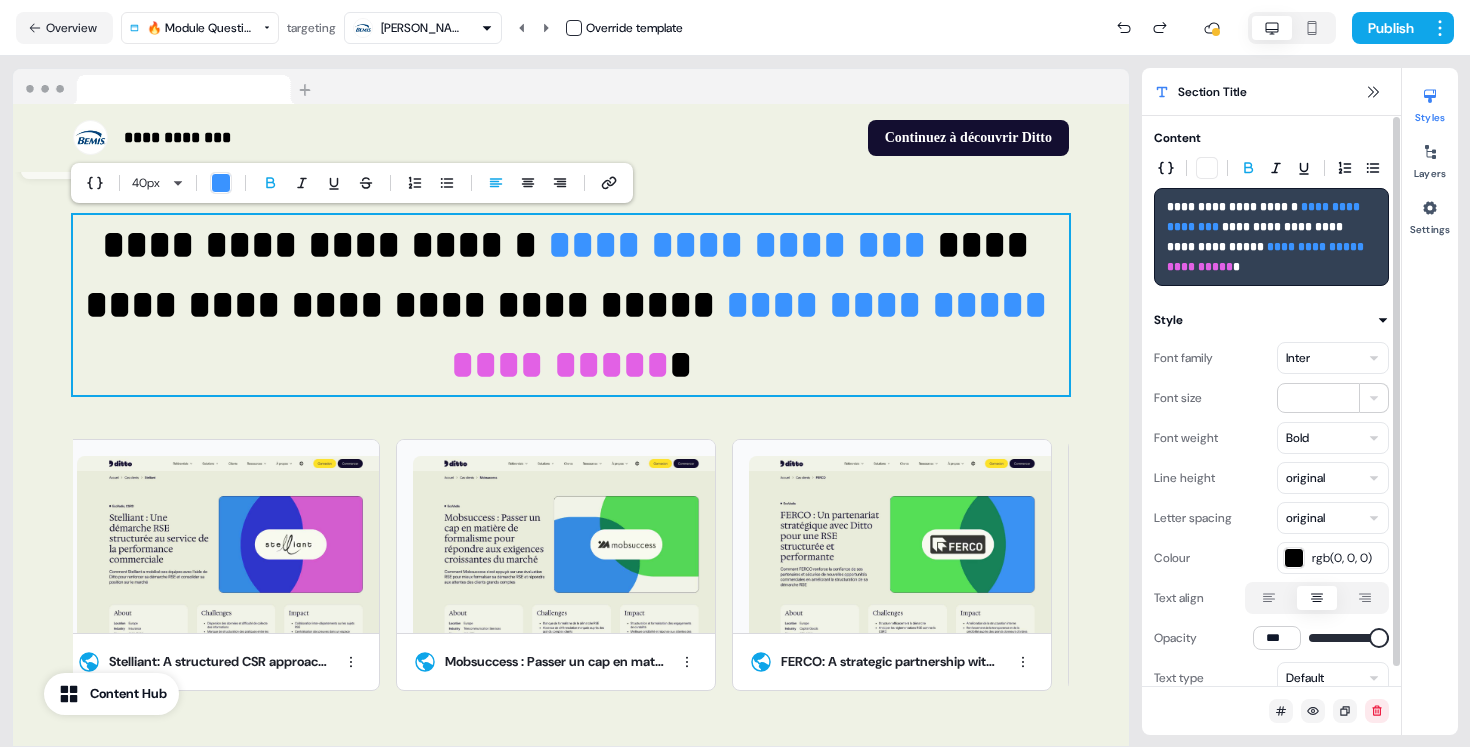 click on "**********" at bounding box center [735, 373] 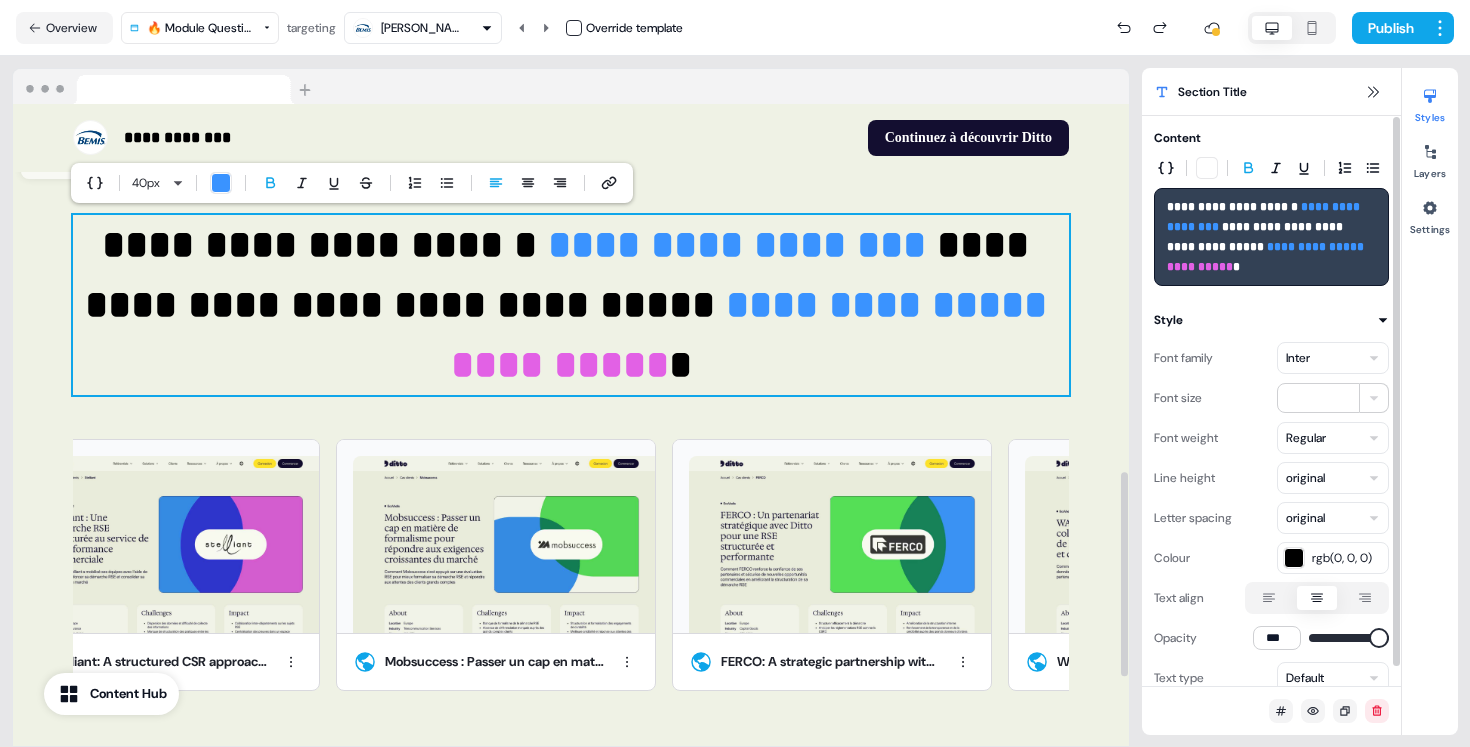 click on "**********" at bounding box center [571, 459] 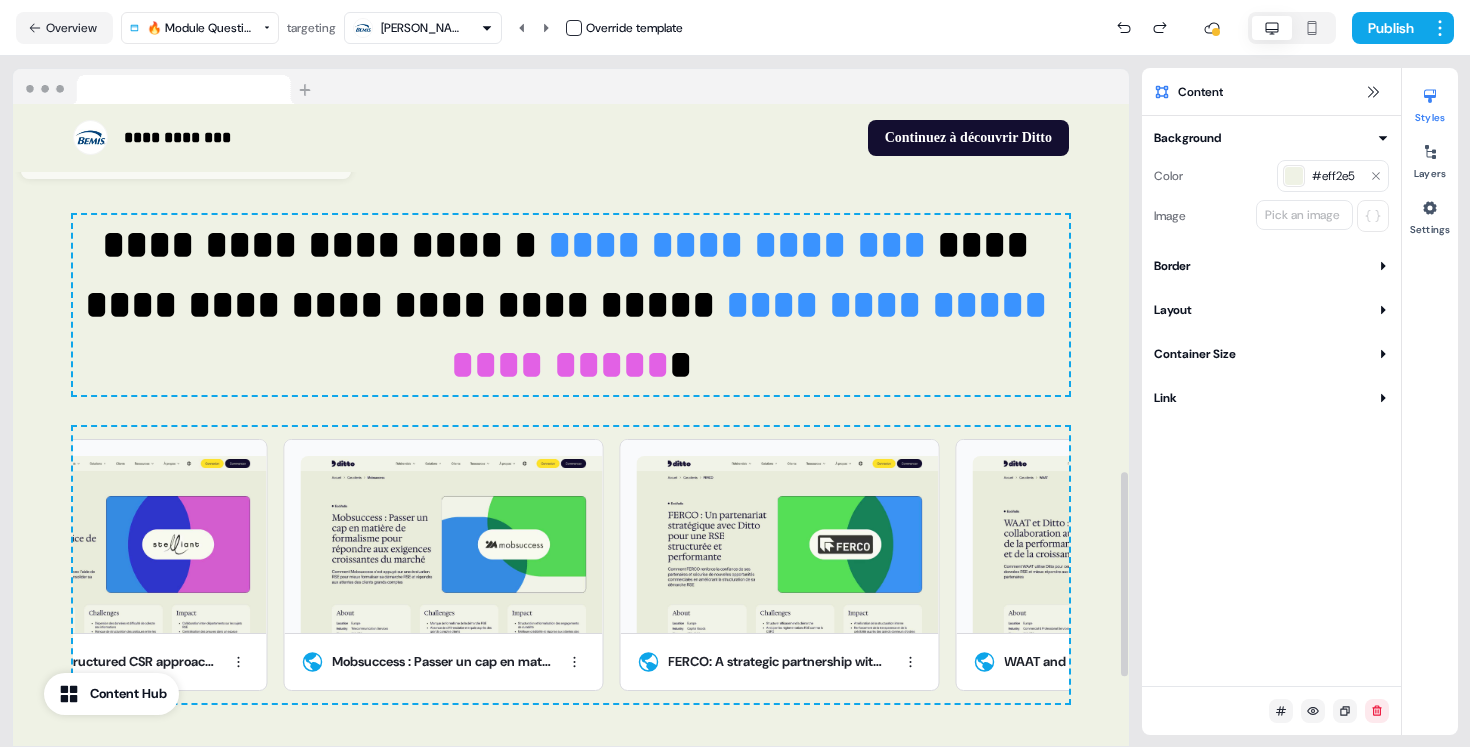 click on "**********" at bounding box center (571, 459) 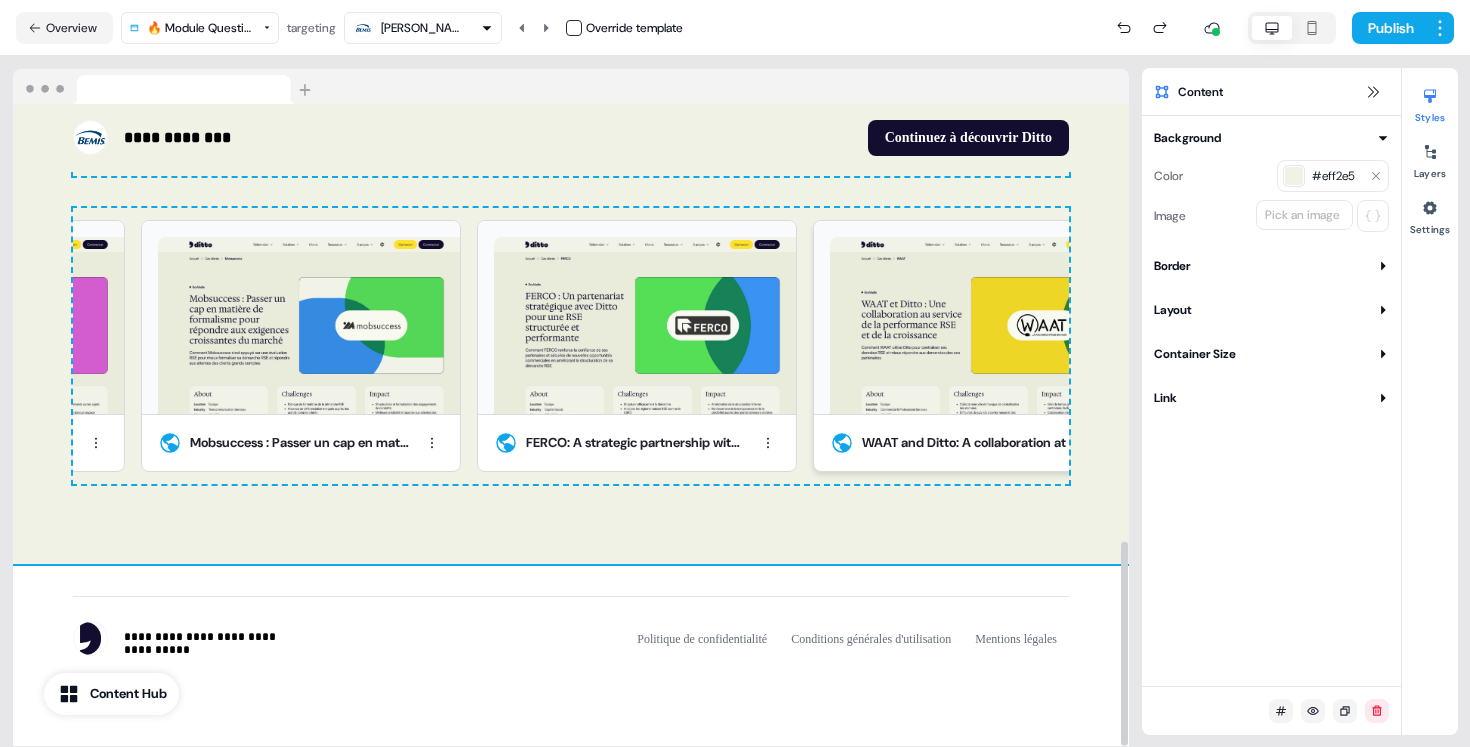 scroll, scrollTop: 0, scrollLeft: 0, axis: both 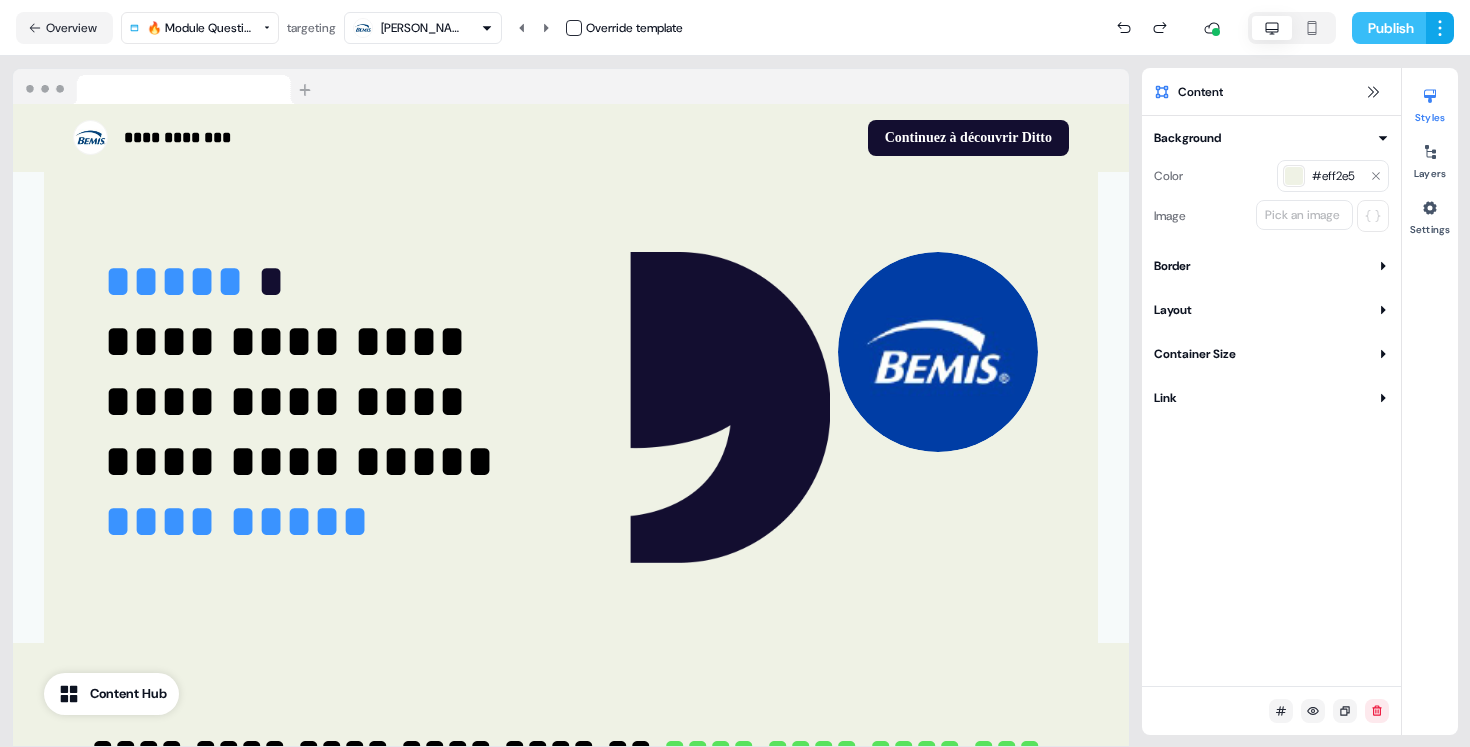 click on "Publish" at bounding box center [1389, 28] 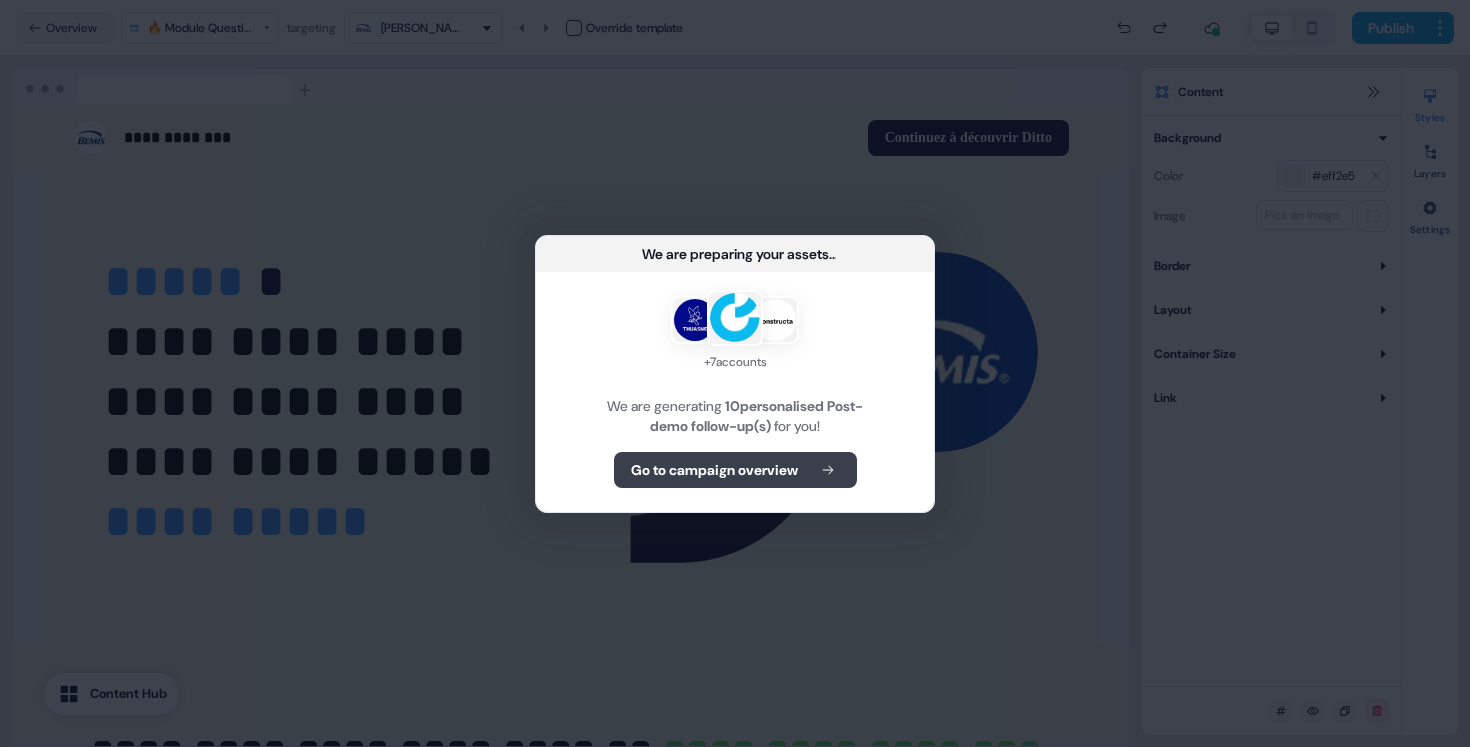 click on "Go to campaign overview" at bounding box center [714, 470] 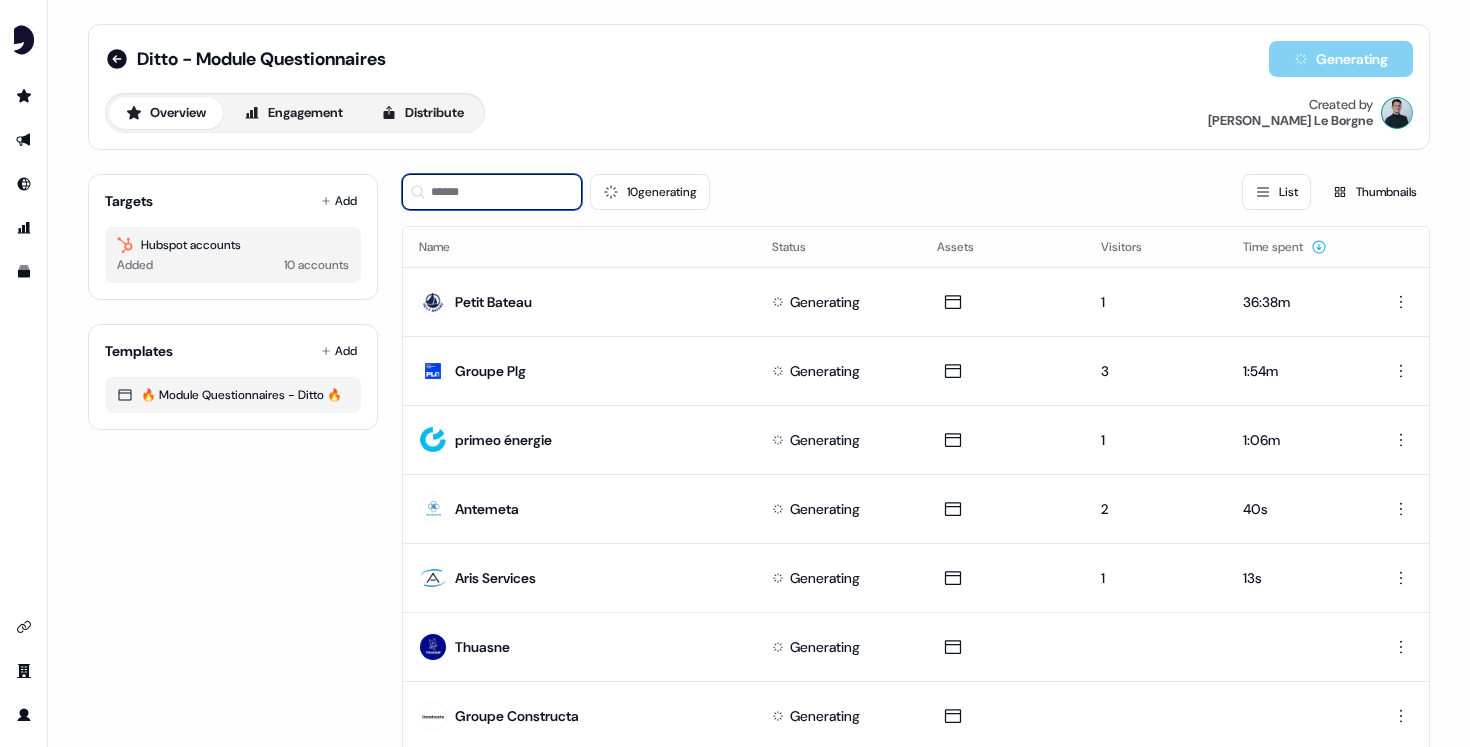 click at bounding box center [492, 192] 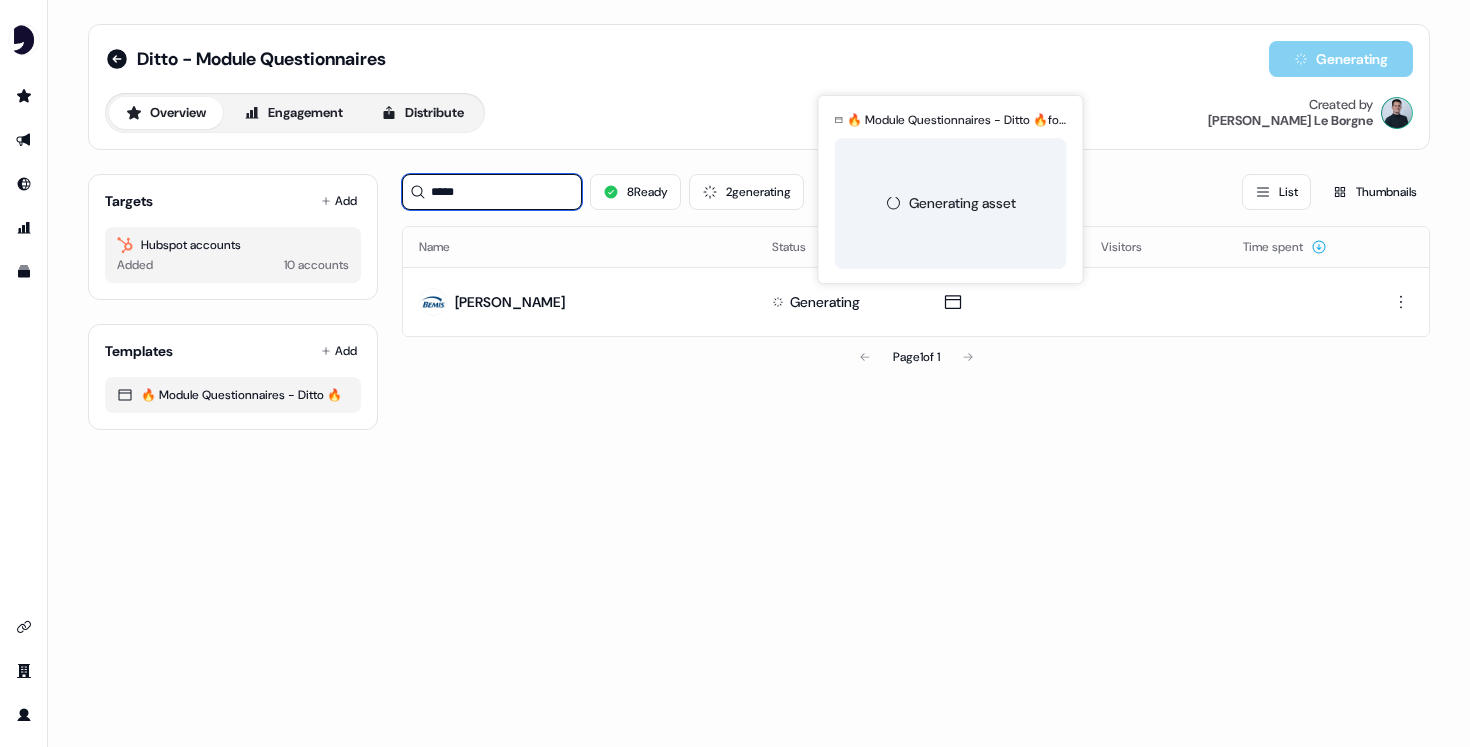 type on "*****" 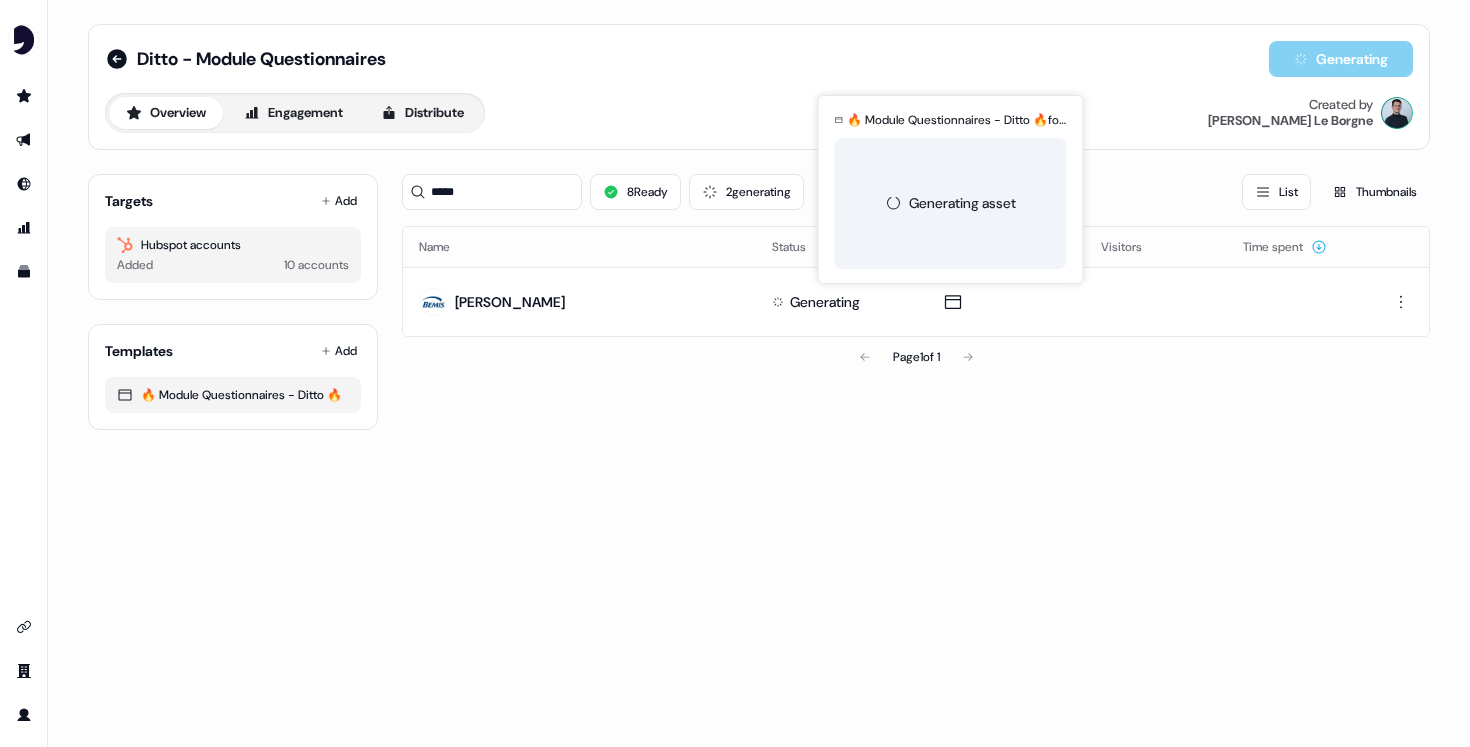 click on "Ditto - Module Questionnaires Generating Overview Engagement Distribute Created by Ugo   Le Borgne Targets Add Hubspot   accounts Added 10   accounts Templates Add 🔥 Module Questionnaires - Ditto 🔥 ***** 8  Ready 2  generating List Thumbnails Name Status Assets Visitors Time spent Bemis Generating 🔥 Module Questionnaires - Ditto 🔥  for  Bemis Generating asset 🔥 Module Questionnaires - Ditto 🔥  for  Bemis Generating asset Page  1  of 1" at bounding box center (759, 373) 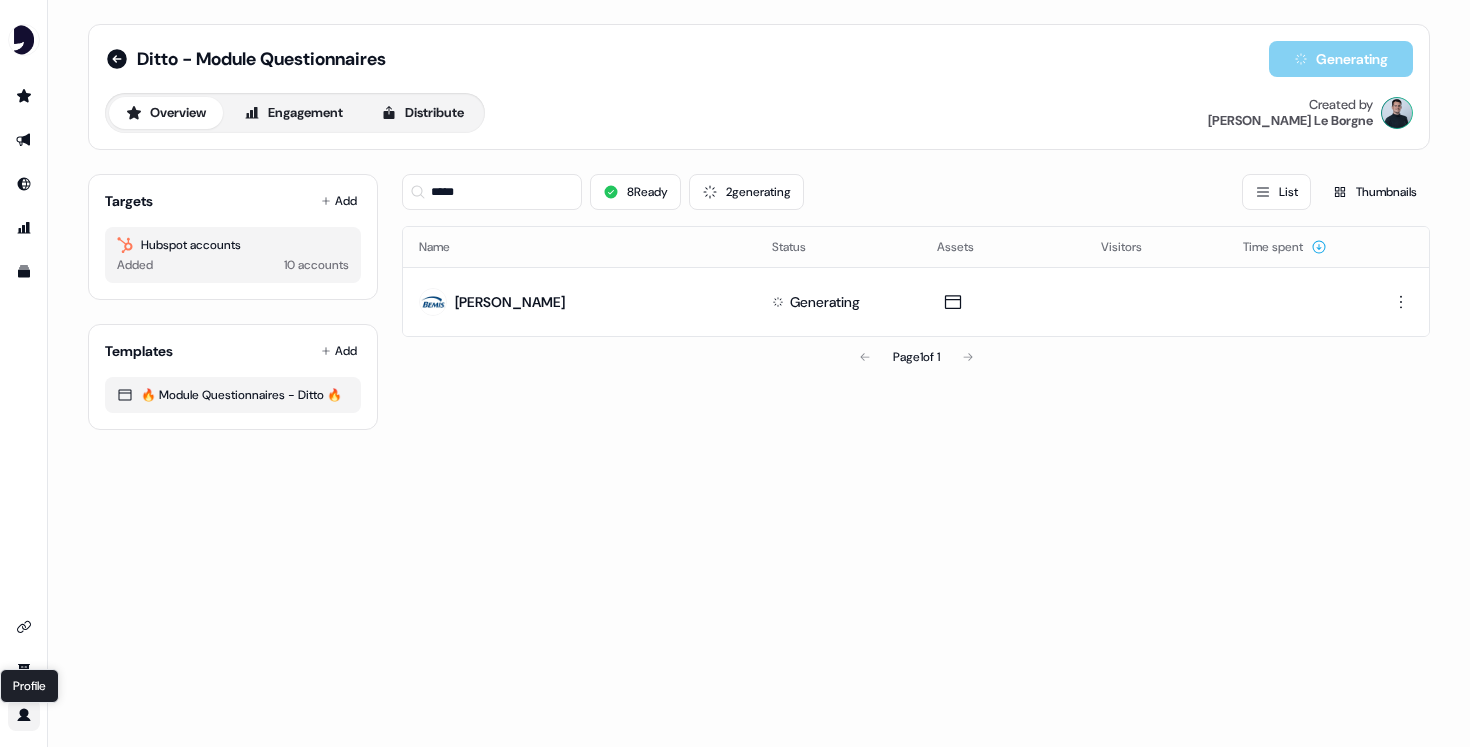 click 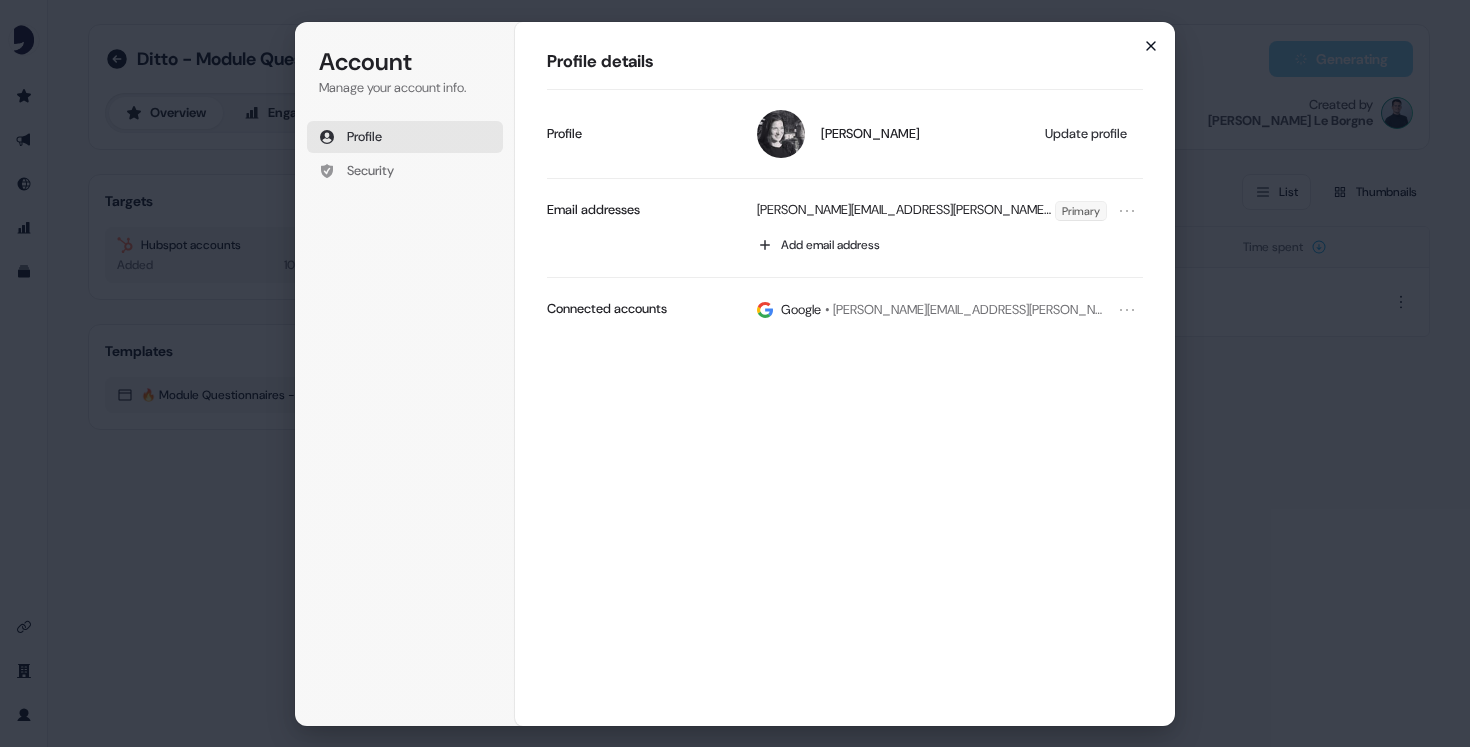 click 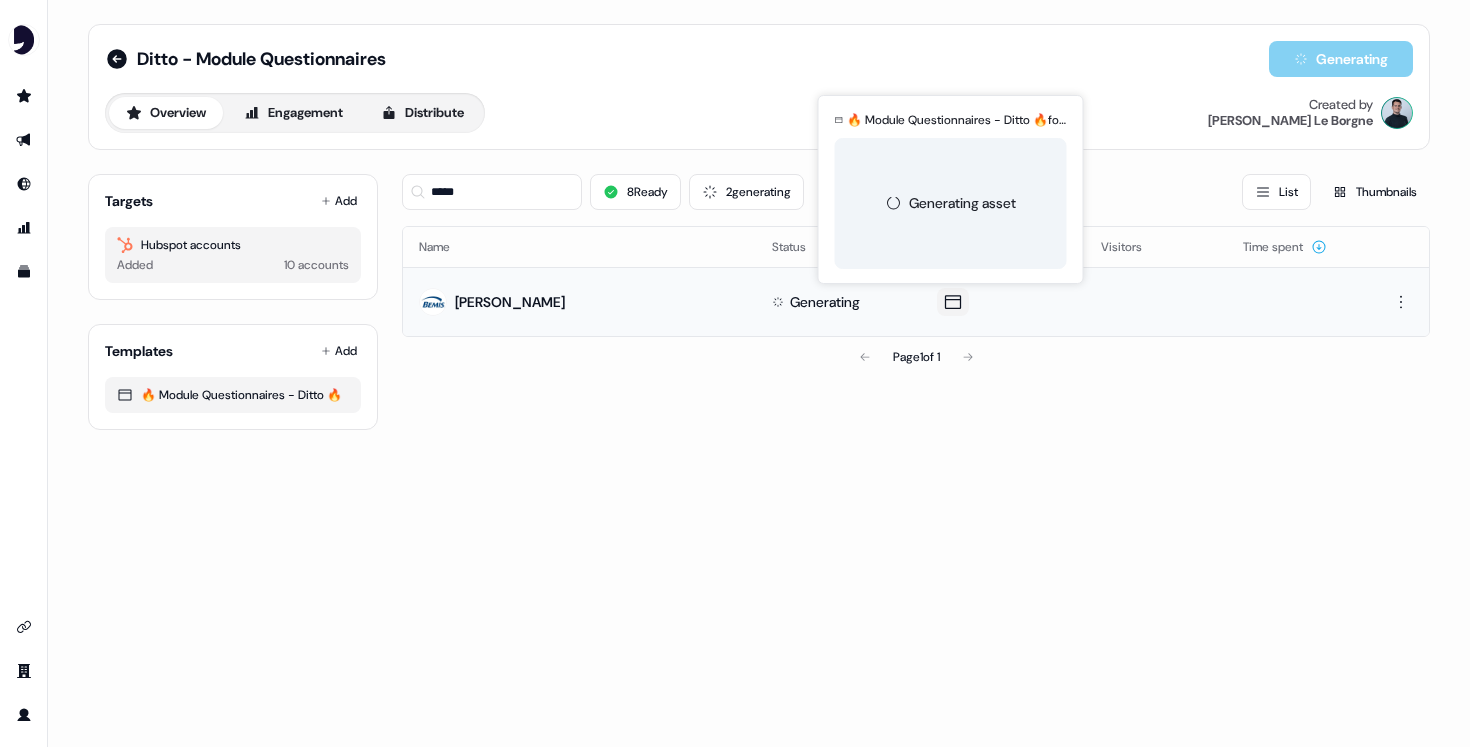 click 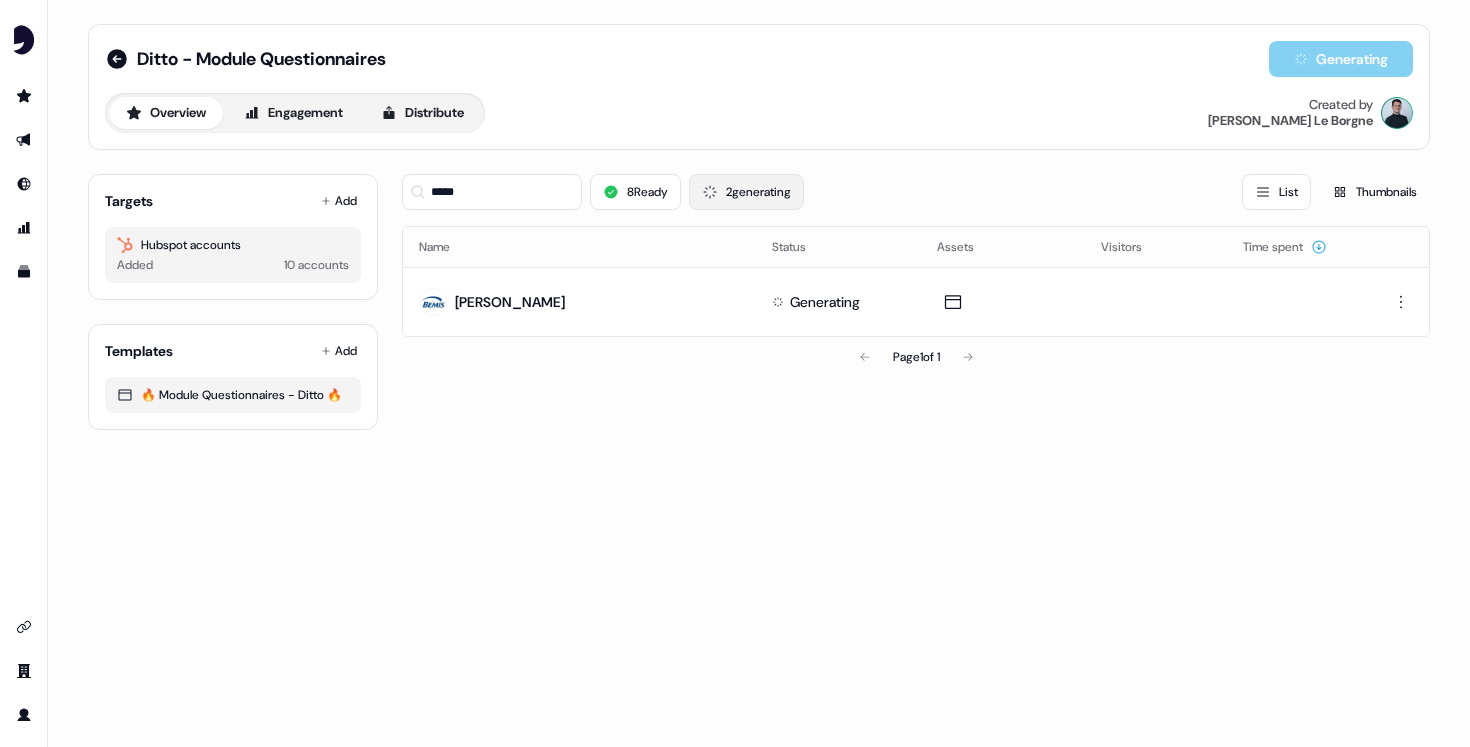 click on "2  generating" at bounding box center [746, 192] 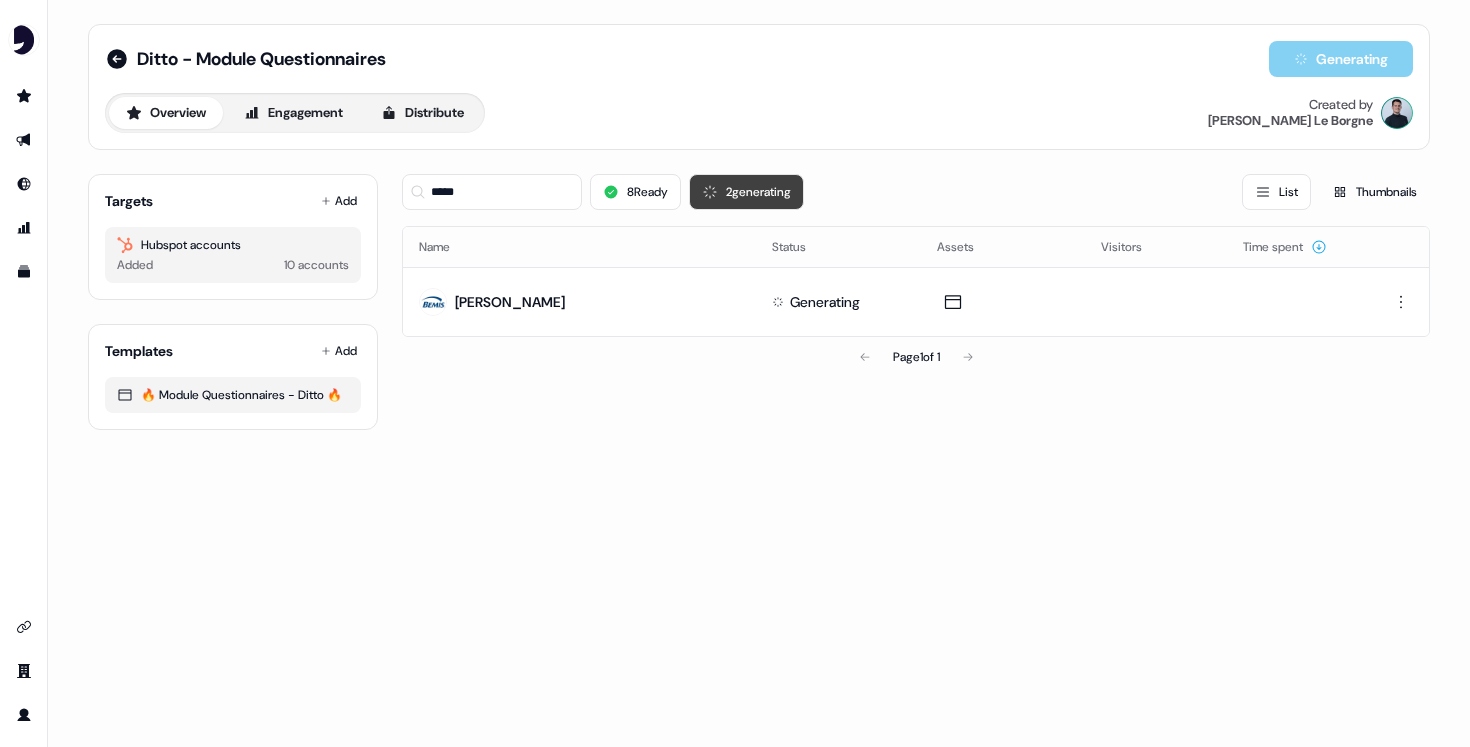 click on "2  generating" at bounding box center [746, 192] 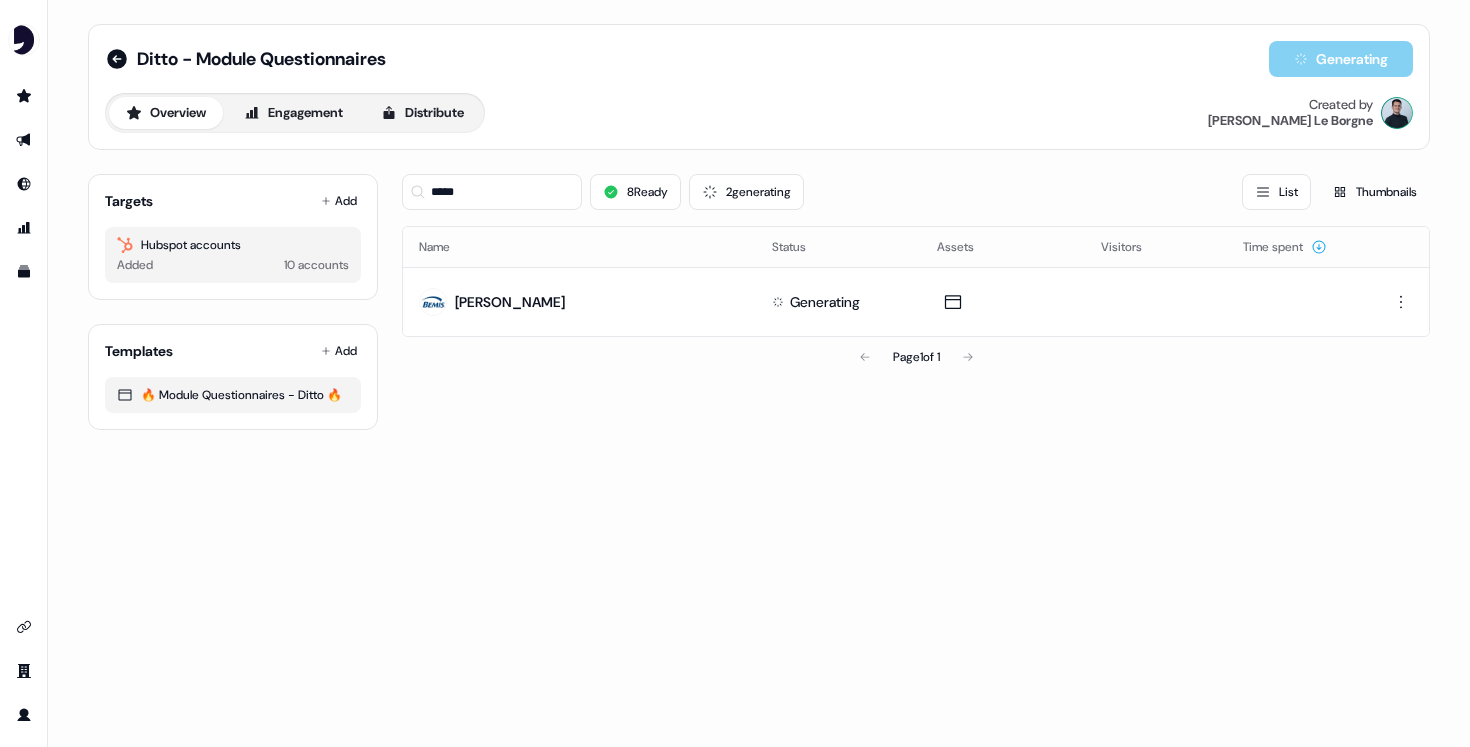 click on "***** 8  Ready 2  generating List Thumbnails" at bounding box center [916, 192] 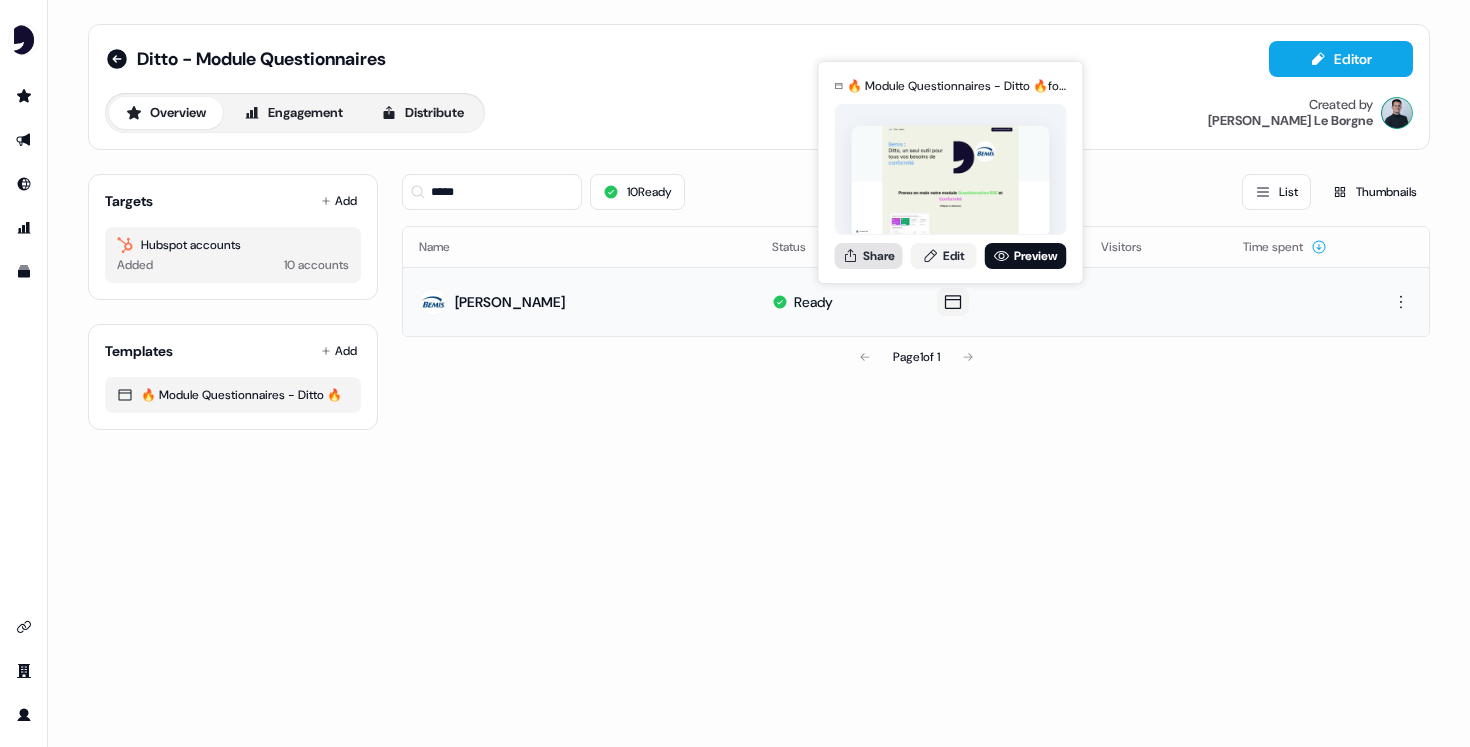 click on "Share" at bounding box center (869, 256) 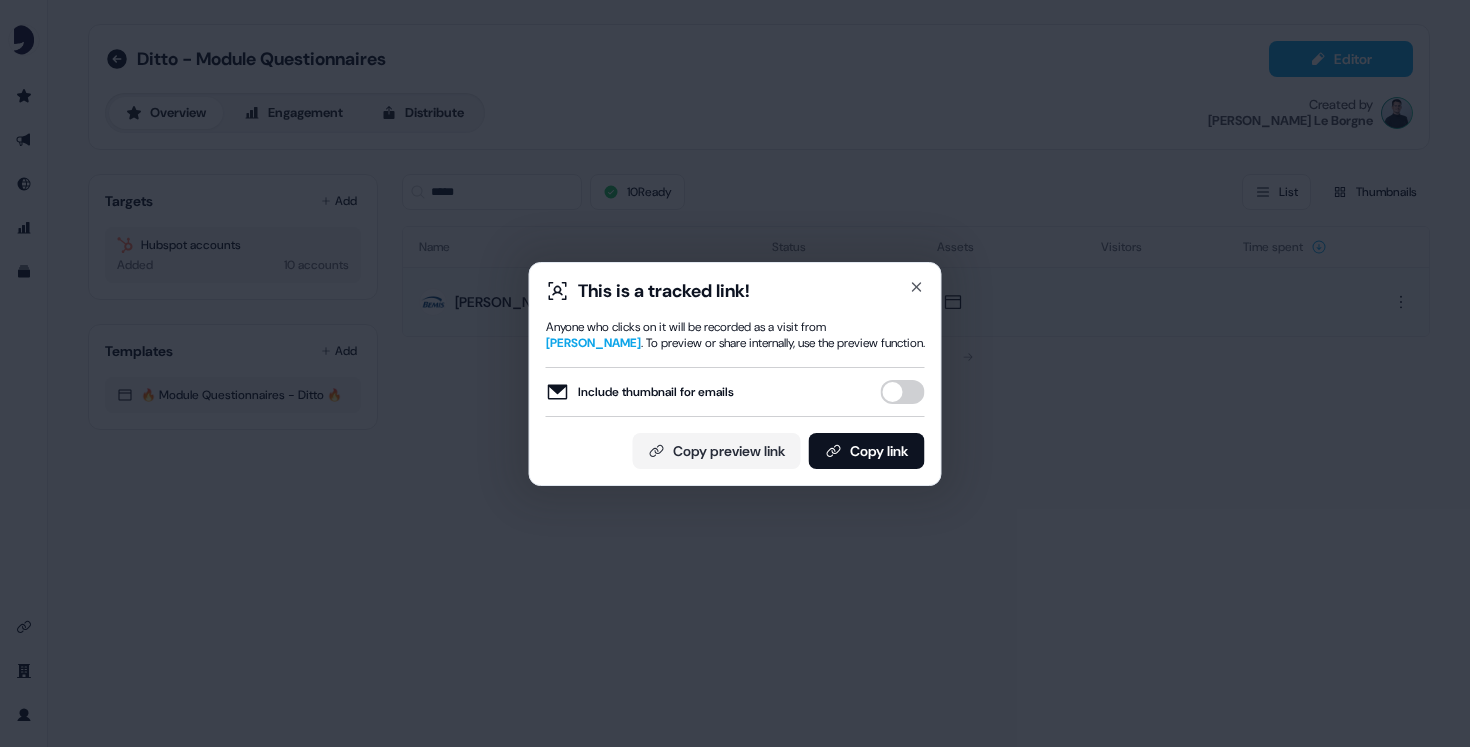 click on "Include thumbnail for emails" at bounding box center (903, 392) 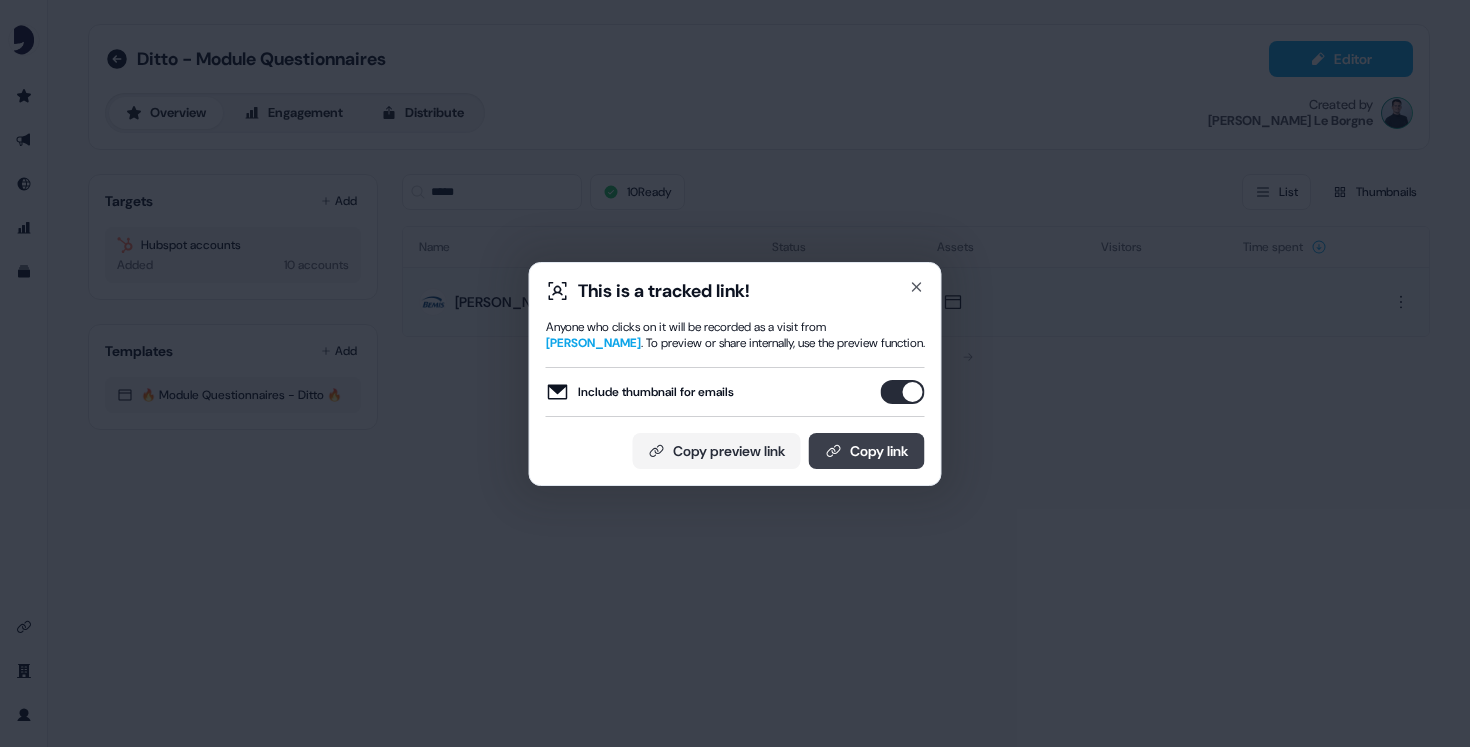 click on "Copy link" at bounding box center [867, 451] 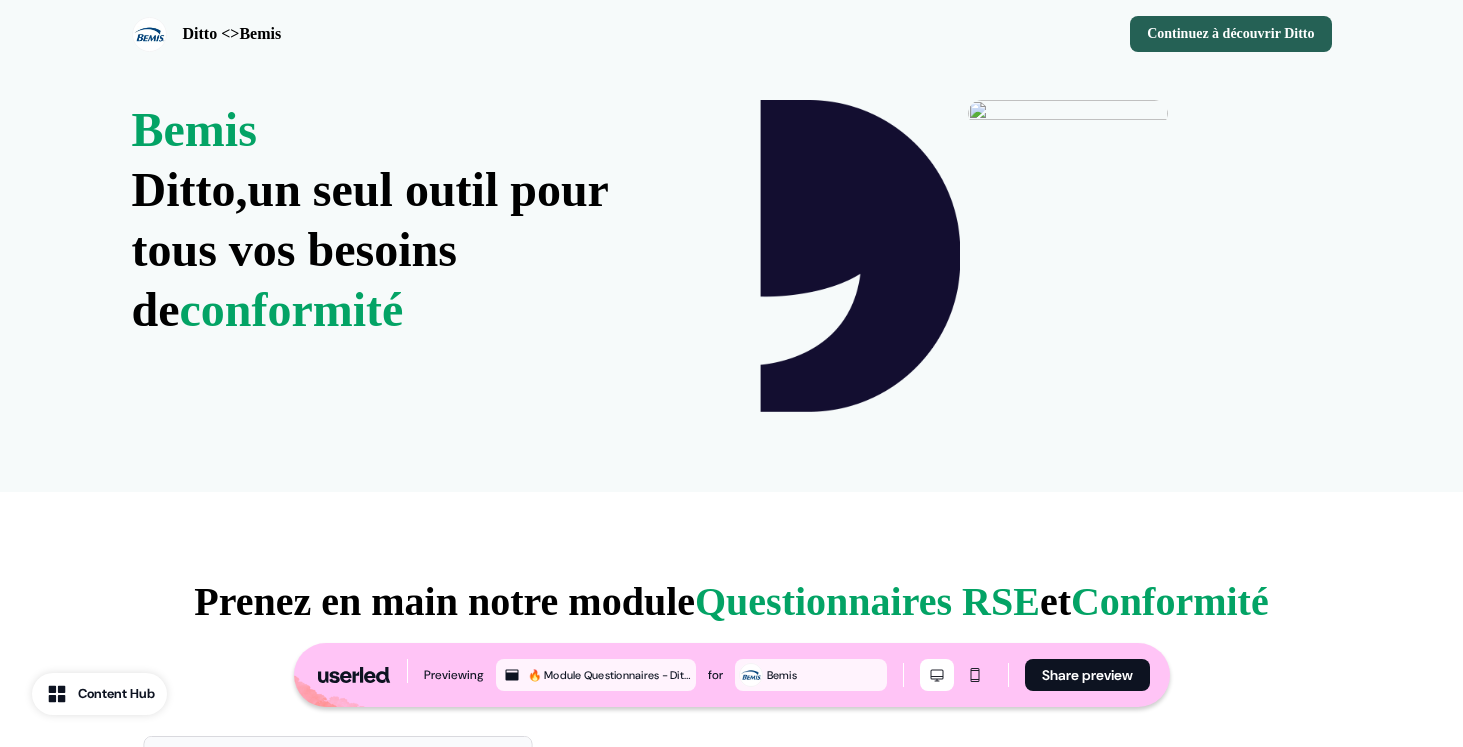 scroll, scrollTop: 0, scrollLeft: 0, axis: both 